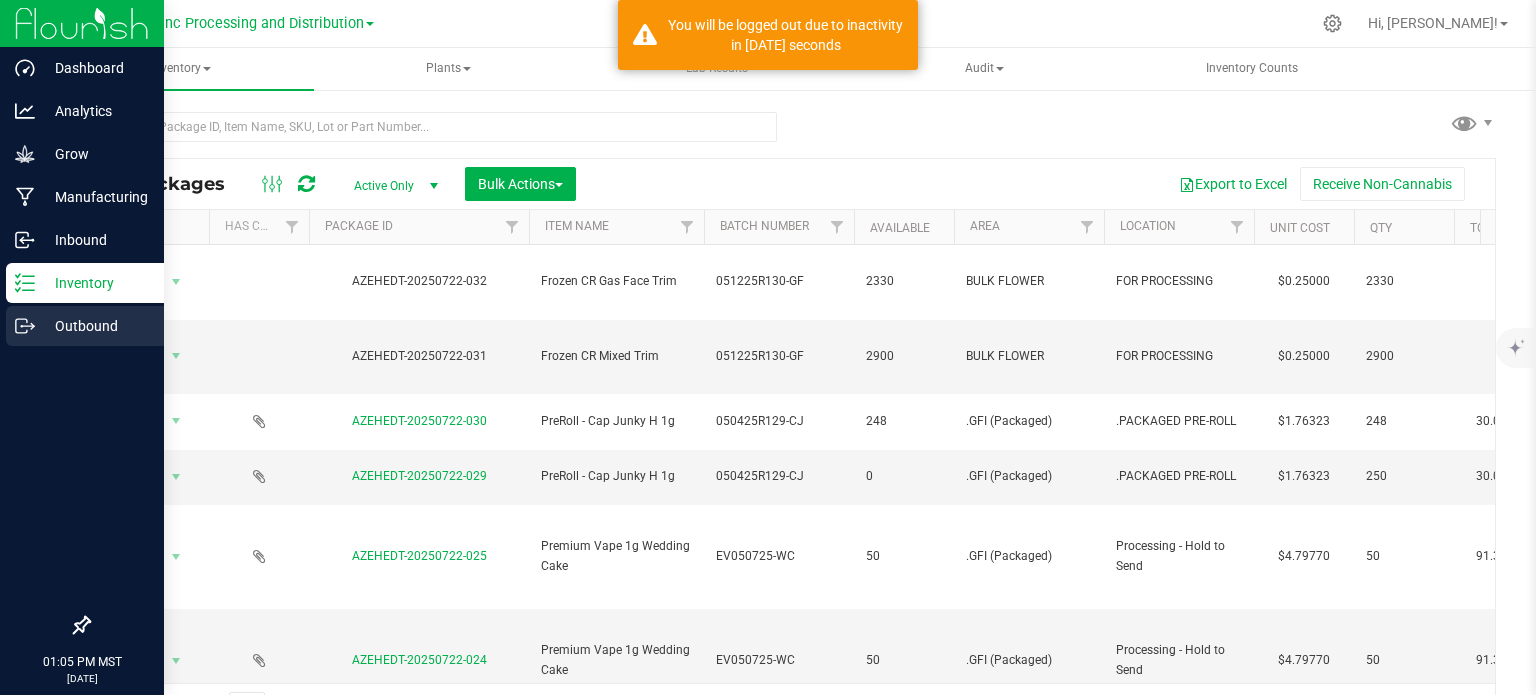 scroll, scrollTop: 0, scrollLeft: 0, axis: both 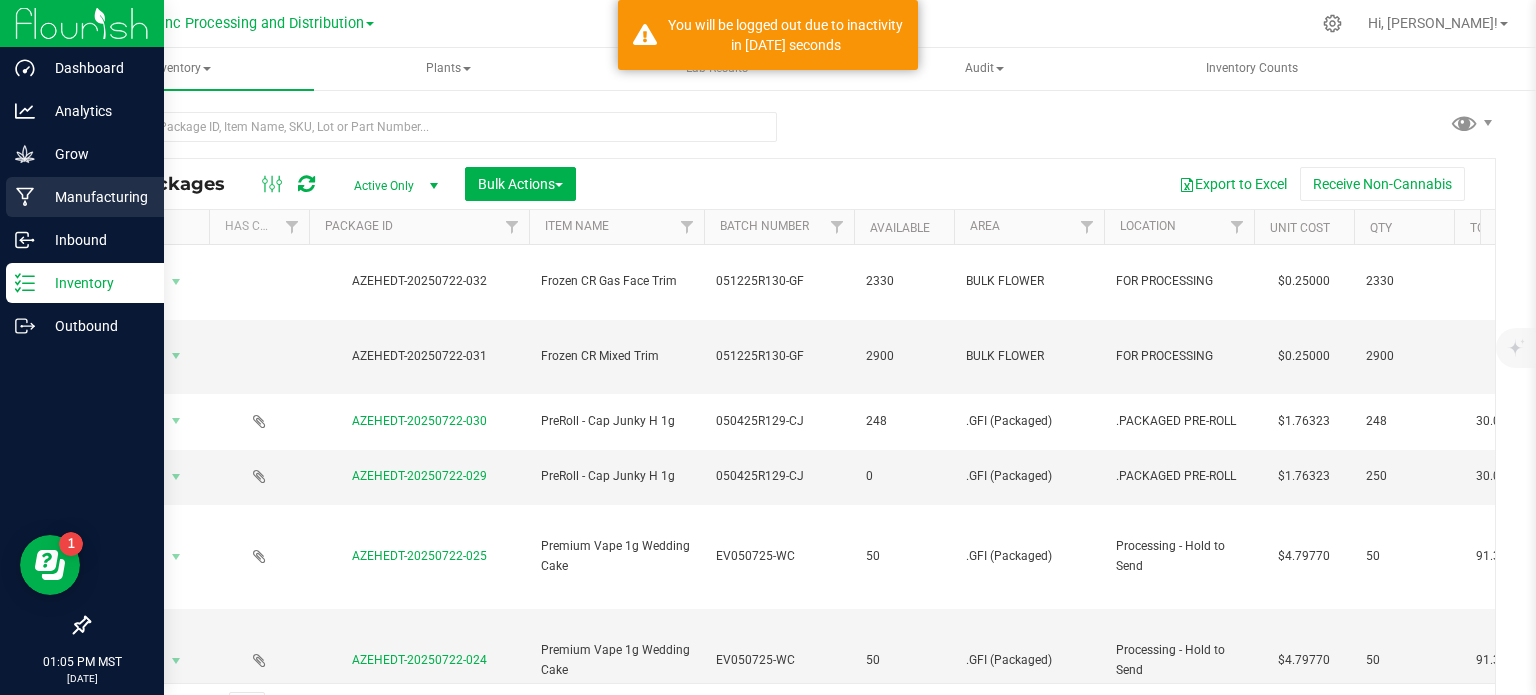 click 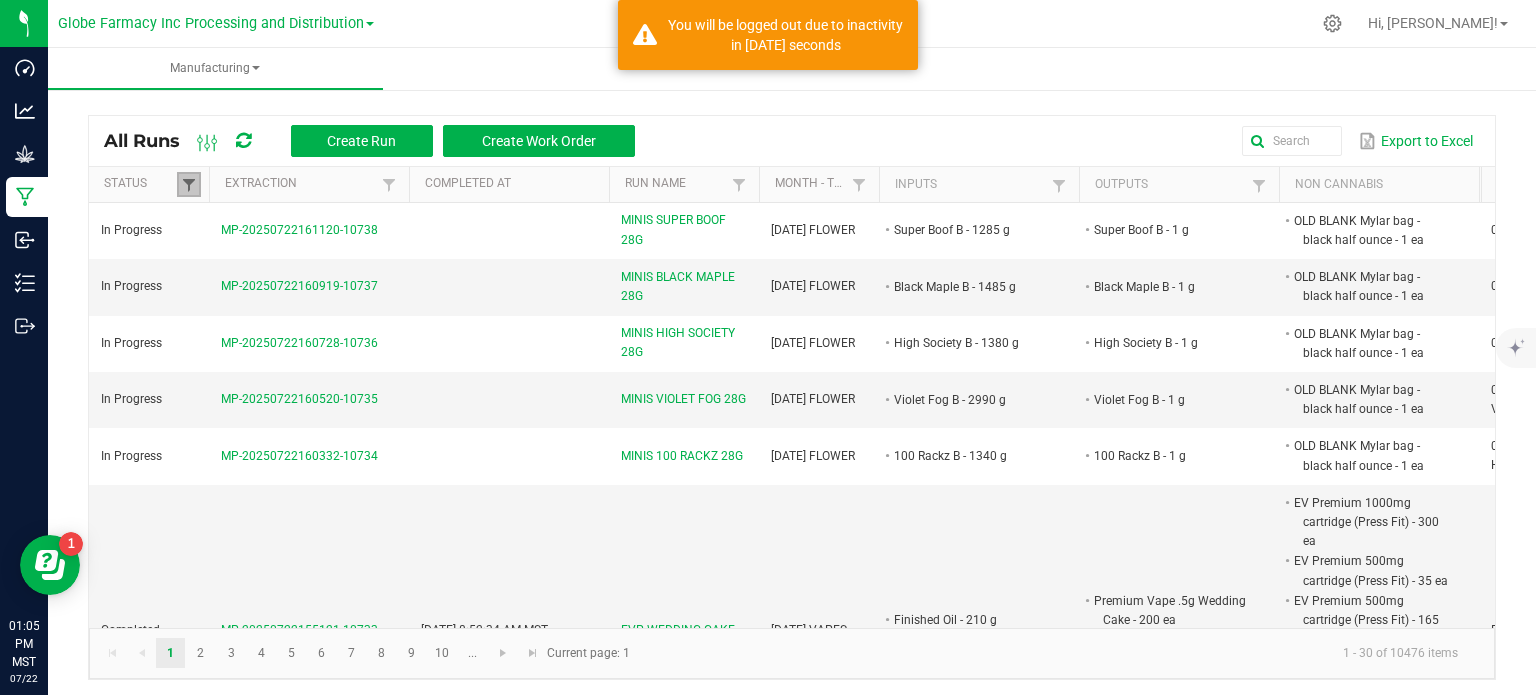 click at bounding box center [189, 185] 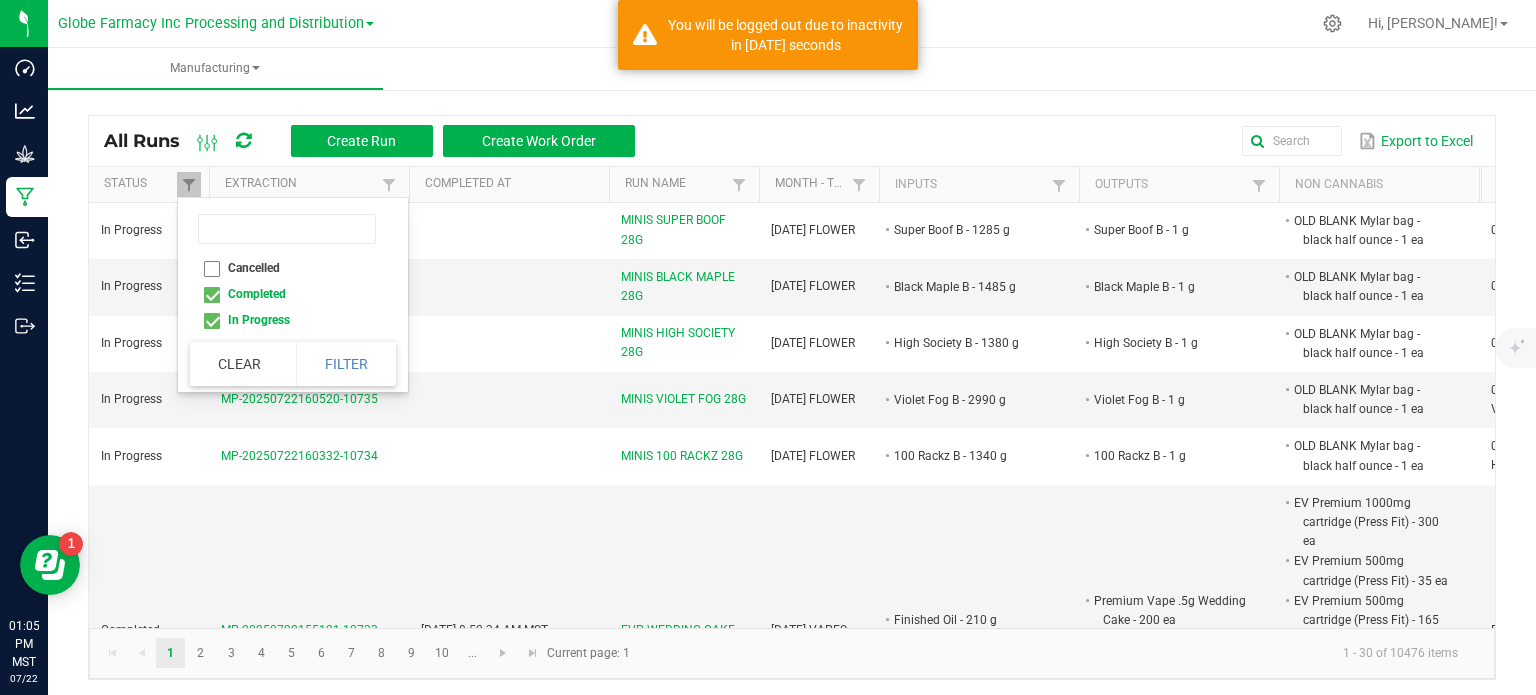 click on "Completed" at bounding box center (287, 294) 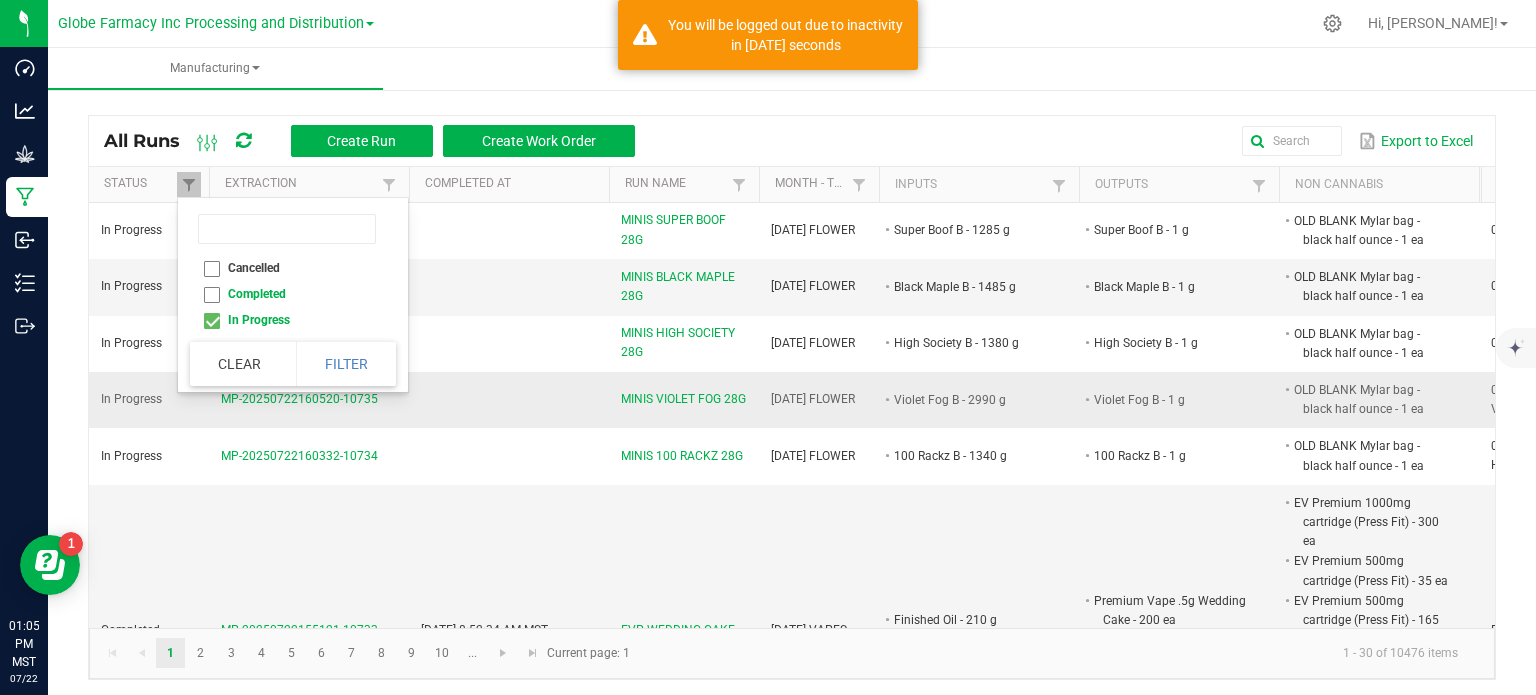 checkbox on "false" 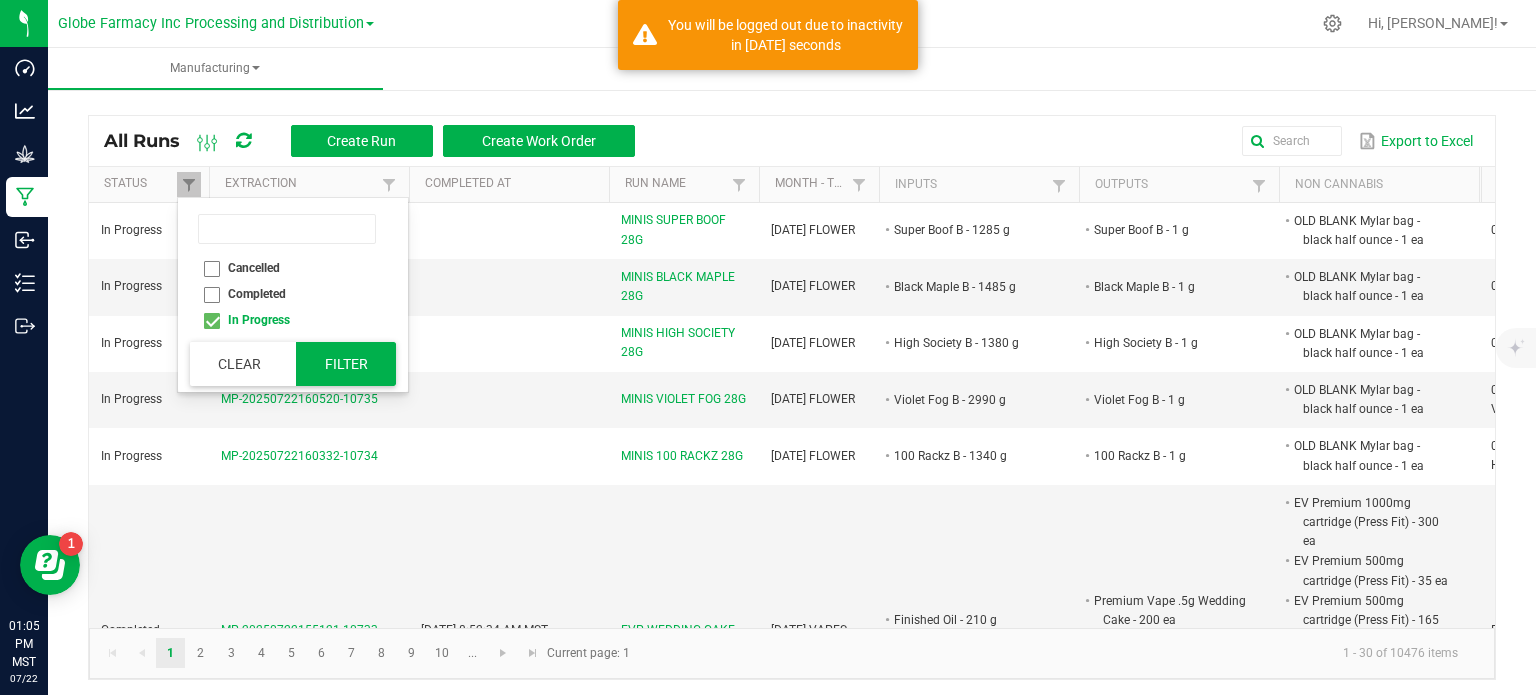 click on "Filter" at bounding box center (346, 364) 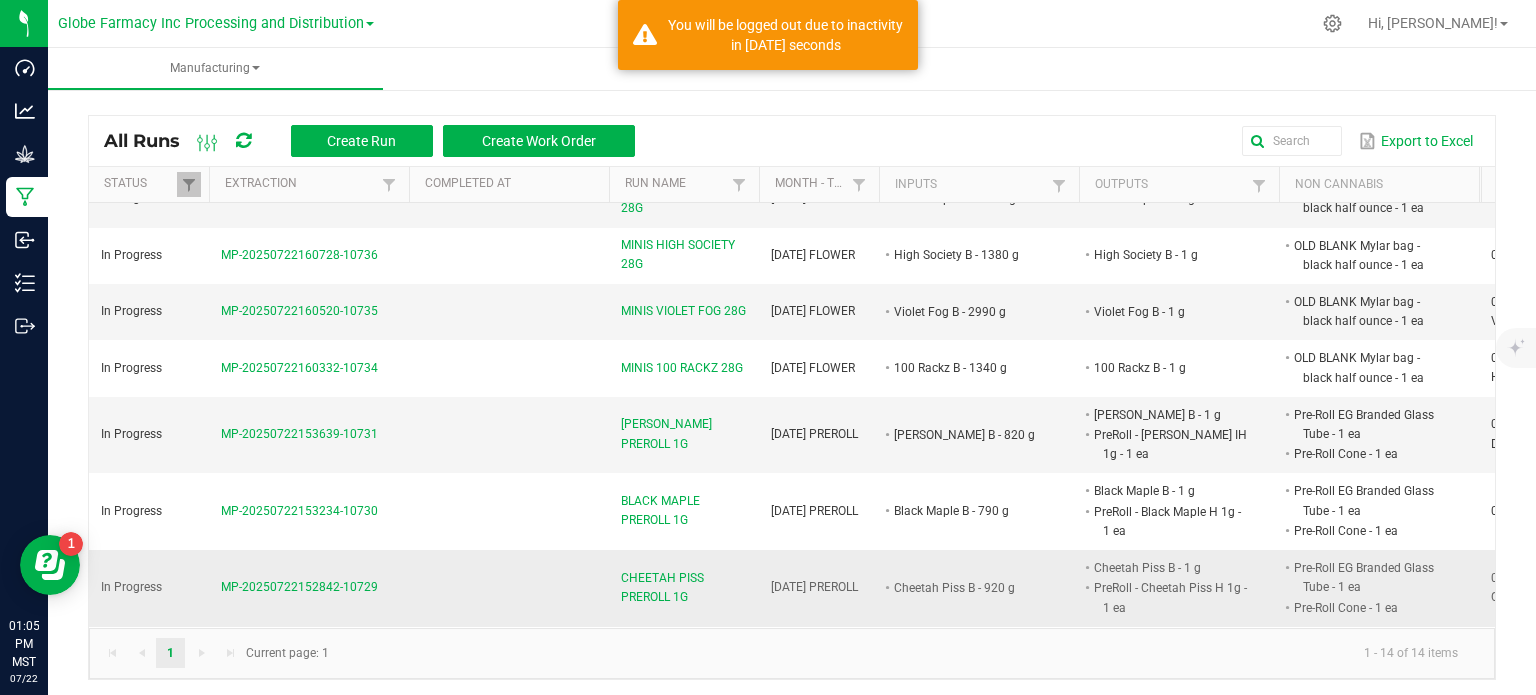 scroll, scrollTop: 0, scrollLeft: 0, axis: both 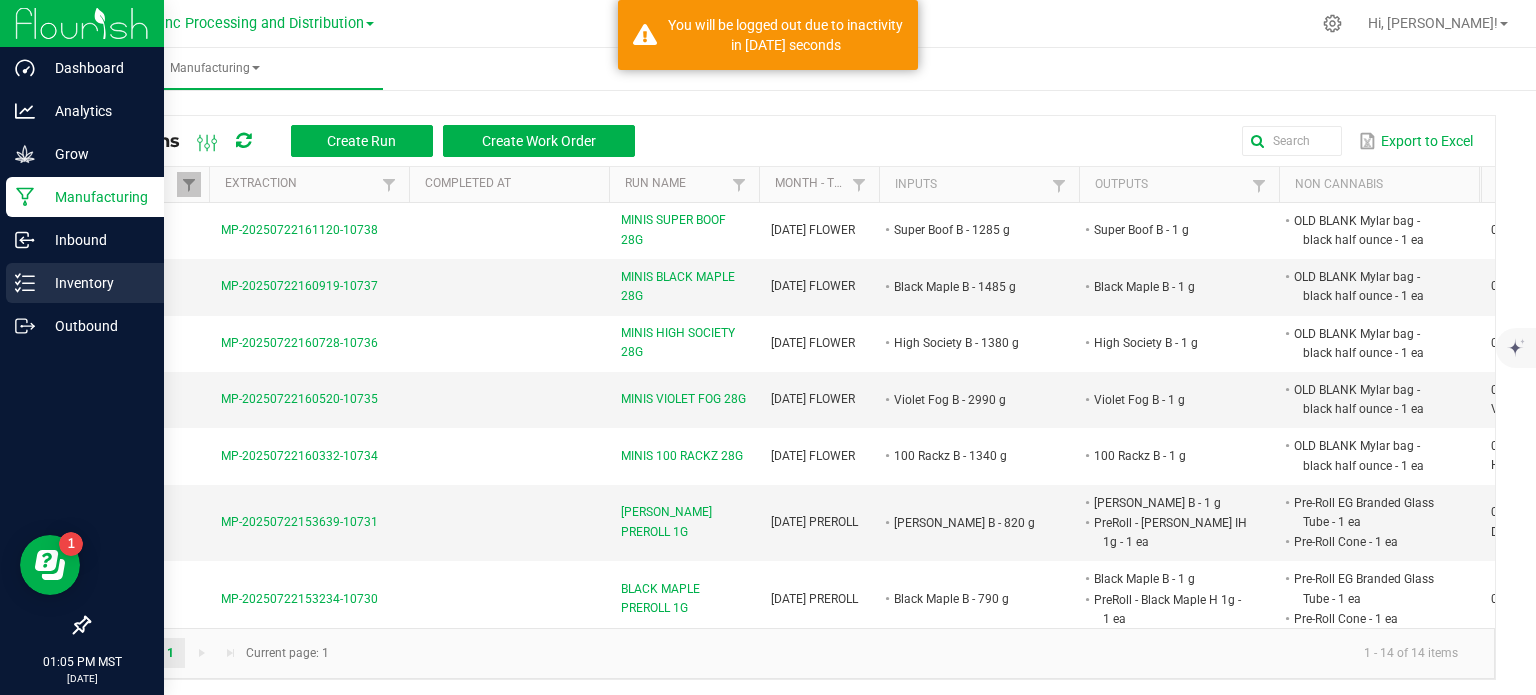 click on "Inventory" at bounding box center (95, 283) 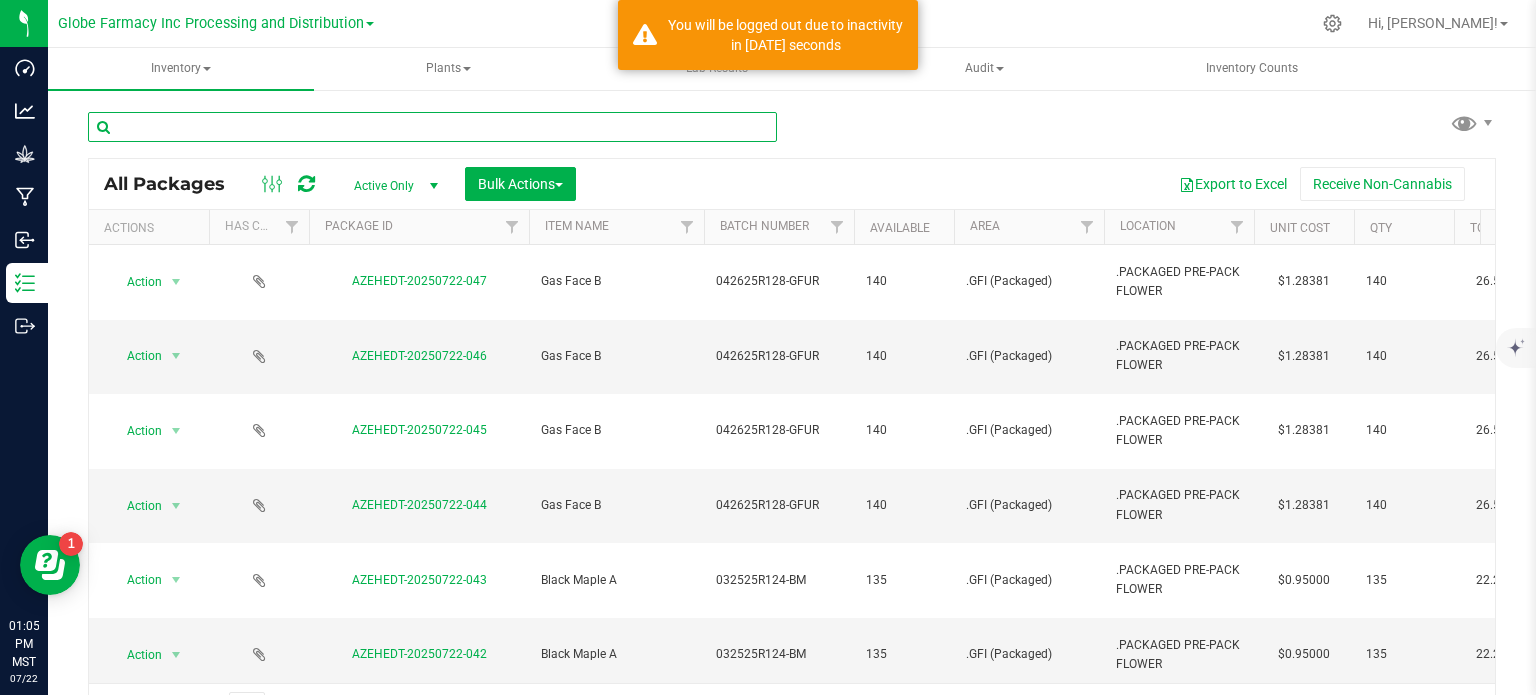 click at bounding box center (432, 127) 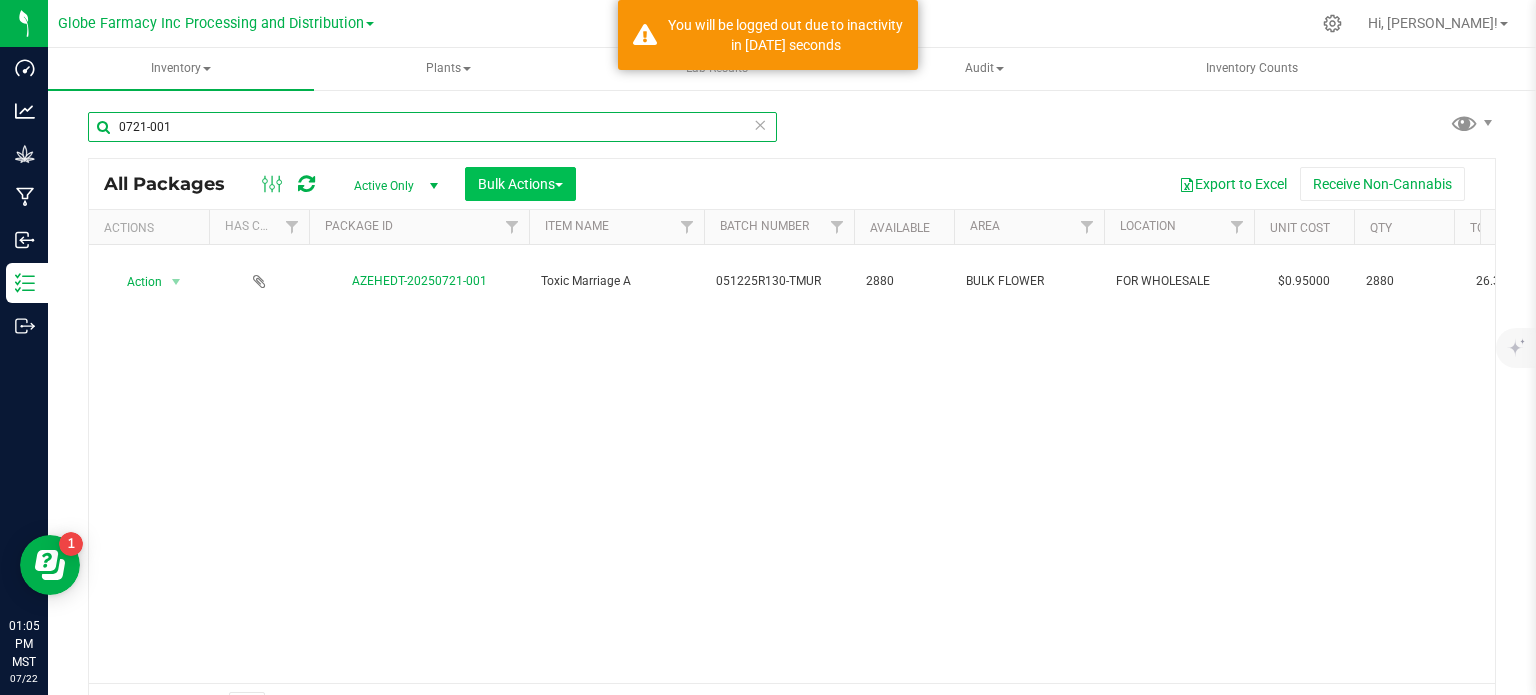 type on "0721-001" 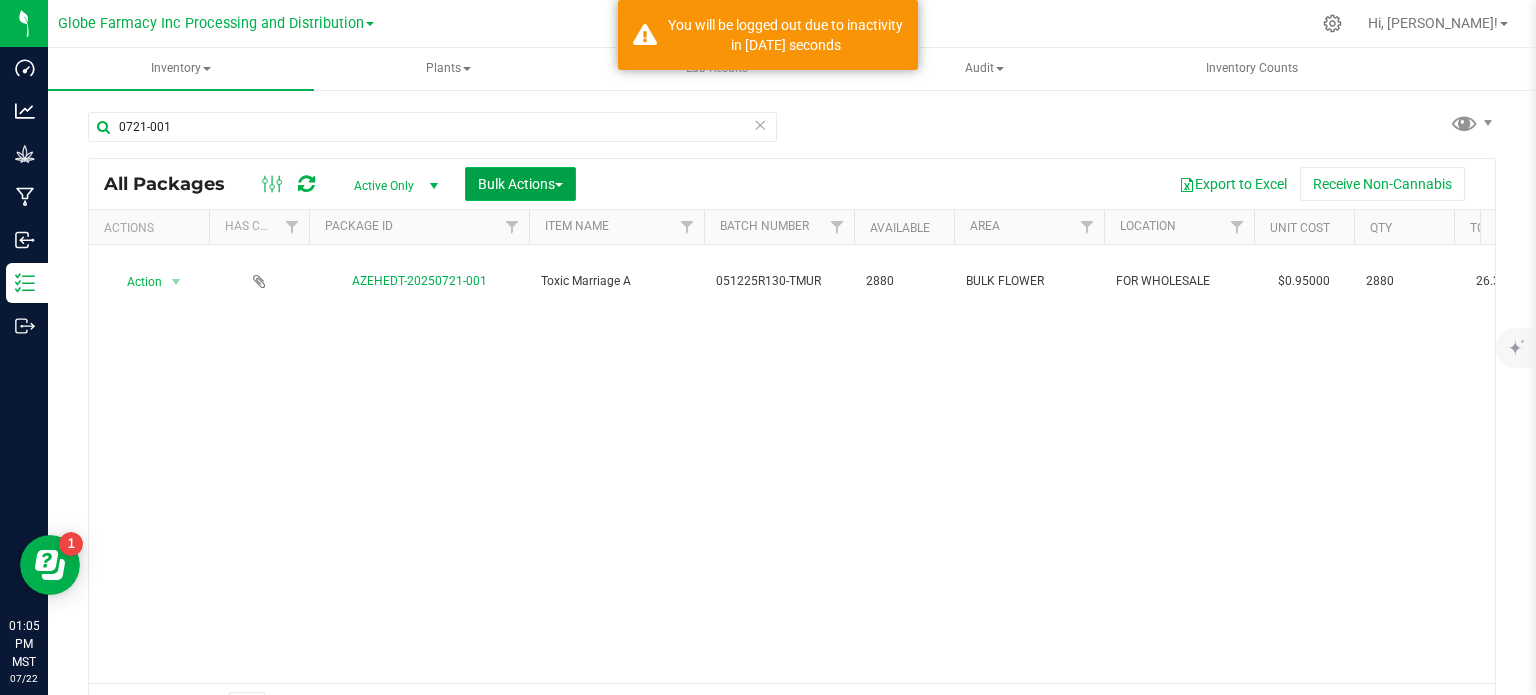 click on "Bulk Actions" at bounding box center [520, 184] 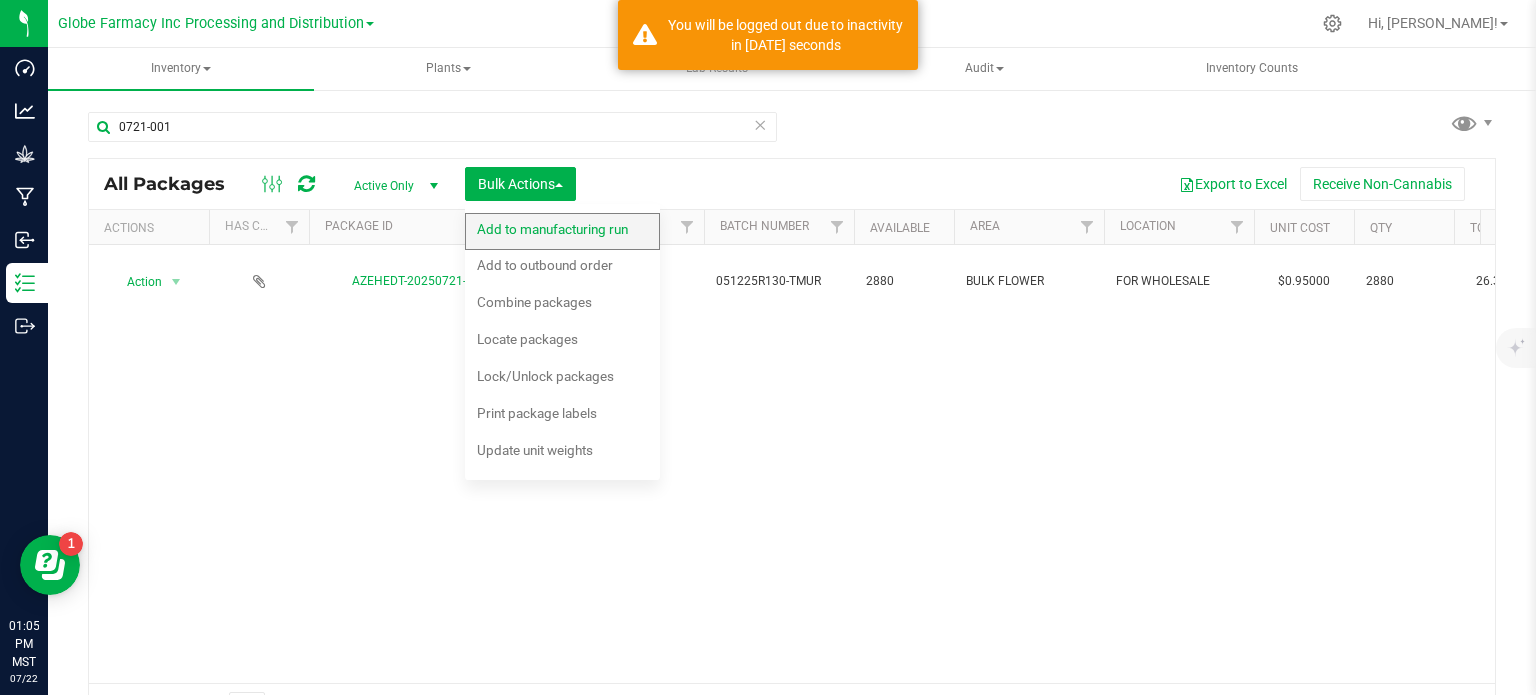 click on "Add to manufacturing run" at bounding box center [552, 229] 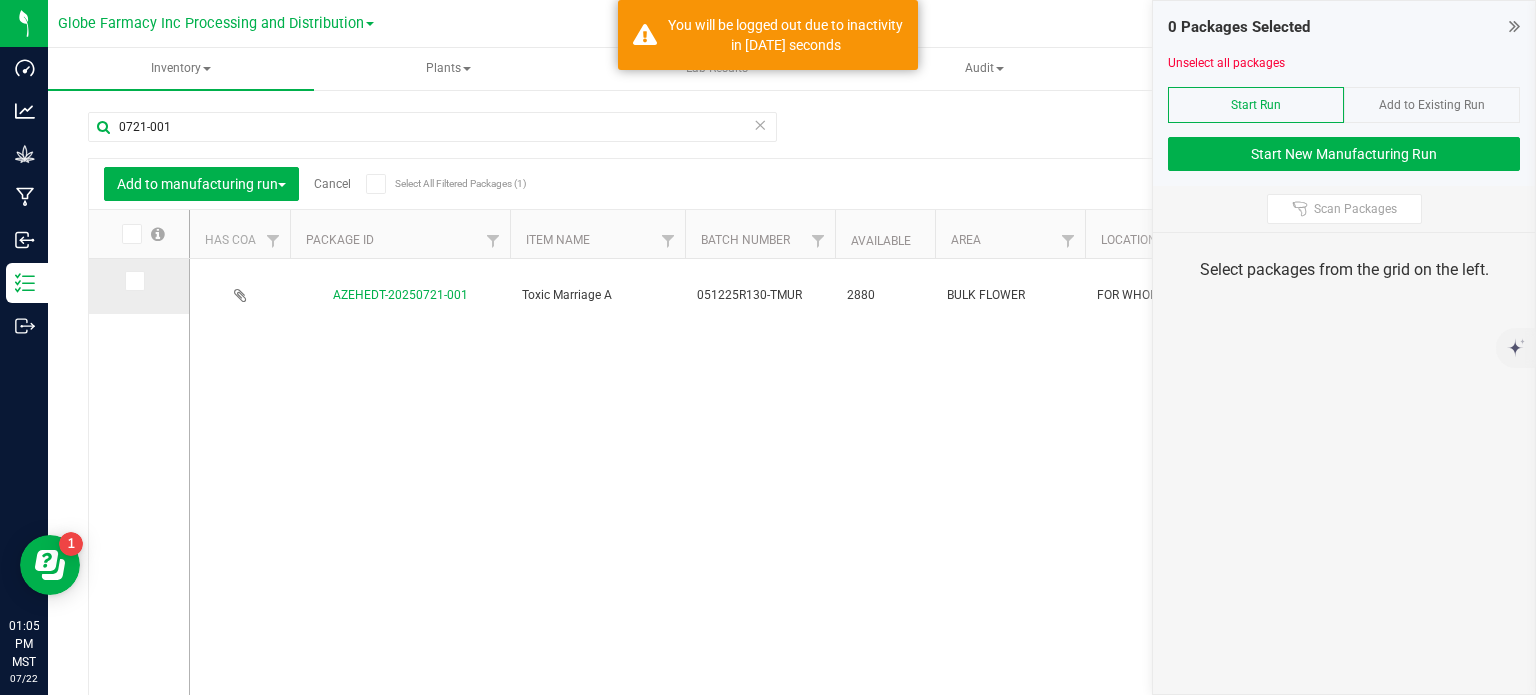 click at bounding box center [133, 281] 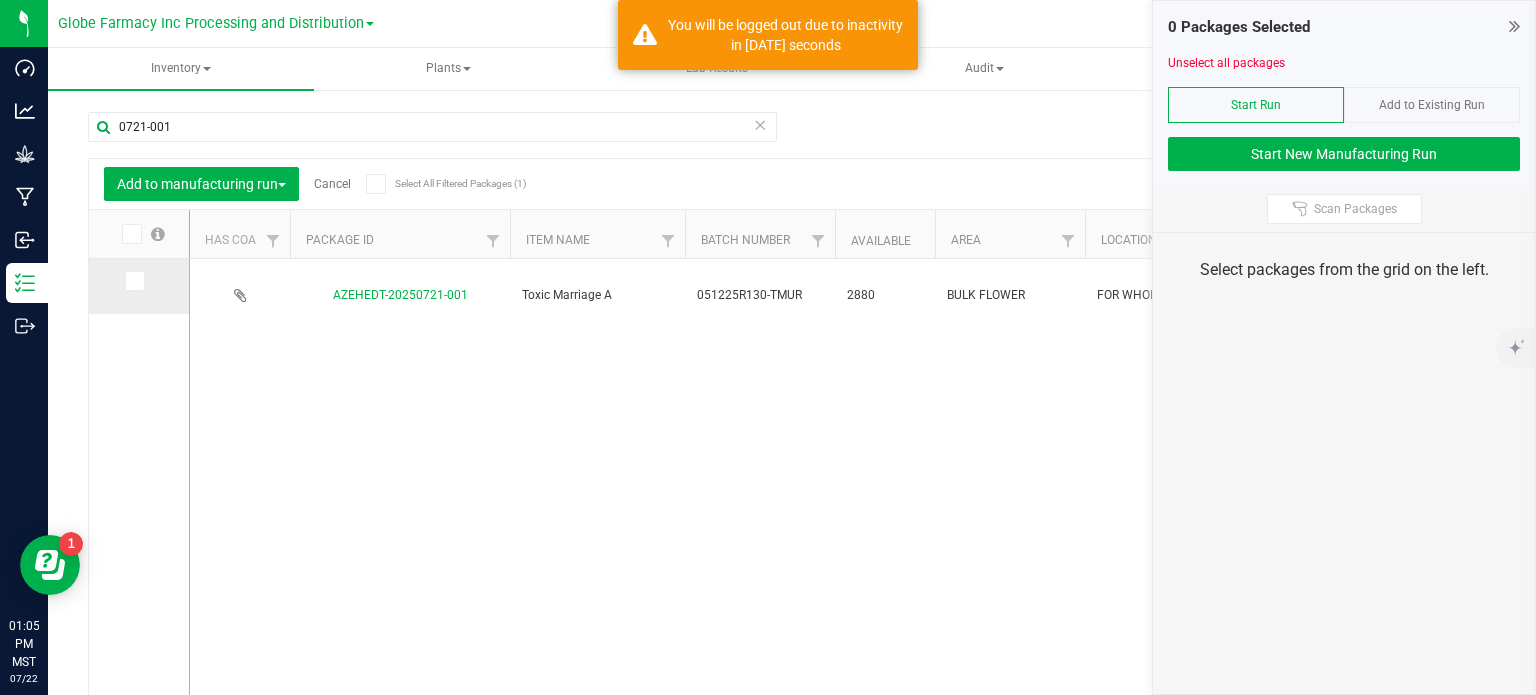 click at bounding box center [0, 0] 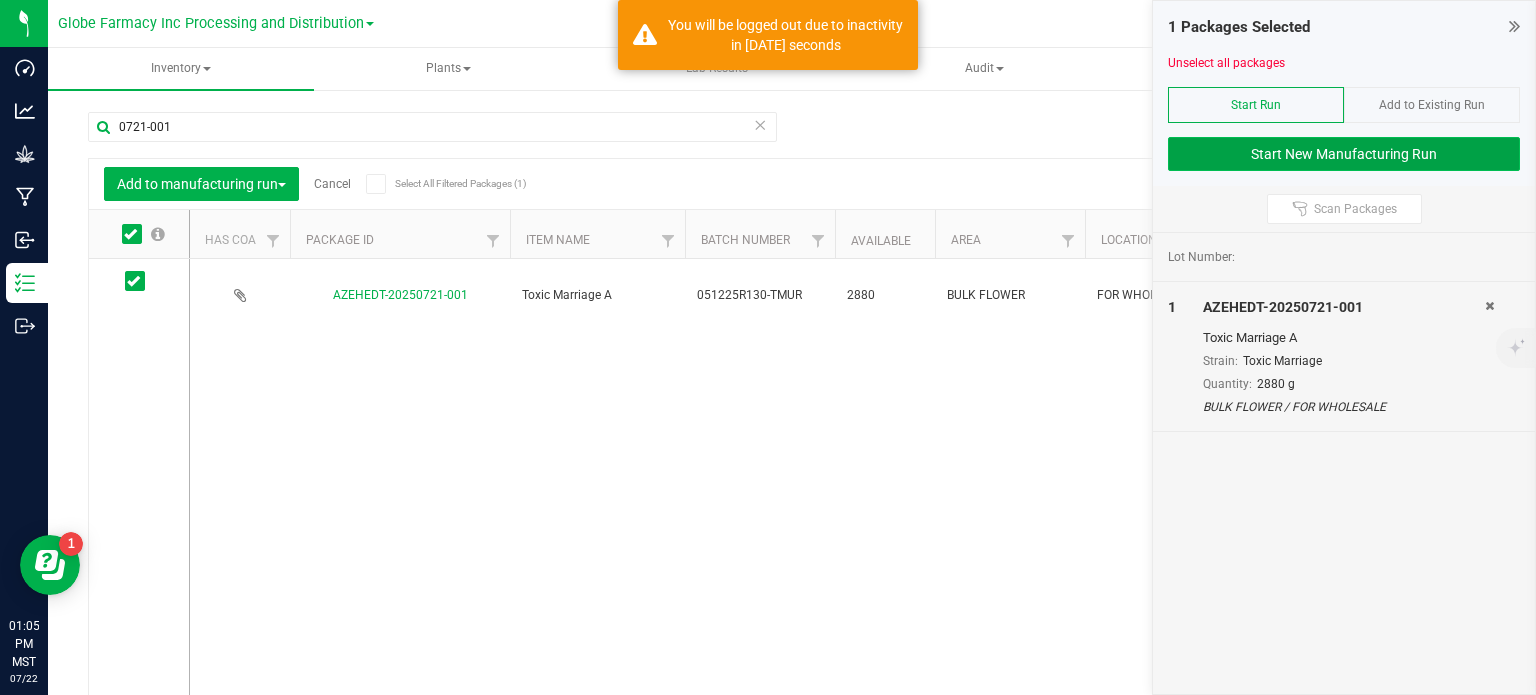 click on "Start New Manufacturing Run" at bounding box center [1344, 154] 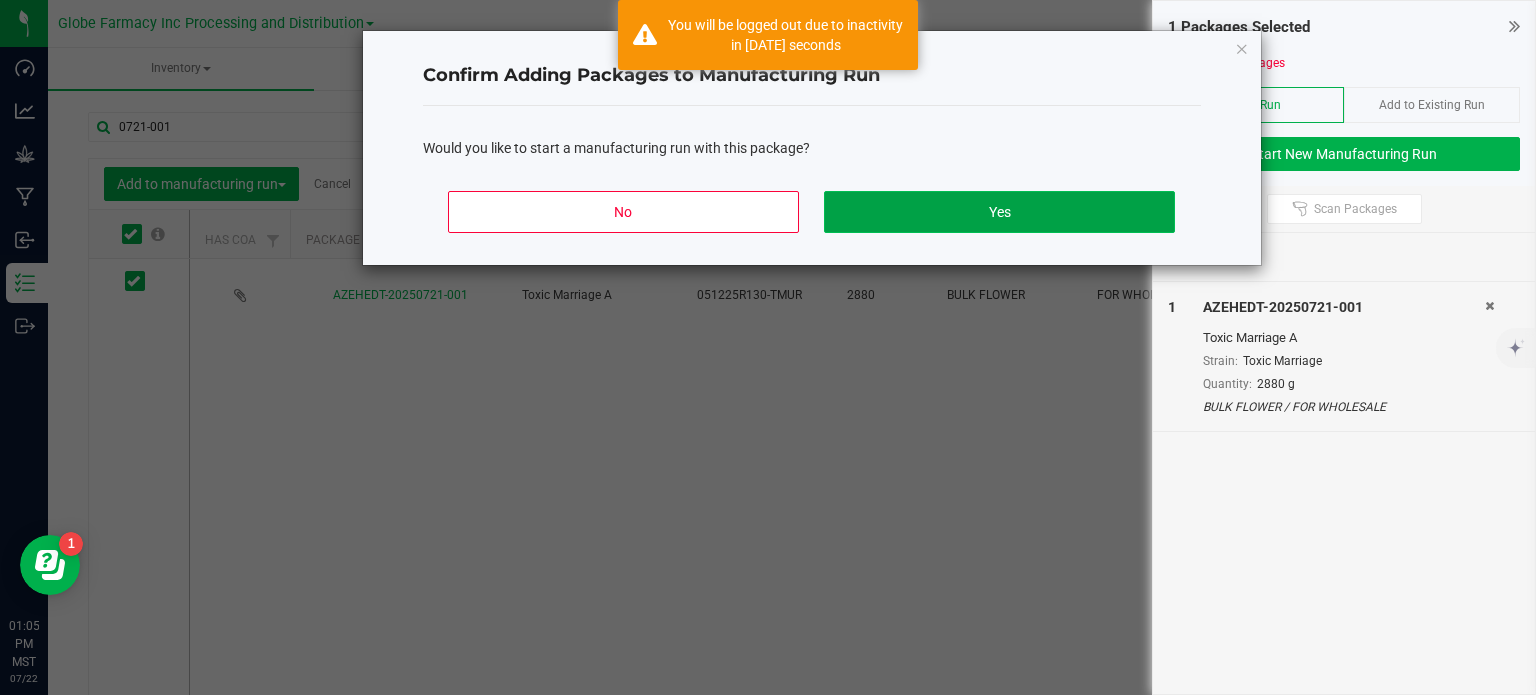 click on "Yes" 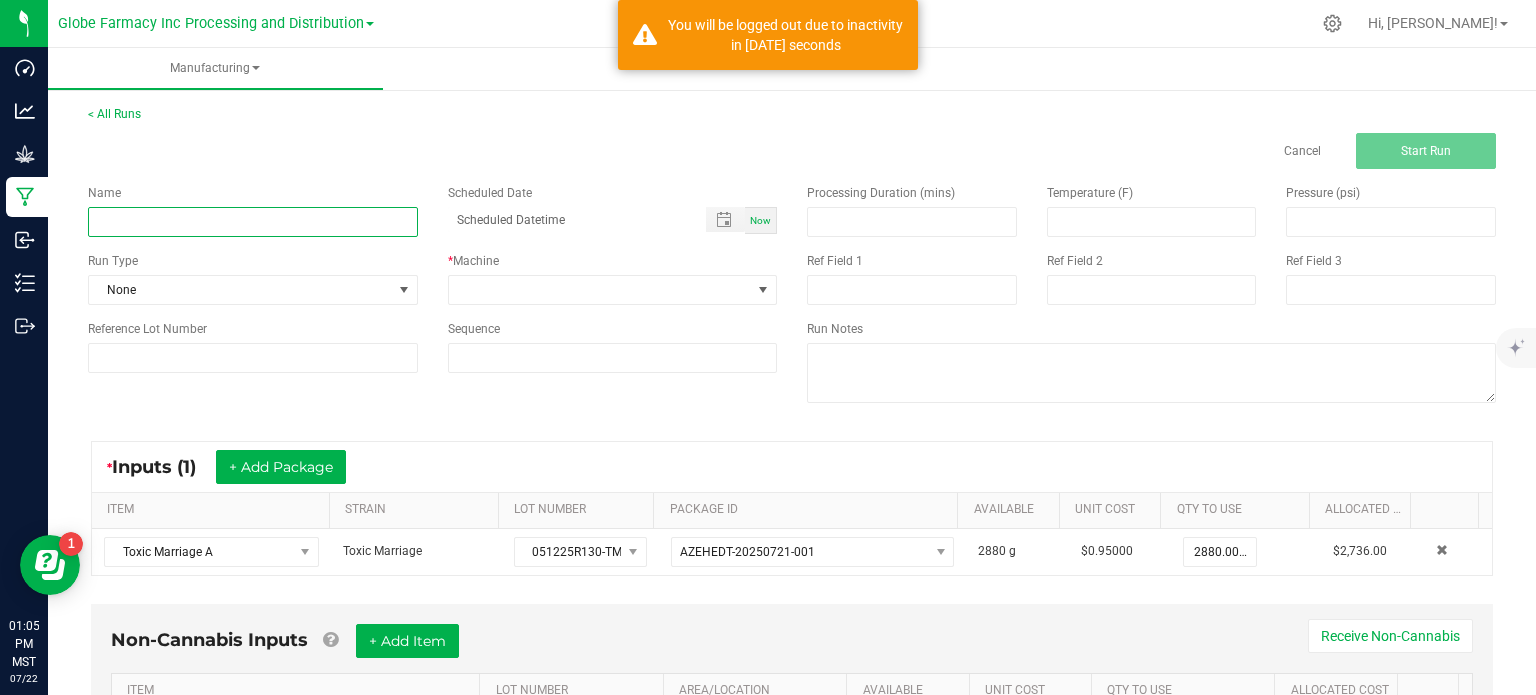 click at bounding box center (253, 222) 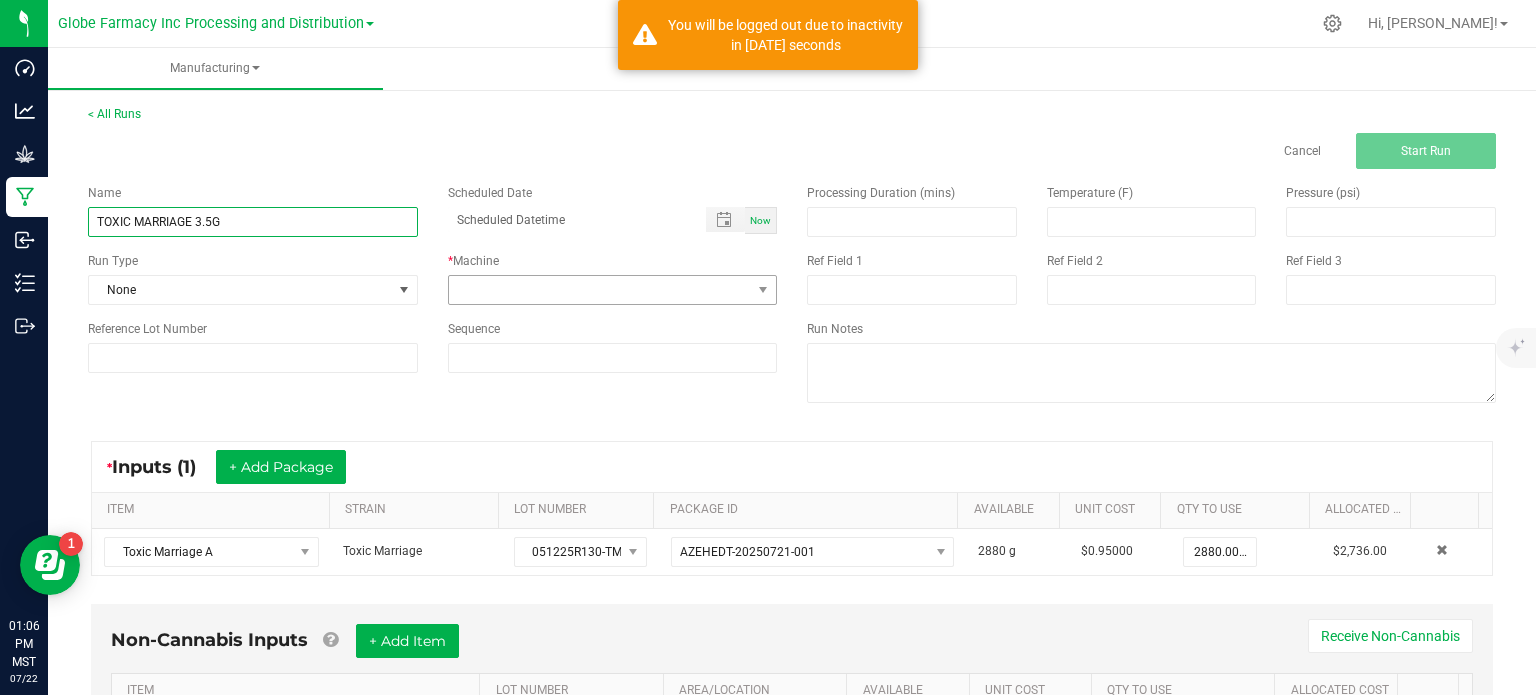 type on "TOXIC MARRIAGE 3.5G" 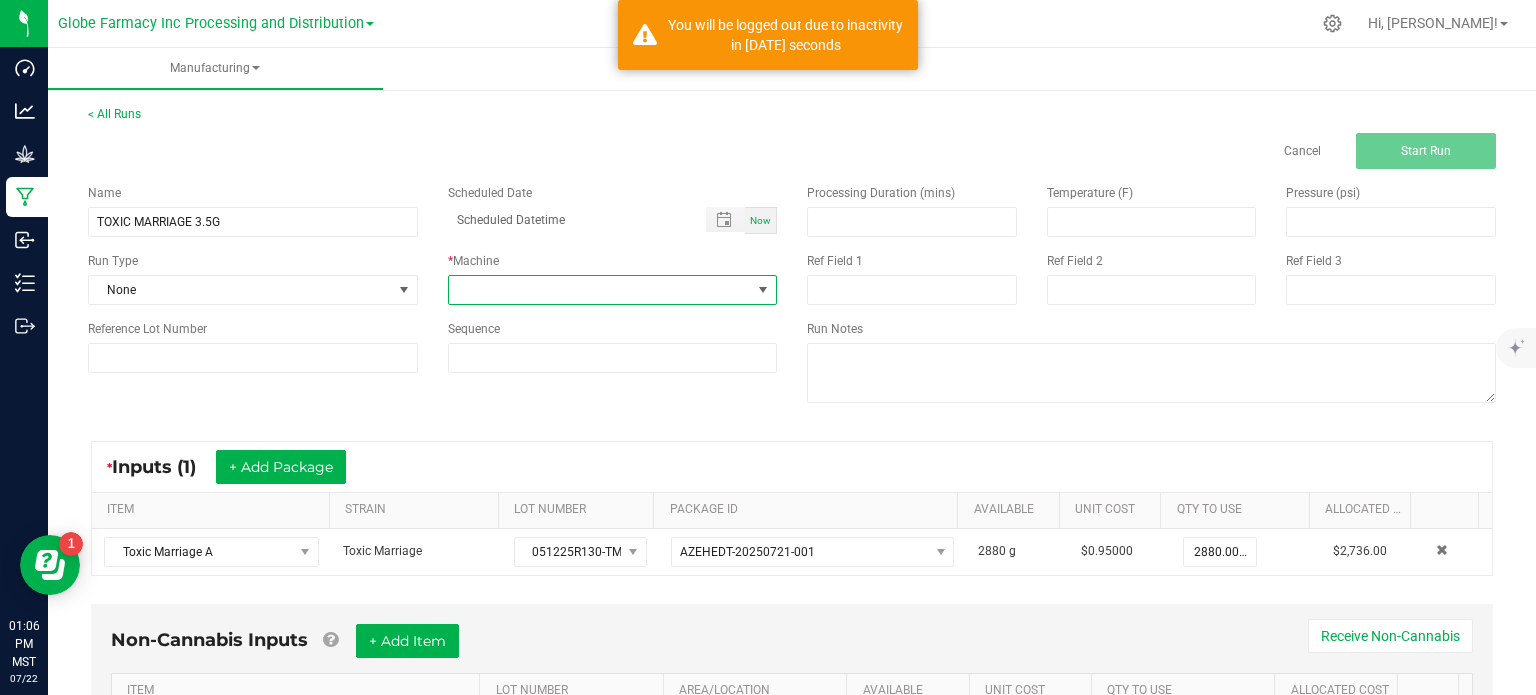 click at bounding box center (600, 290) 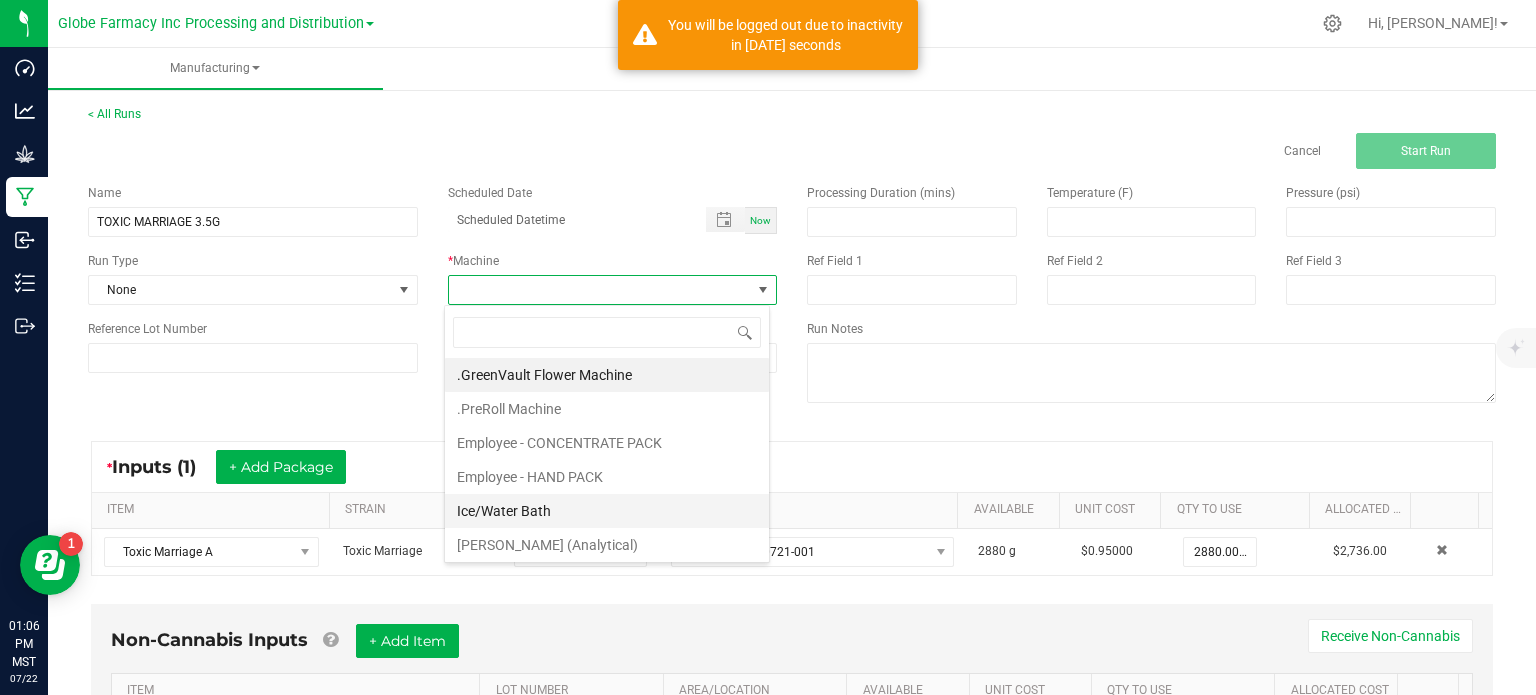 scroll, scrollTop: 99970, scrollLeft: 99674, axis: both 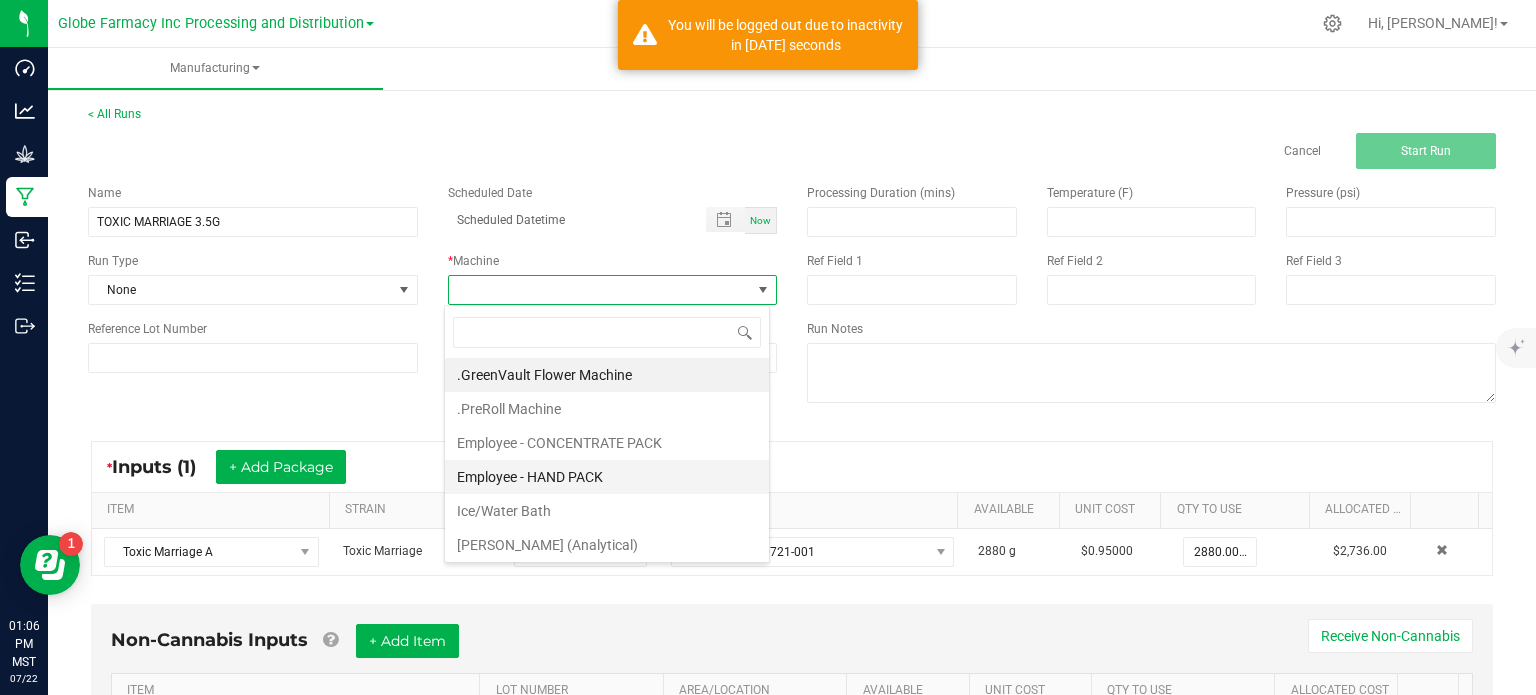 click on "Employee - HAND PACK" at bounding box center (607, 477) 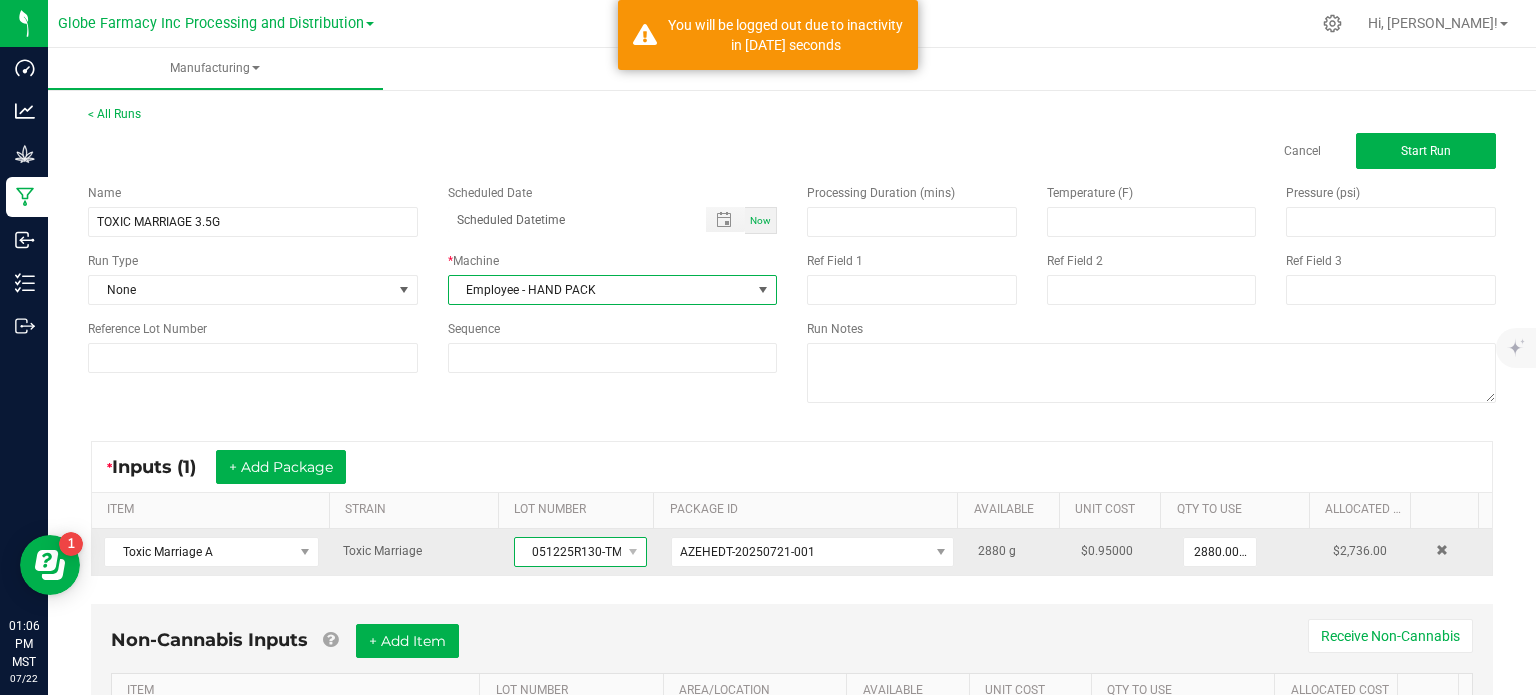click on "051225R130-TMUR" at bounding box center [568, 552] 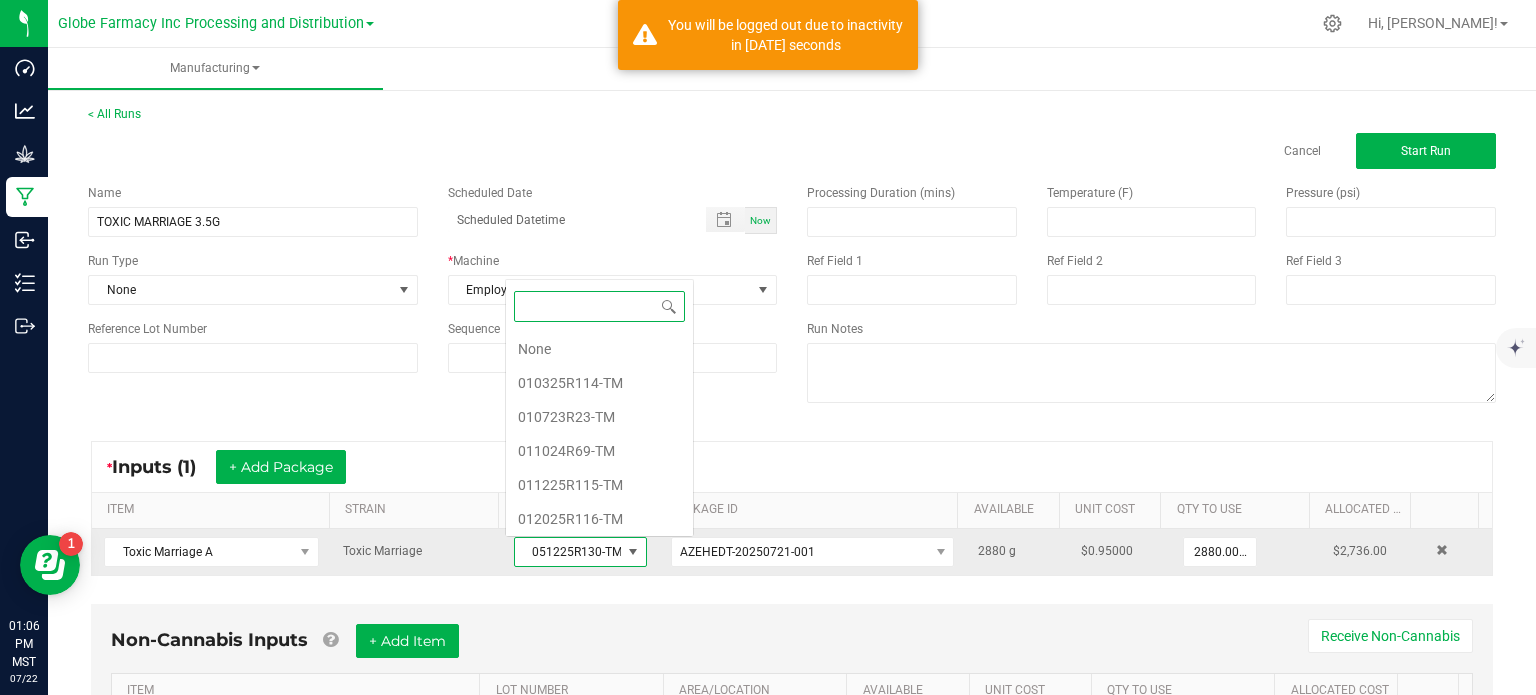 click on "051225R130-TMUR" at bounding box center (568, 552) 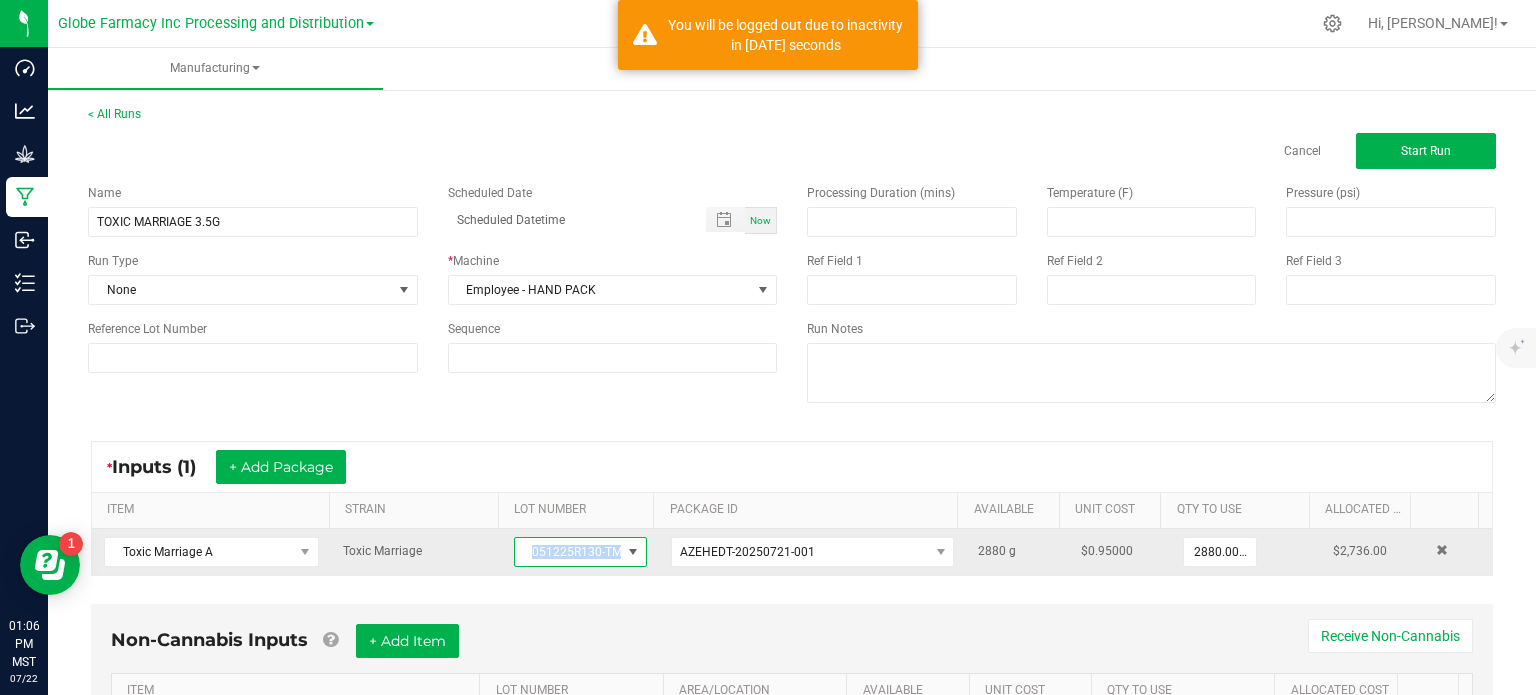 click on "051225R130-TMUR" at bounding box center (568, 552) 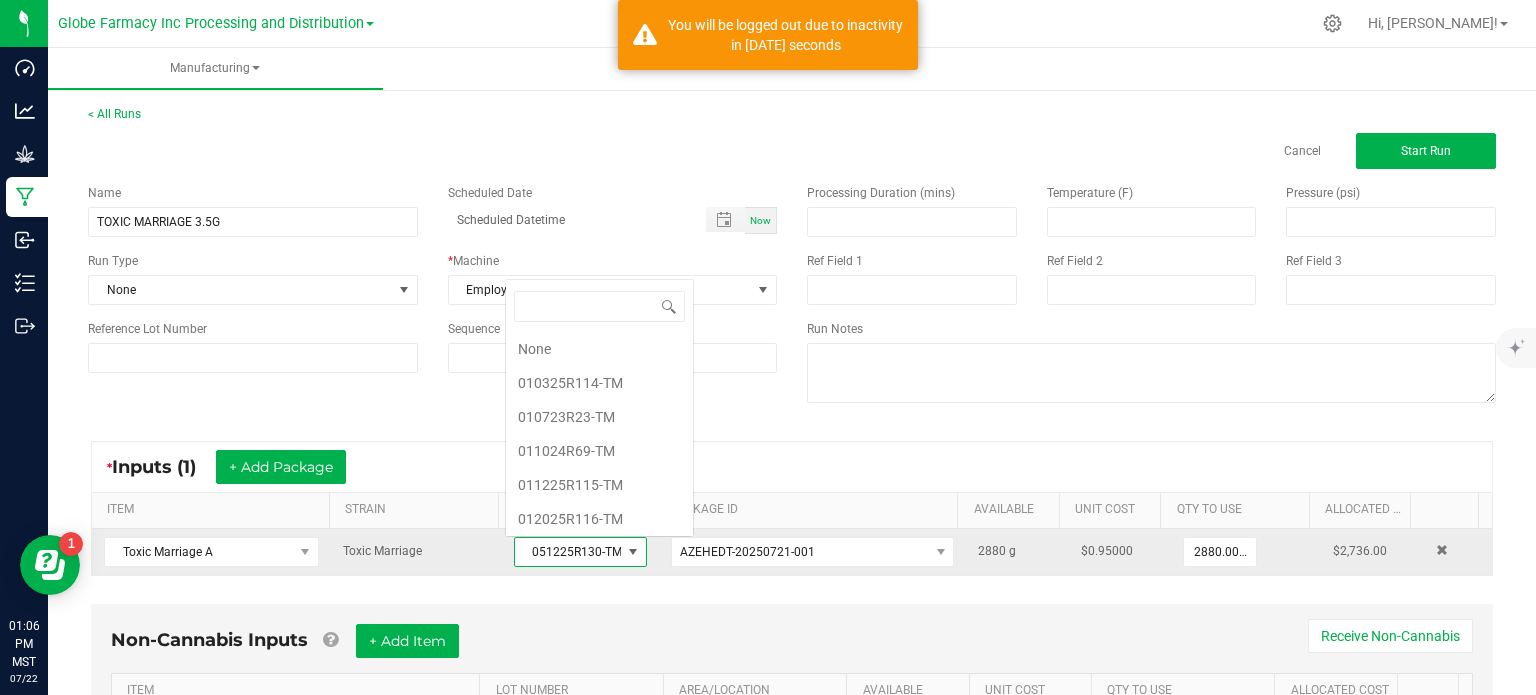 click on "051225R130-TMUR" at bounding box center [568, 552] 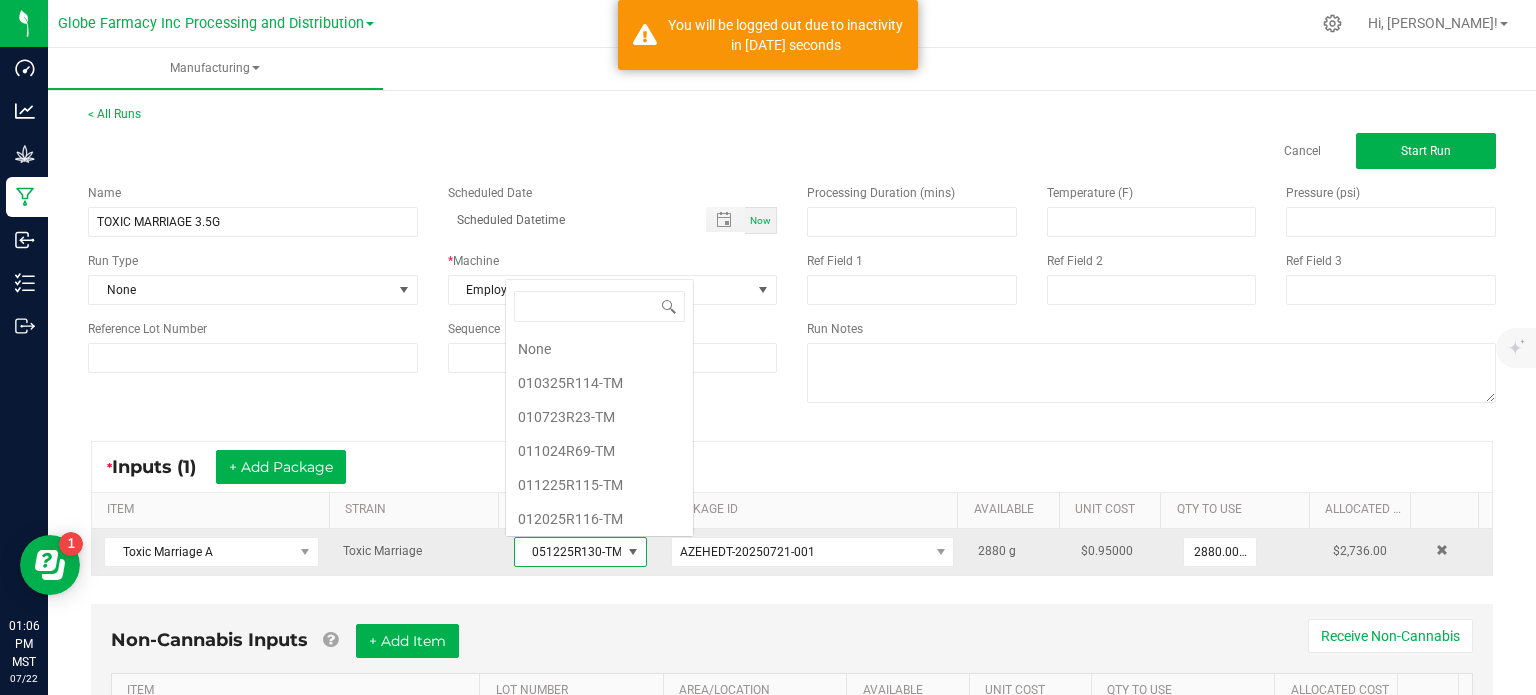 scroll, scrollTop: 0, scrollLeft: 0, axis: both 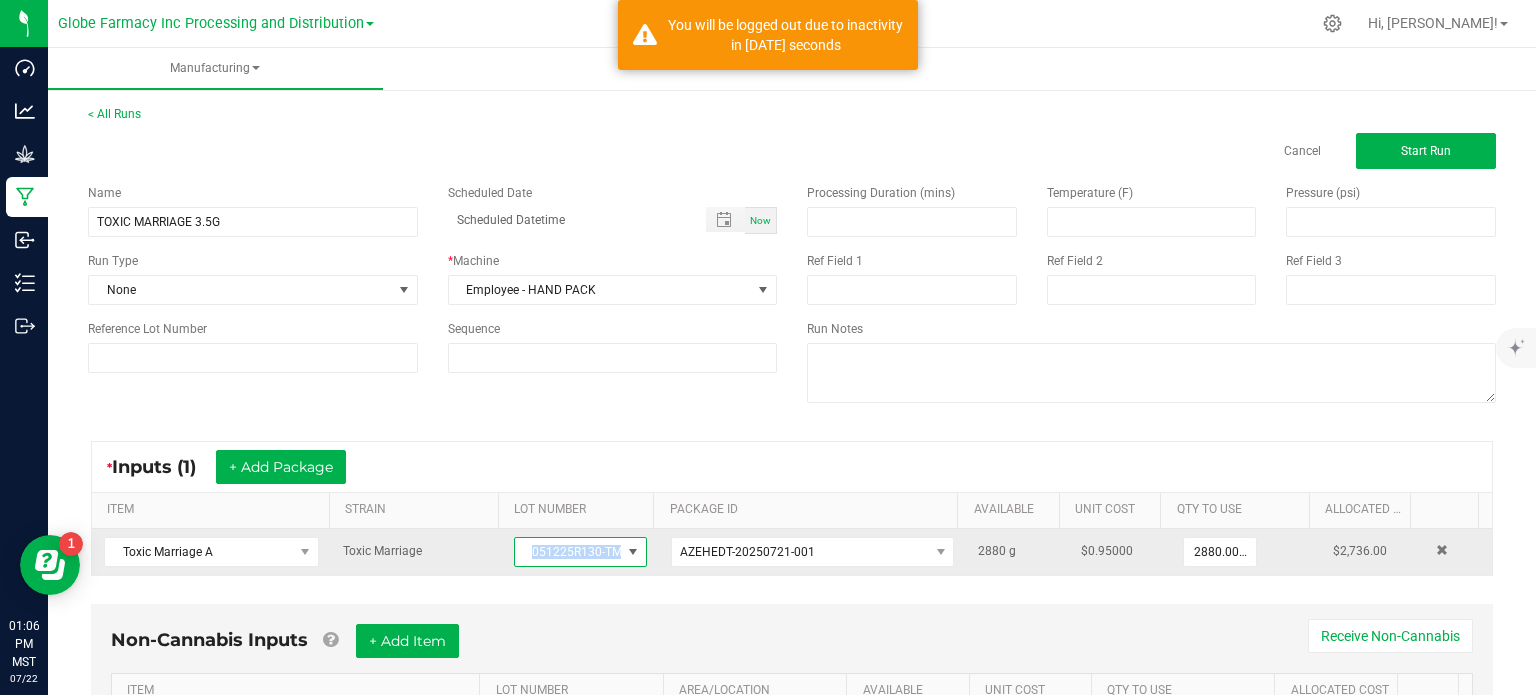 copy on "051225R130-TMUR" 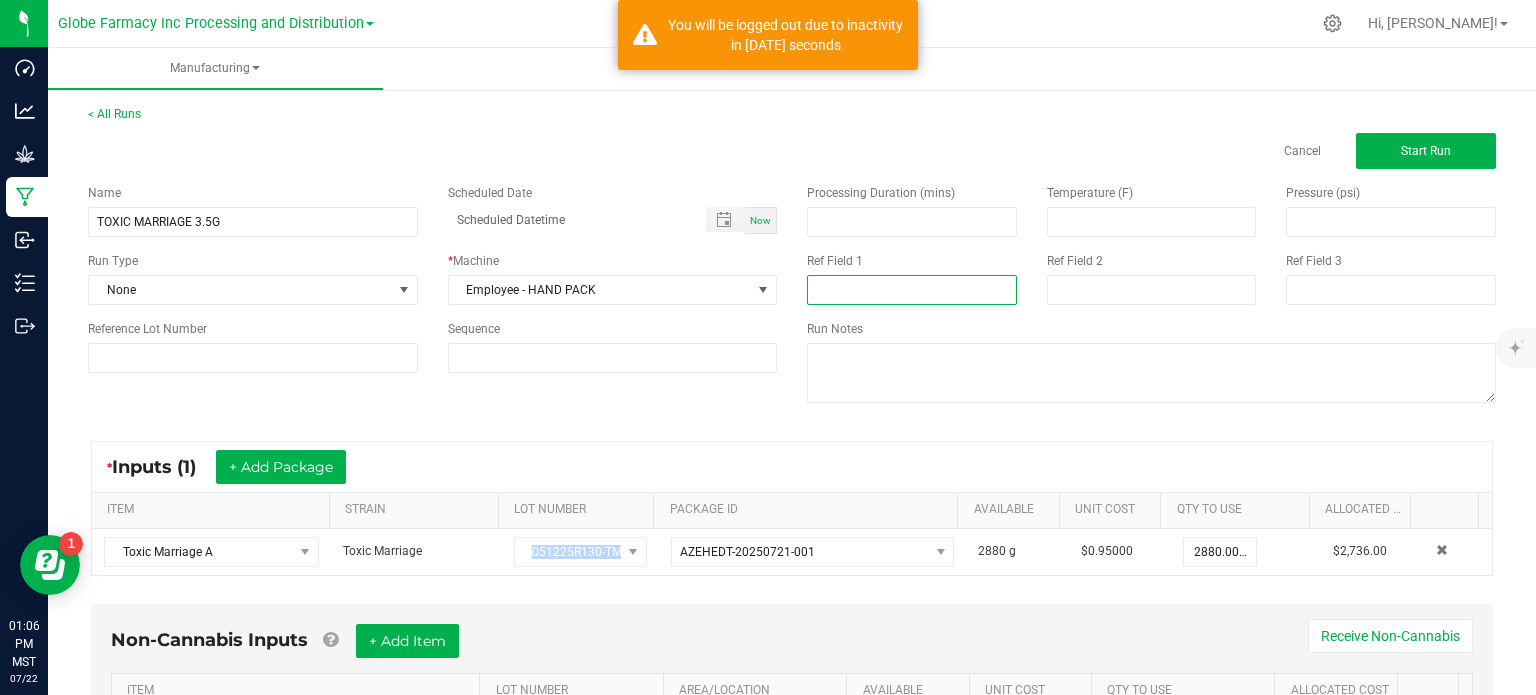 click at bounding box center [912, 290] 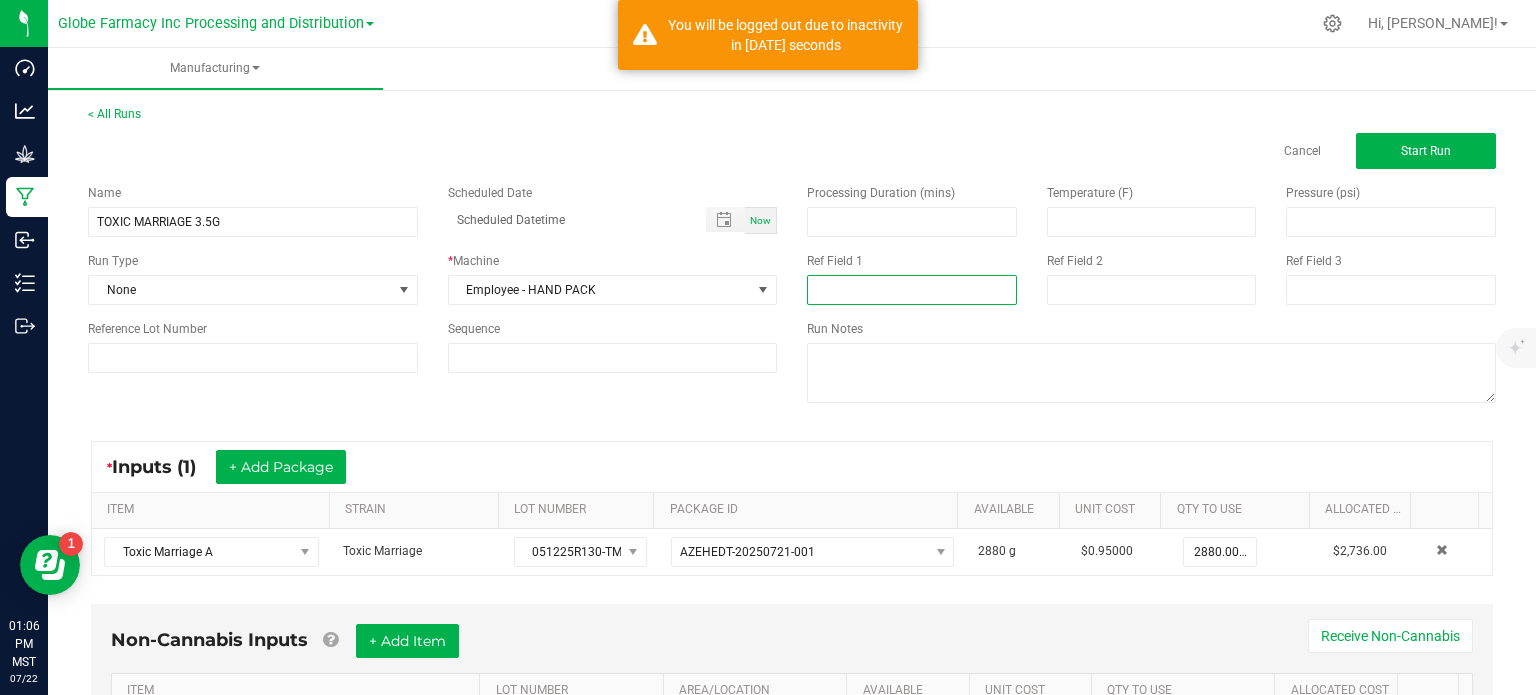 paste on "051225R130-TMUR" 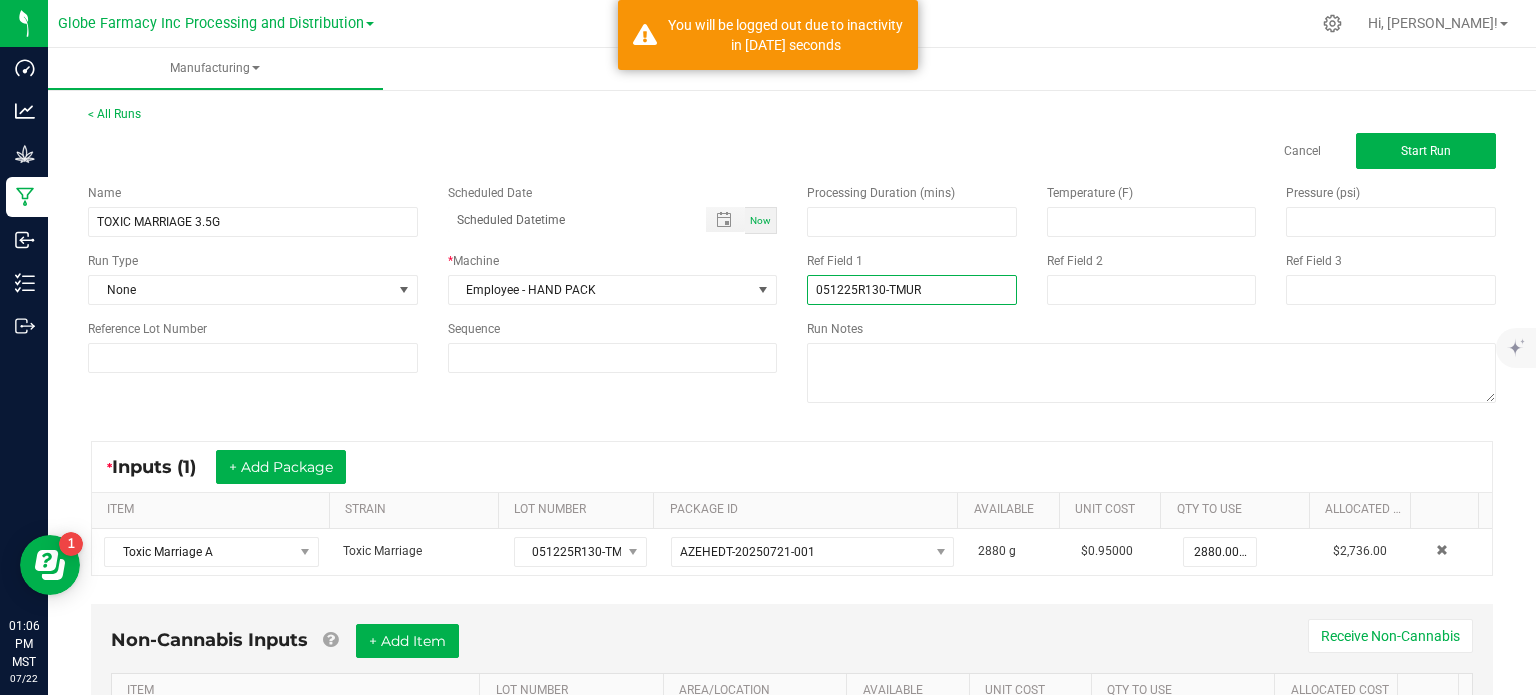 type on "051225R130-TMUR" 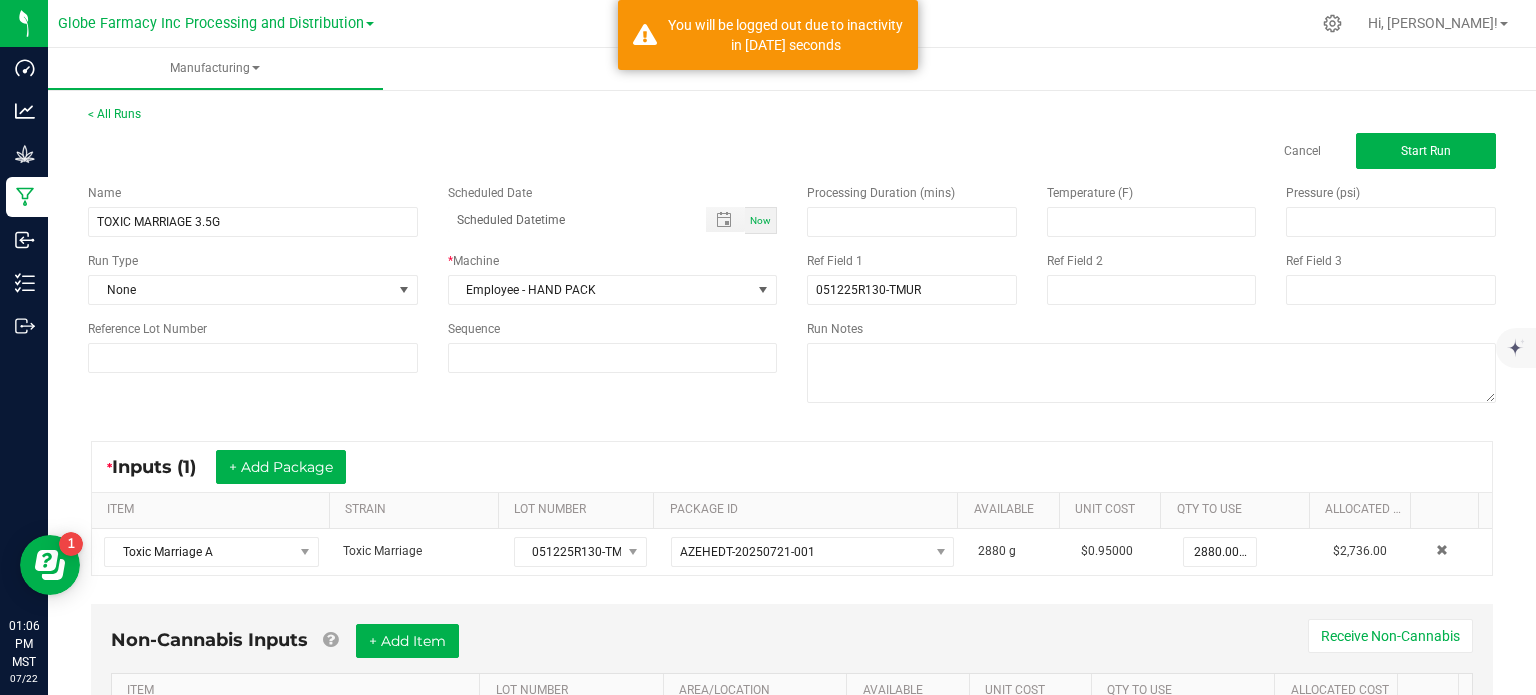 click on "Processing Duration (mins)   Temperature (F)   Pressure (psi)   Ref Field 1  051225R130-TMUR  Ref Field 2   Ref Field 3   Run Notes" at bounding box center (1151, 296) 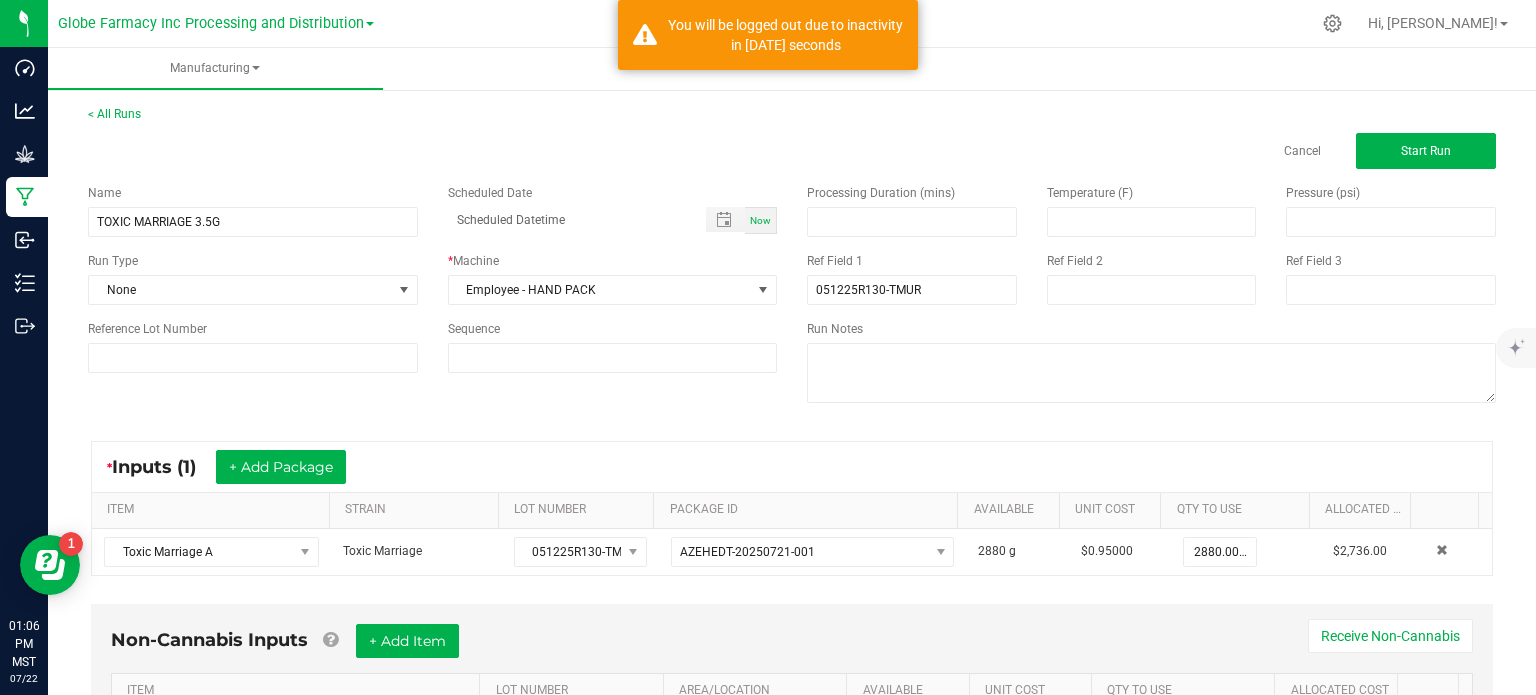 click on "Processing Duration (mins)   Temperature (F)   Pressure (psi)   Ref Field 1  051225R130-TMUR  Ref Field 2   Ref Field 3   Run Notes" at bounding box center [1151, 296] 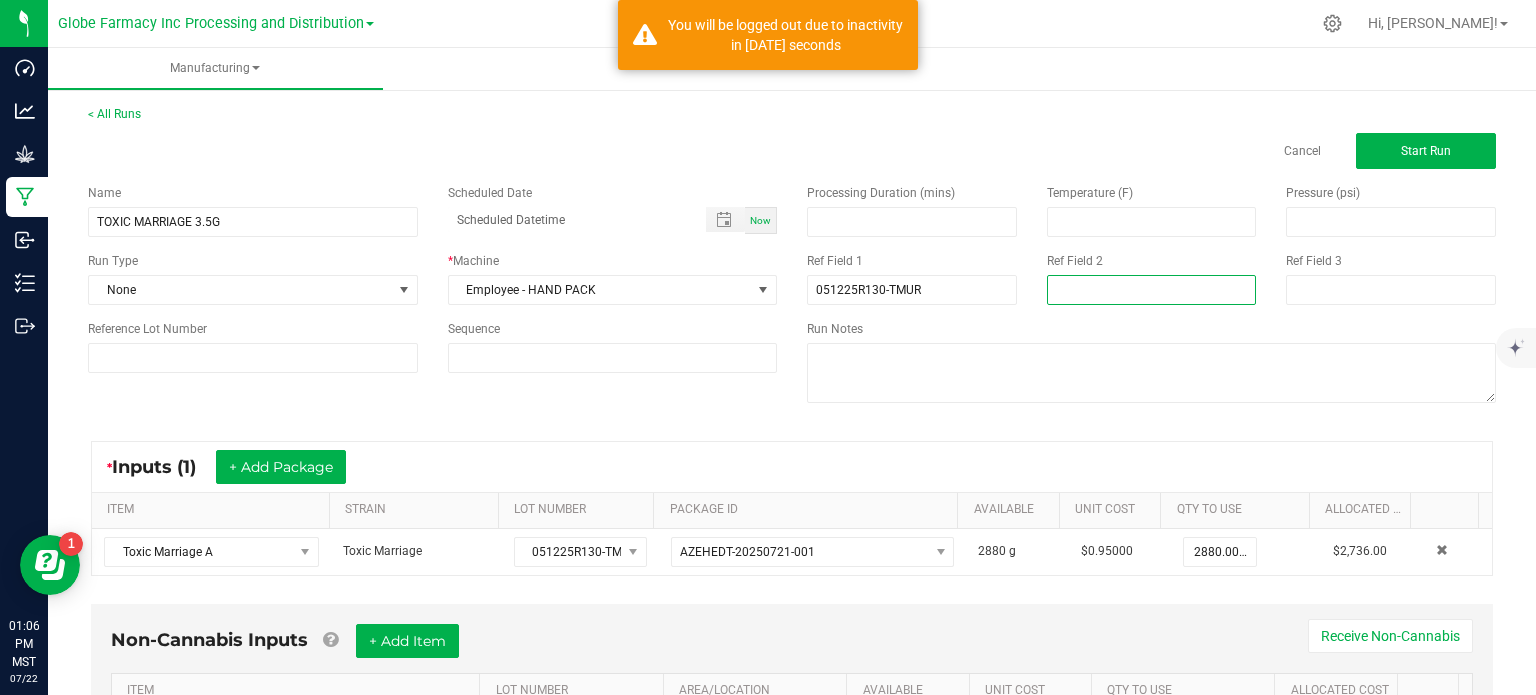 click at bounding box center (1152, 290) 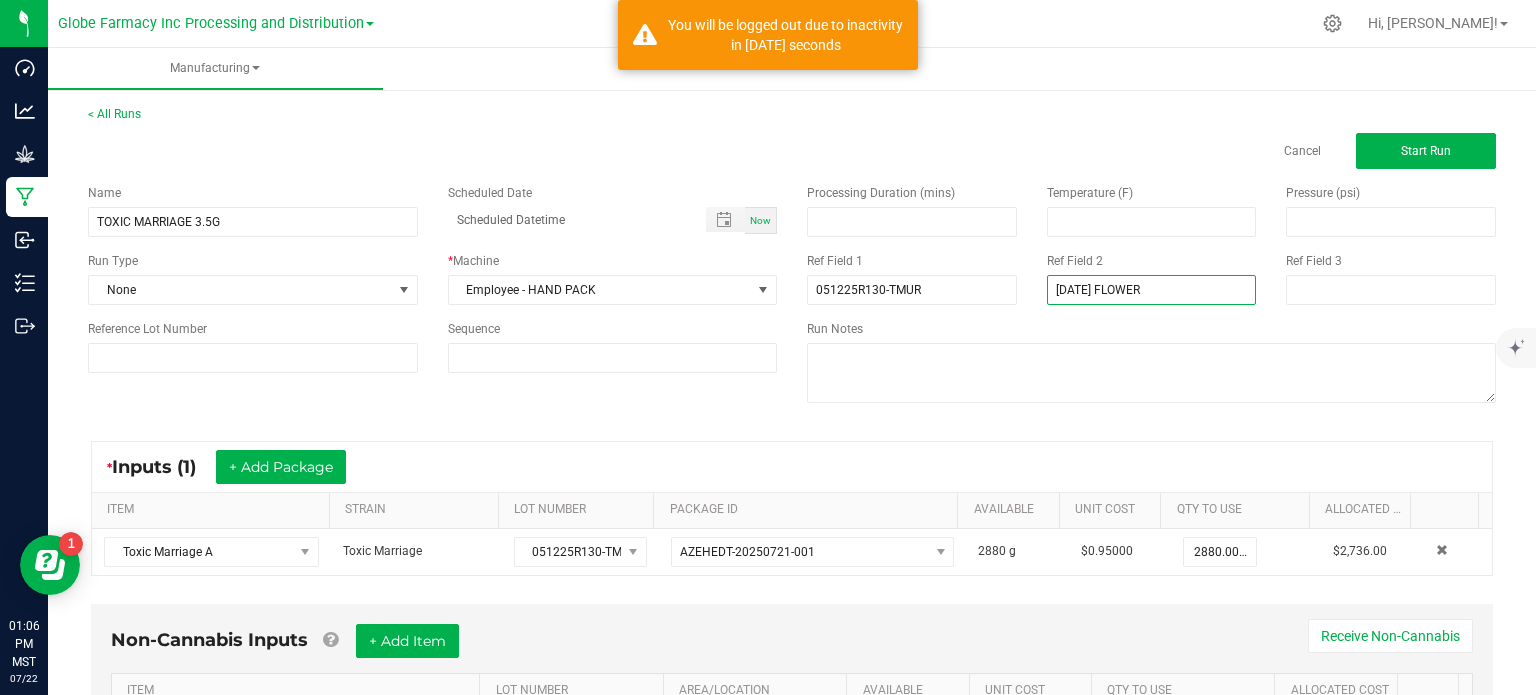 type on "[DATE] FLOWER" 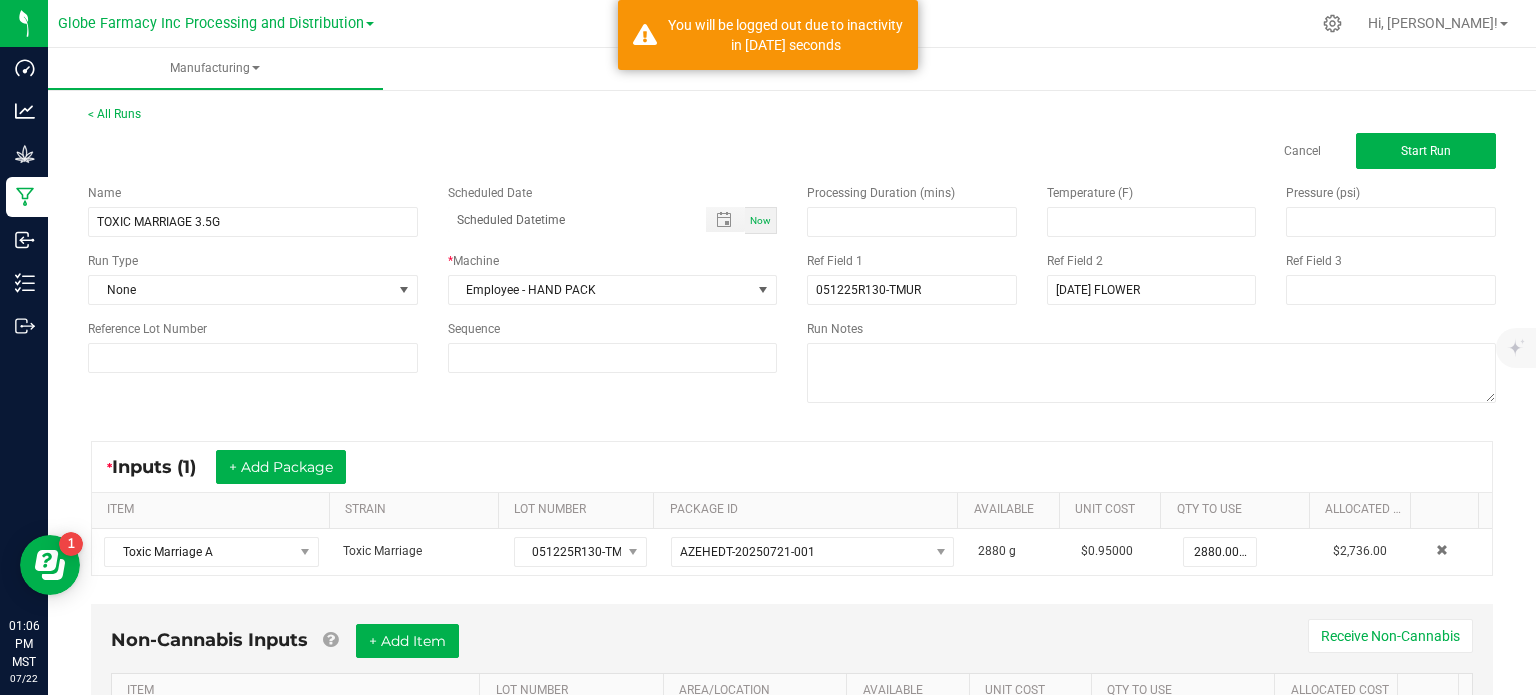 click on "Processing Duration (mins)   Temperature (F)   Pressure (psi)   Ref Field 1  051225R130-TMUR  Ref Field [DATE] FLOWER  Ref Field 3   Run Notes" at bounding box center [1151, 296] 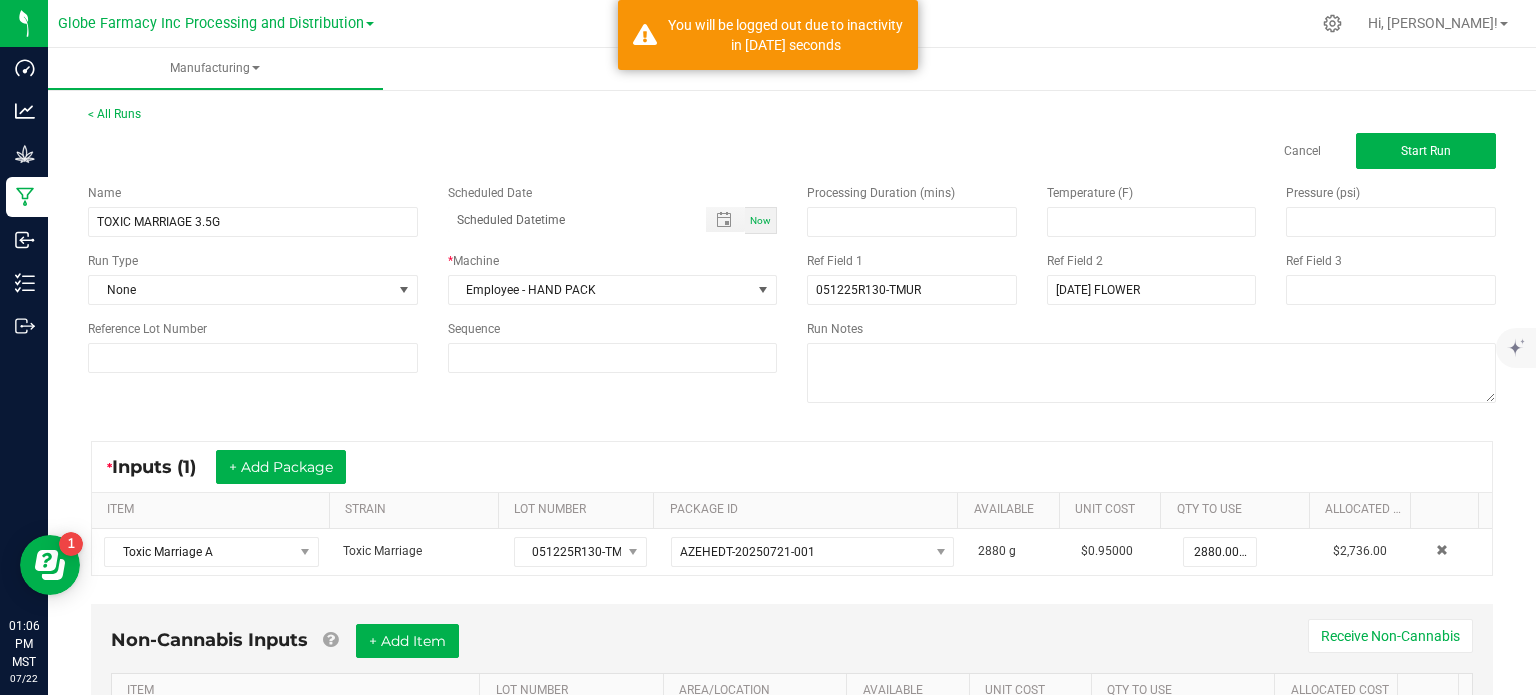 scroll, scrollTop: 125, scrollLeft: 0, axis: vertical 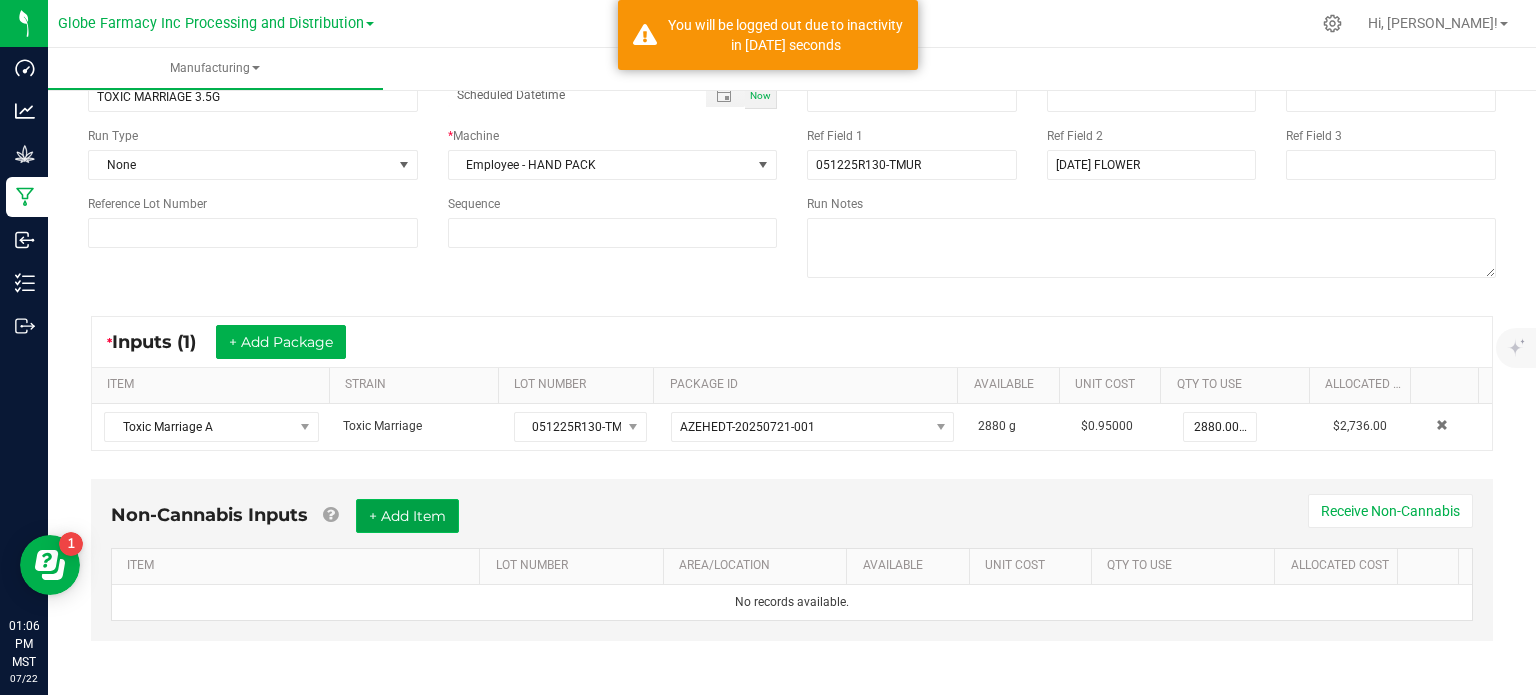 click on "+ Add Item" at bounding box center [407, 516] 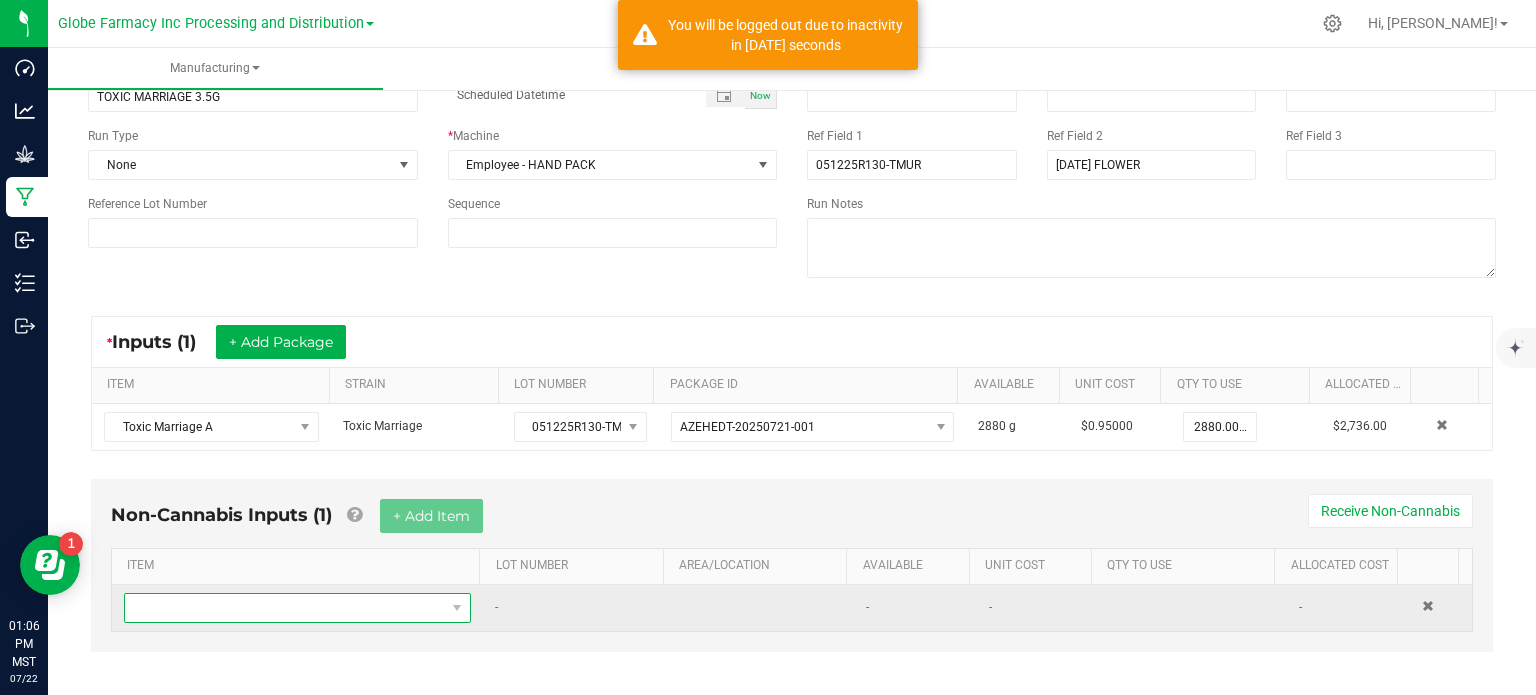 click at bounding box center (285, 608) 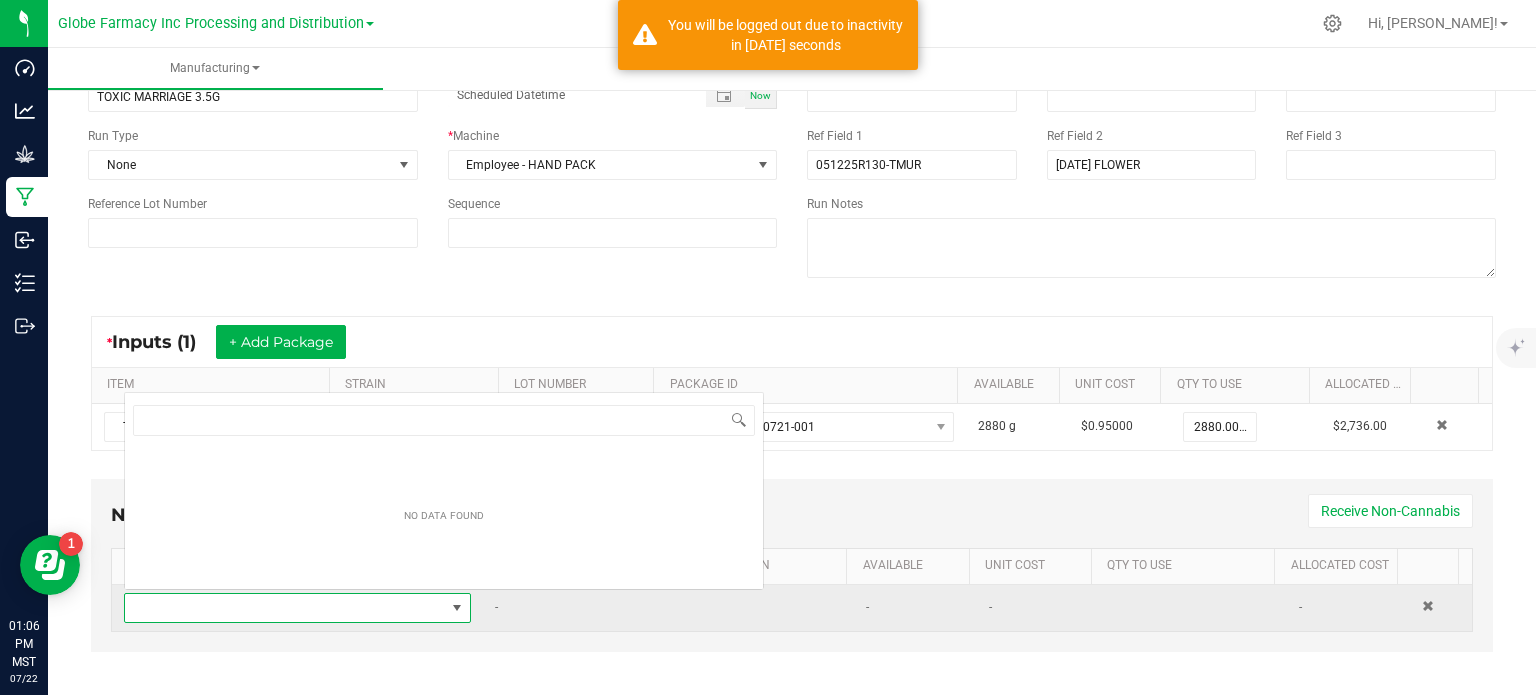 scroll, scrollTop: 0, scrollLeft: 0, axis: both 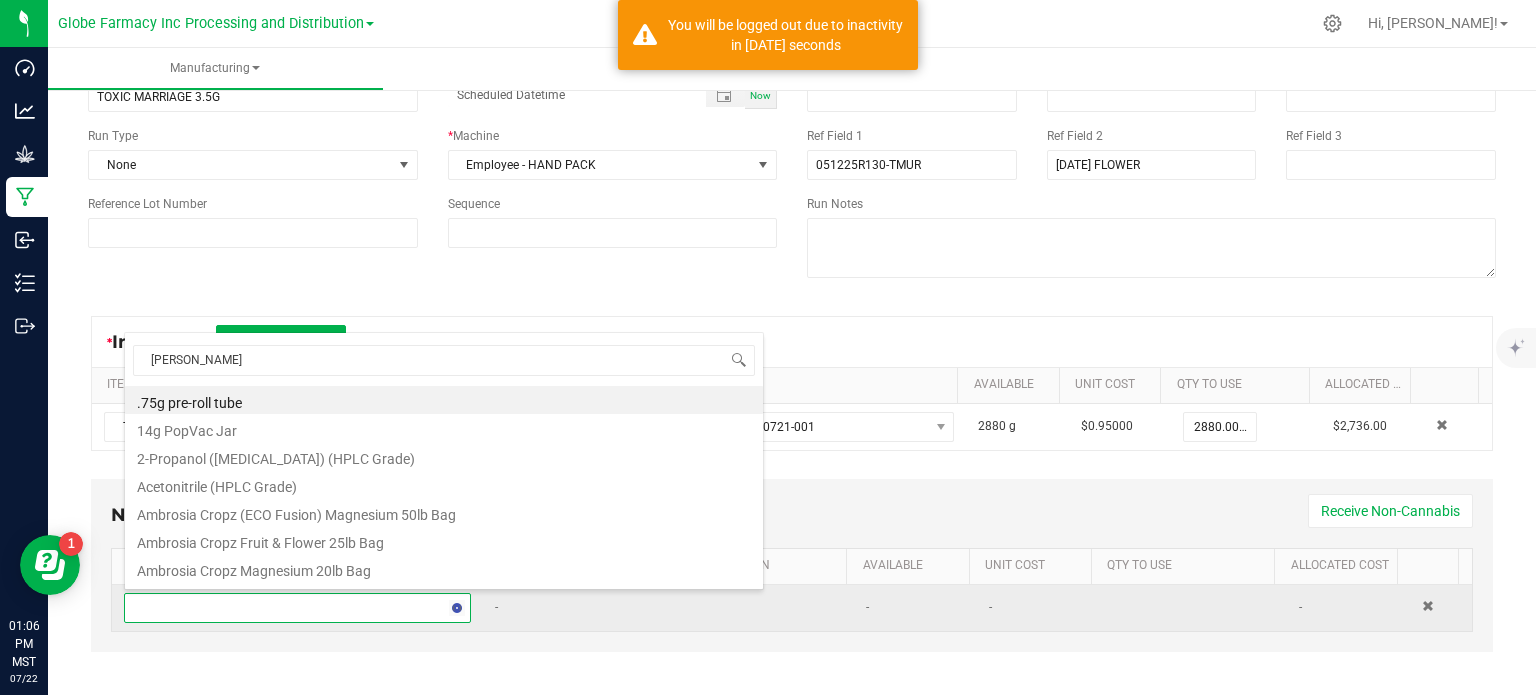 type on "MYLAR" 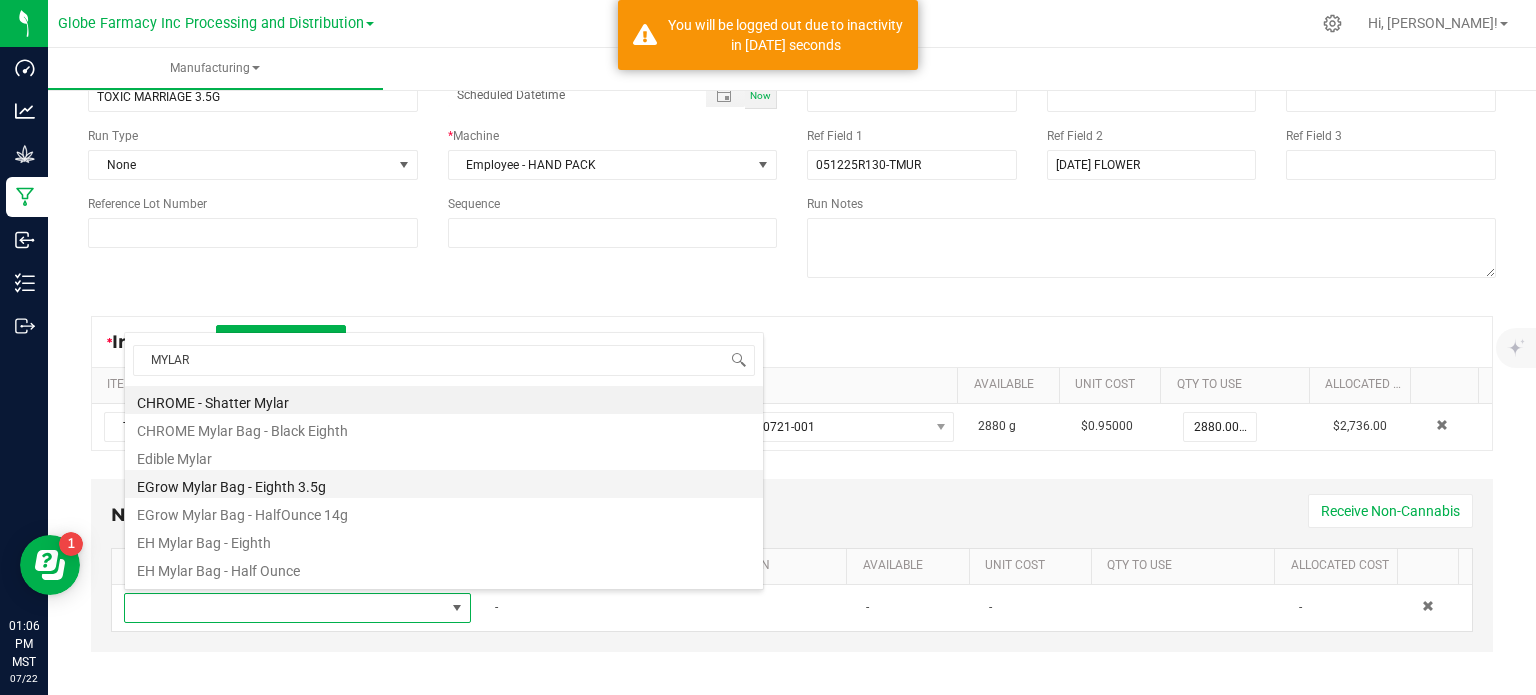 click on "EGrow Mylar Bag - Eighth 3.5g" at bounding box center (444, 484) 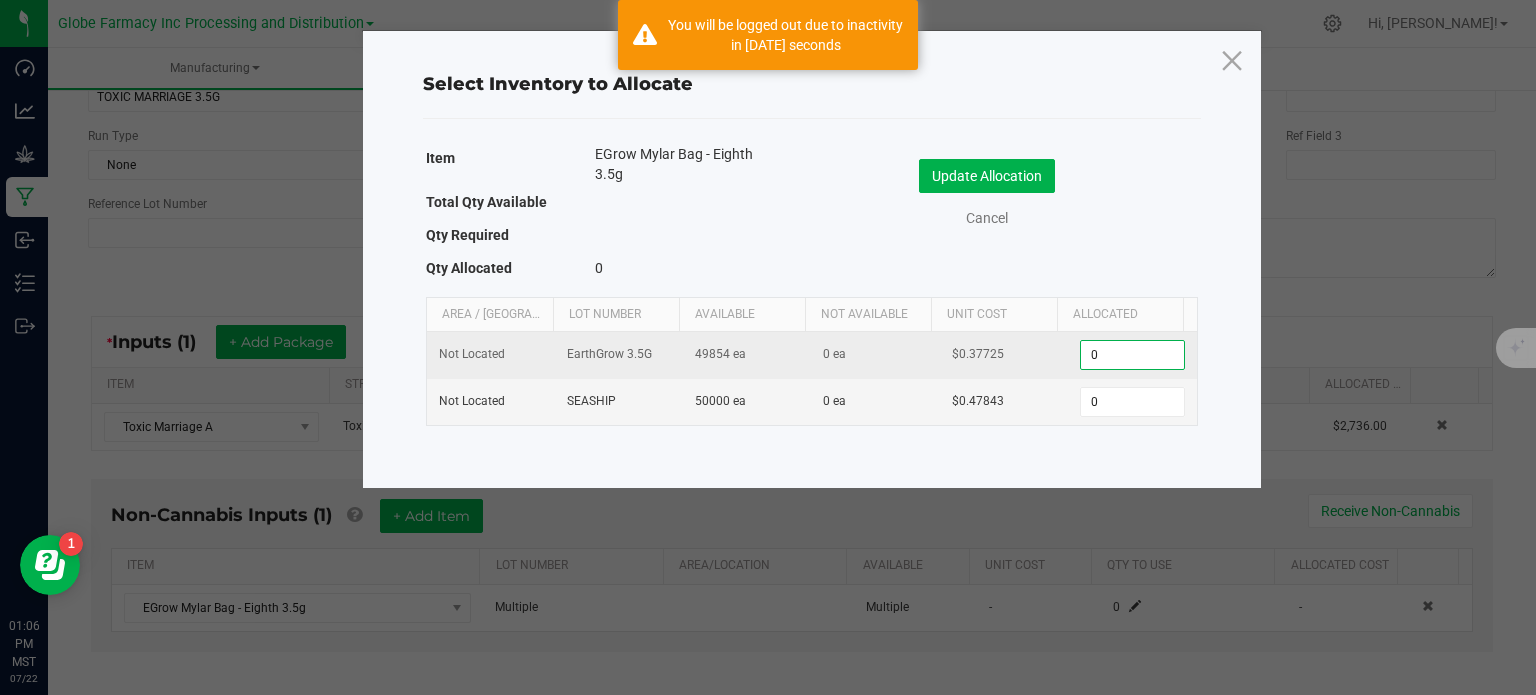 click on "0" at bounding box center (1132, 355) 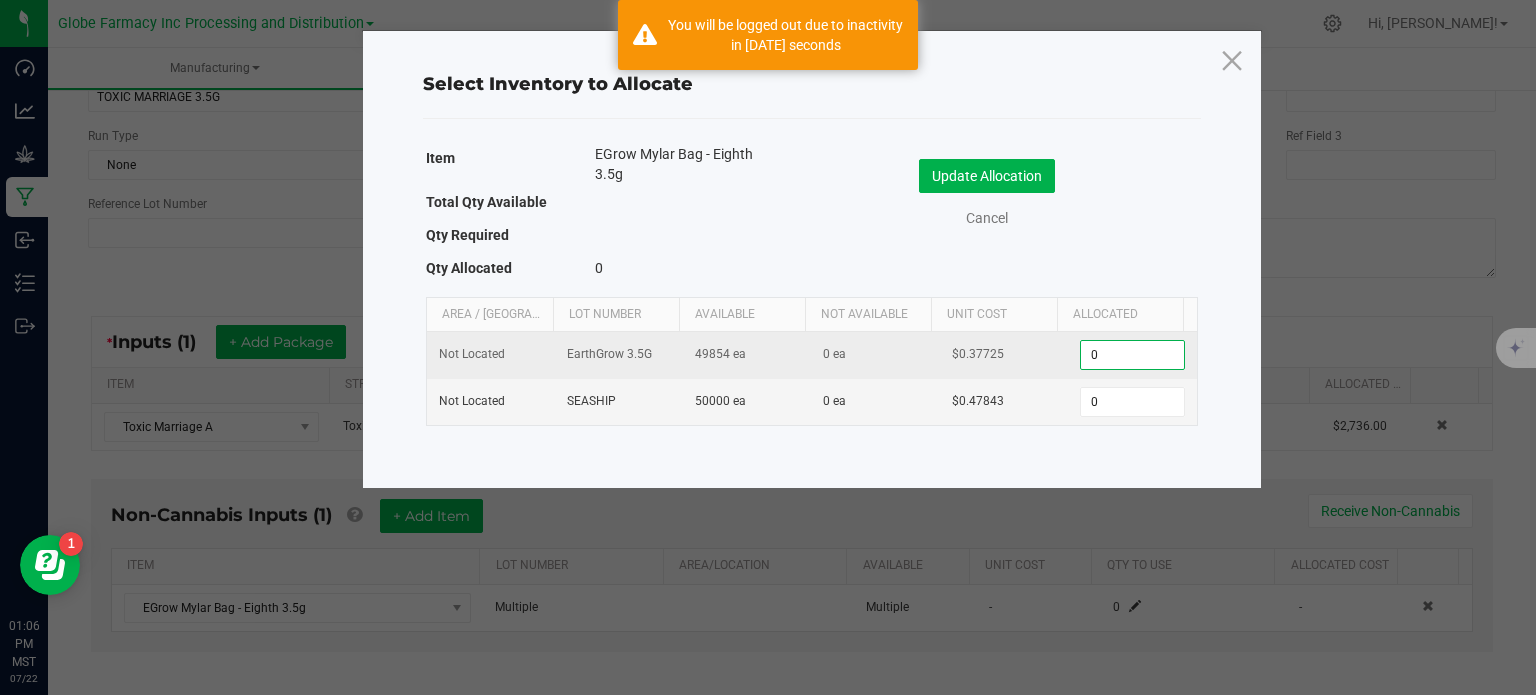 click on "0" at bounding box center [1132, 355] 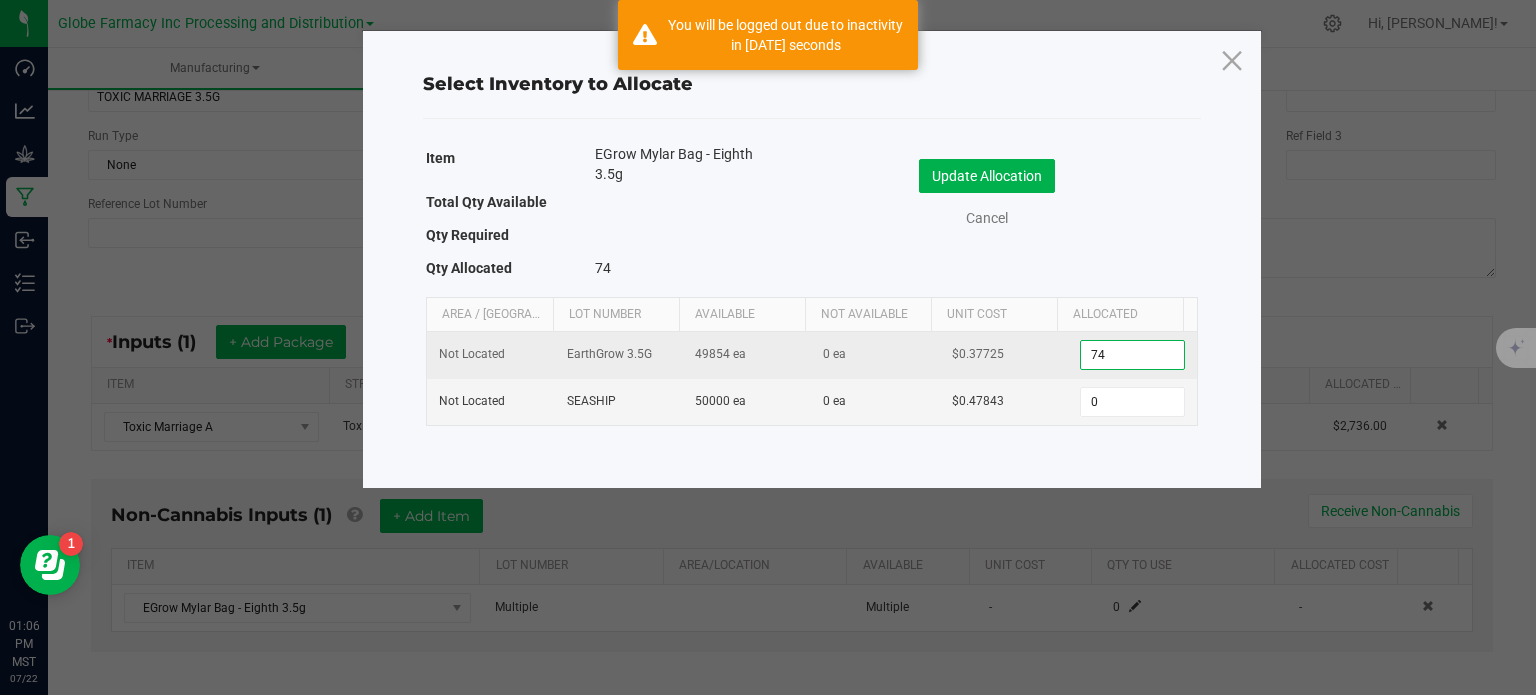 type on "740" 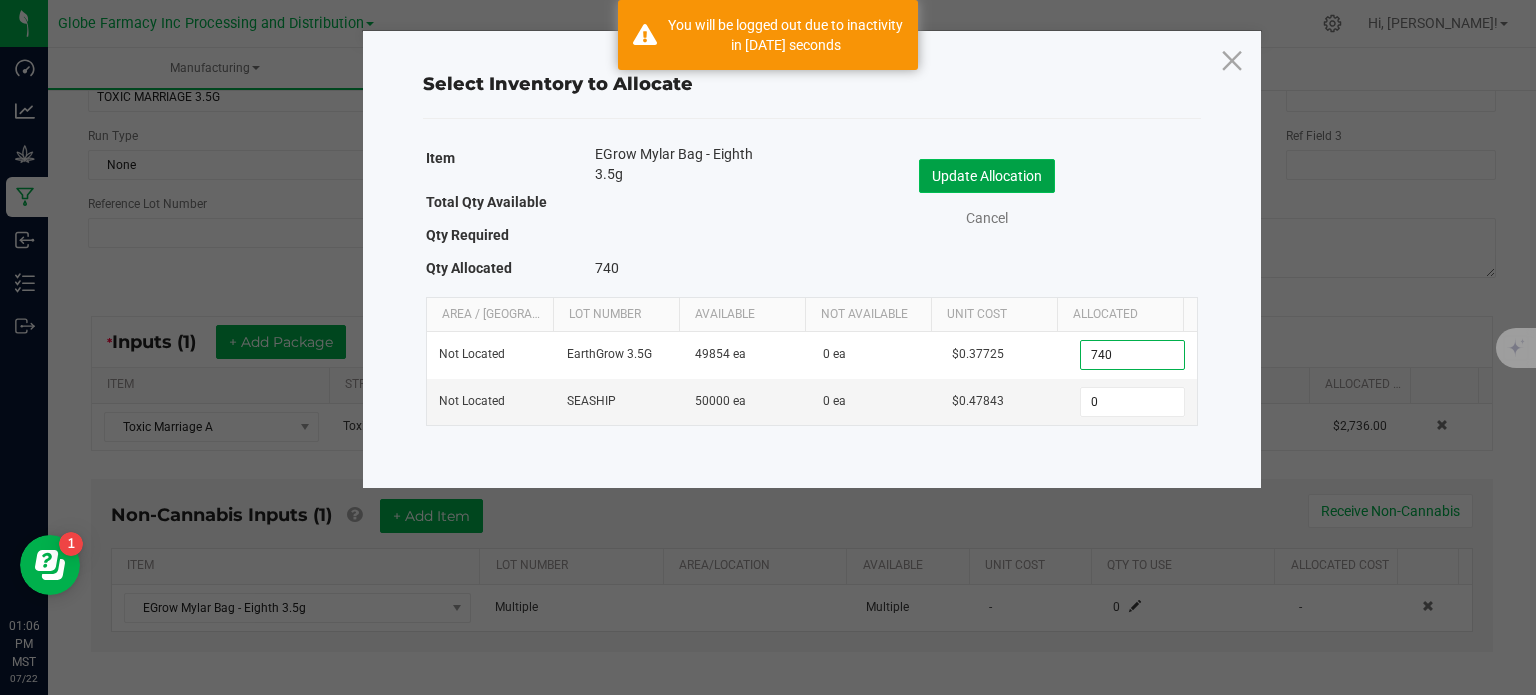 click on "Update Allocation" 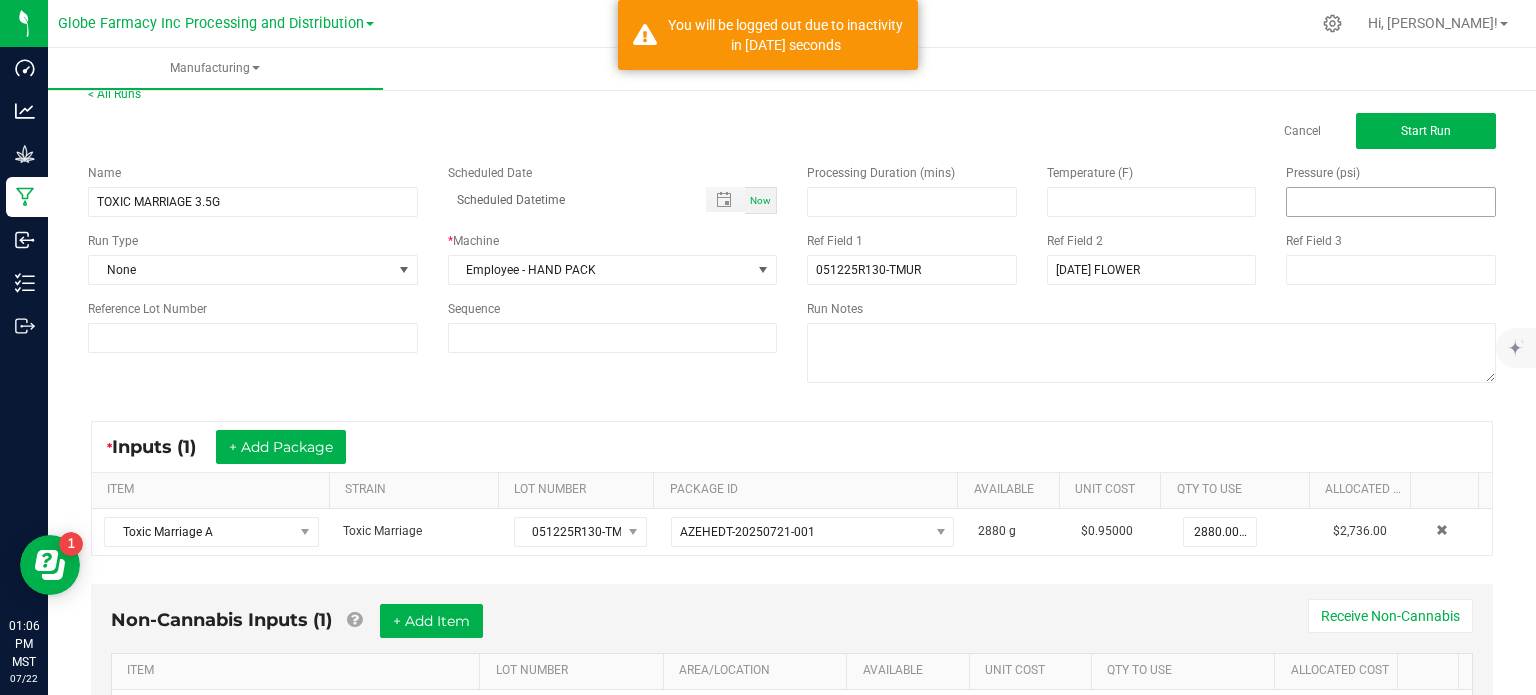 scroll, scrollTop: 0, scrollLeft: 0, axis: both 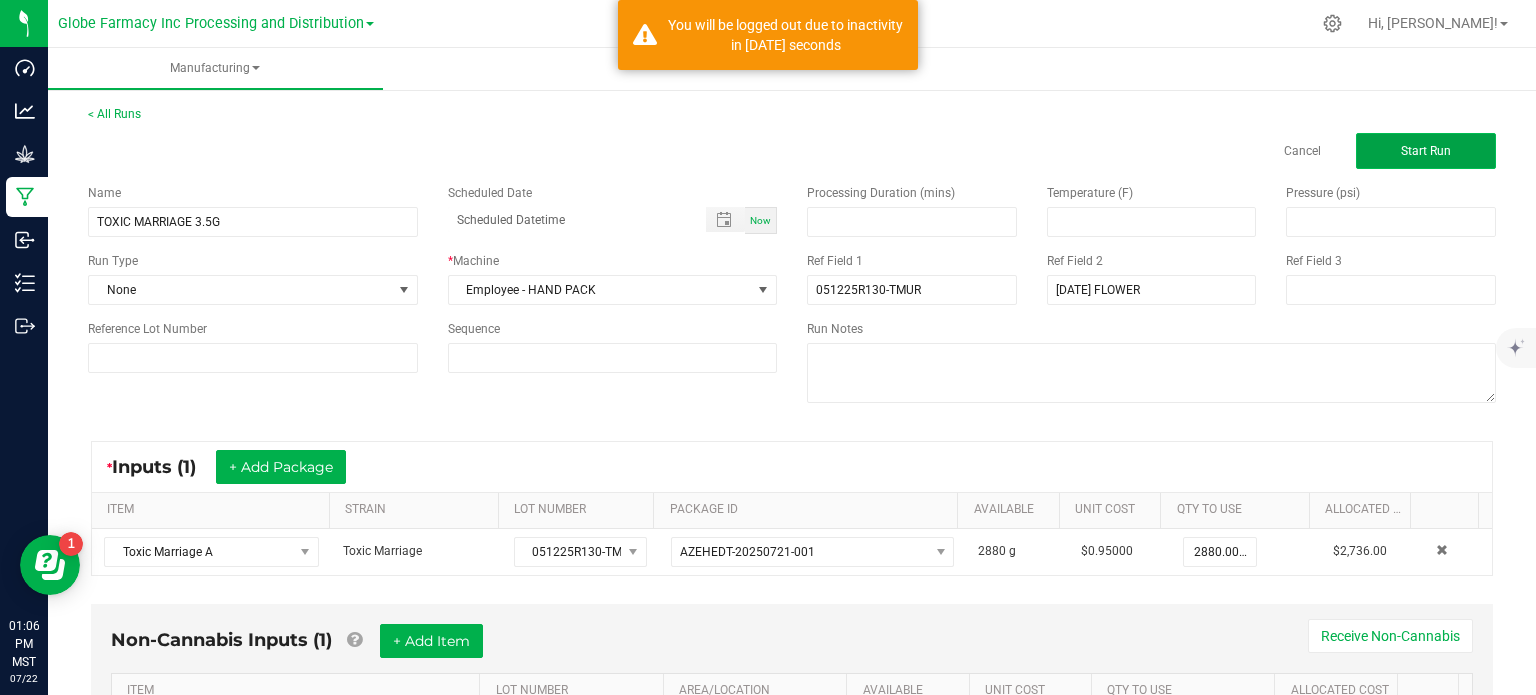 click on "Start Run" 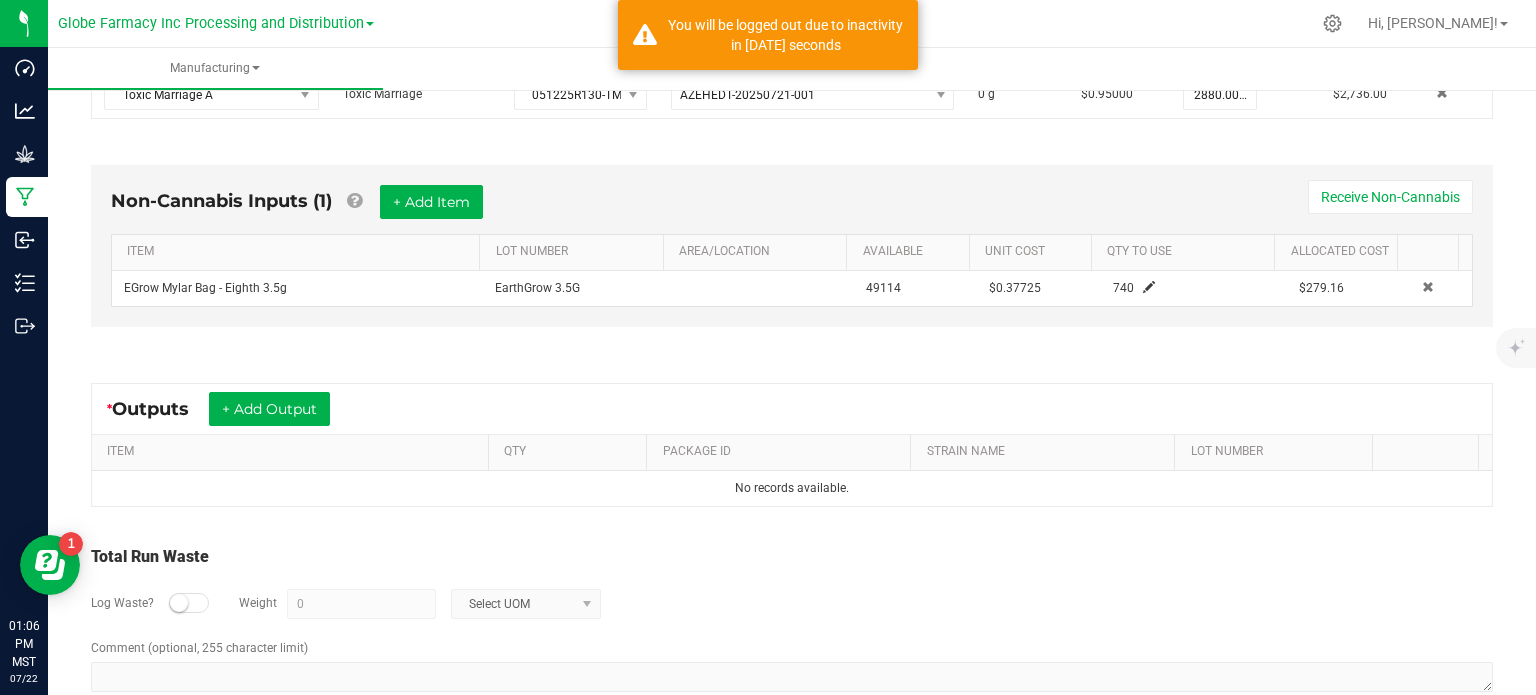 scroll, scrollTop: 500, scrollLeft: 0, axis: vertical 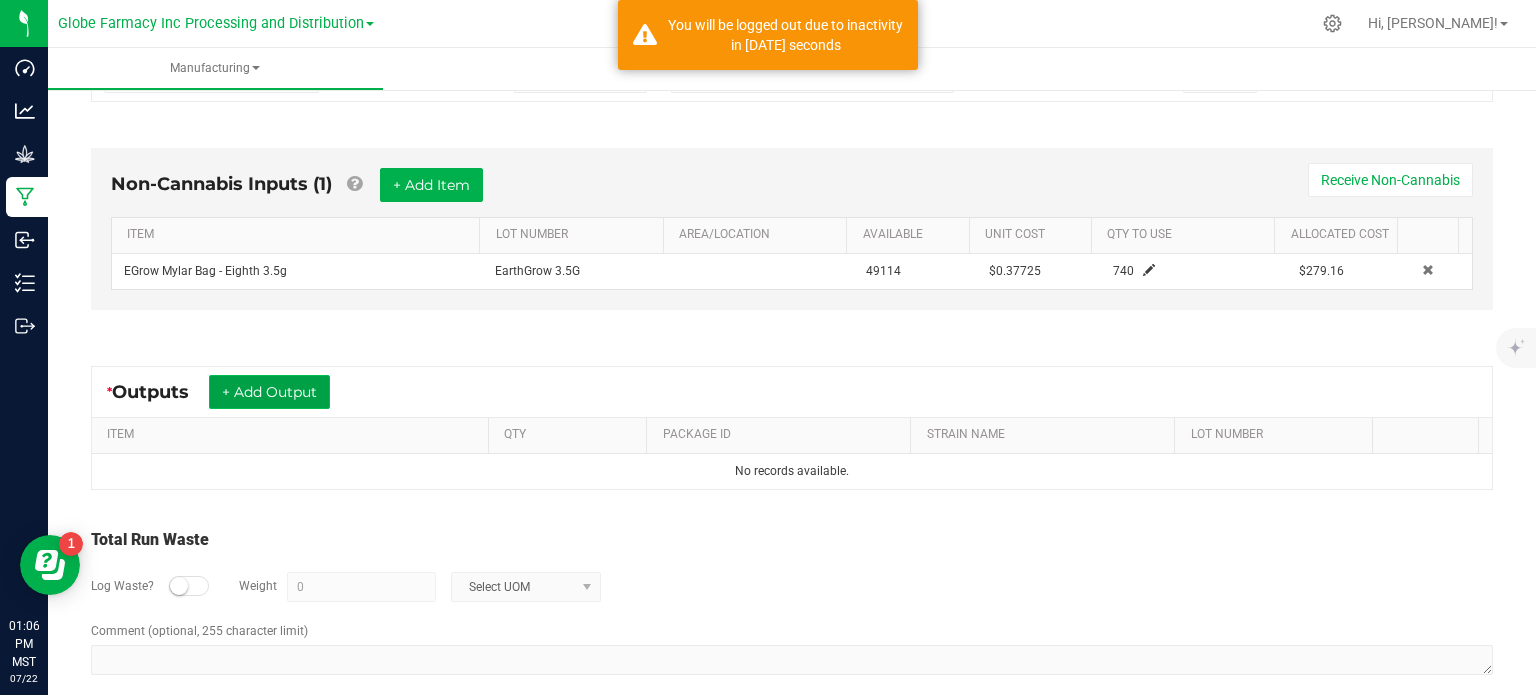 click on "+ Add Output" at bounding box center (269, 392) 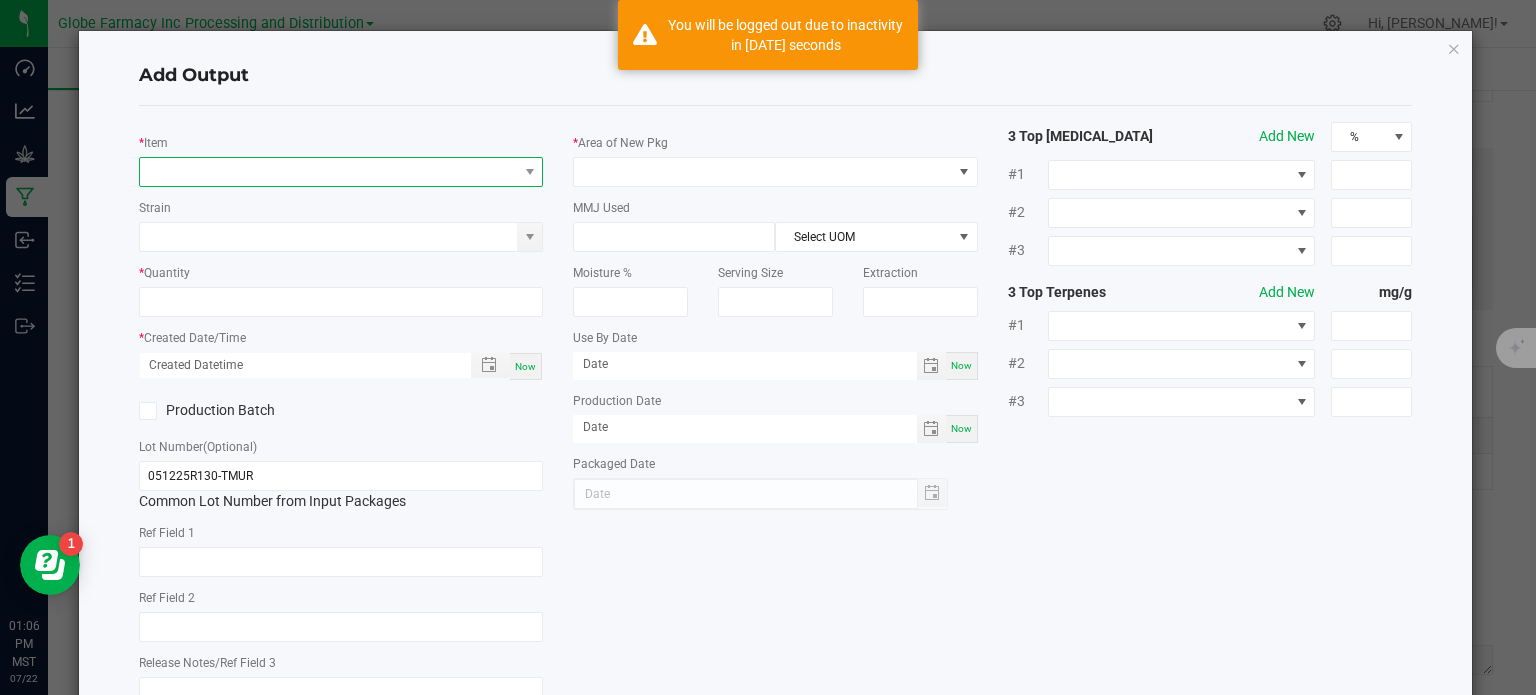 click at bounding box center (329, 172) 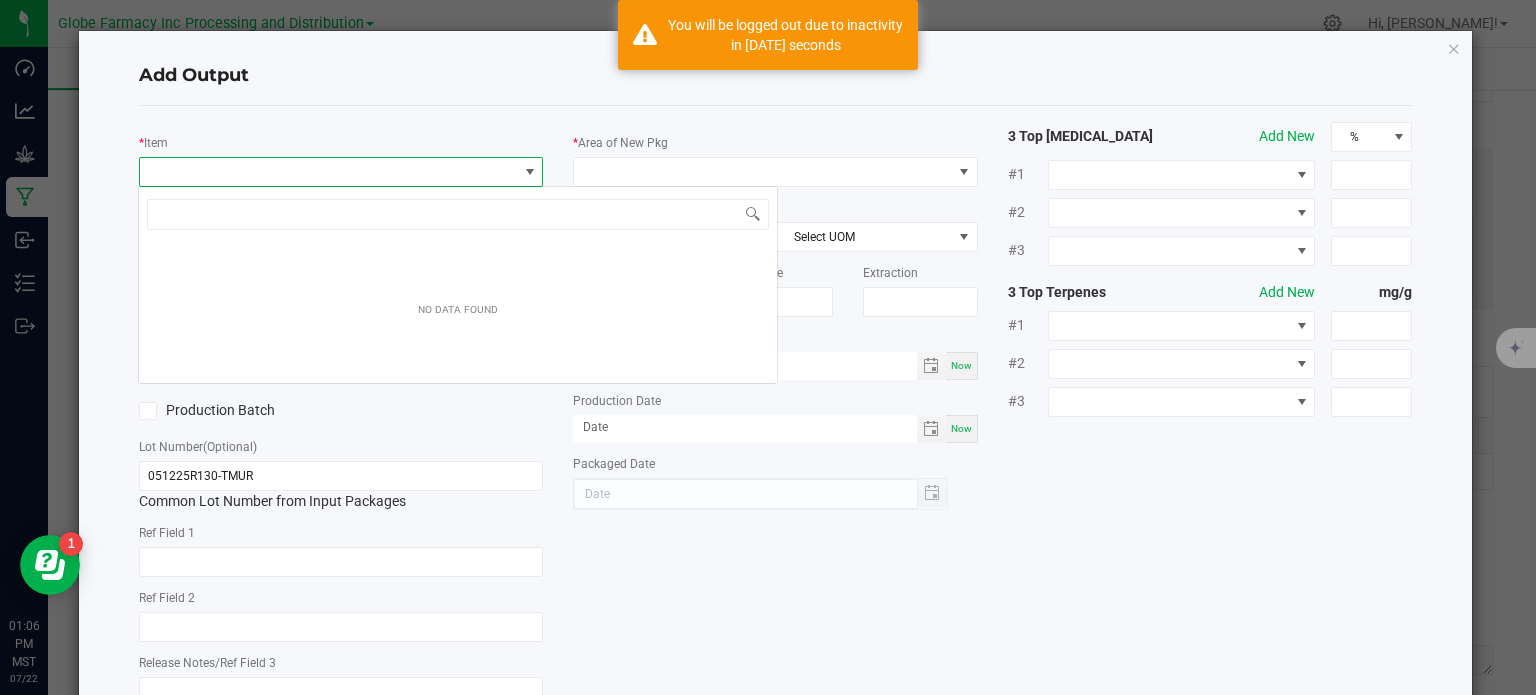 scroll, scrollTop: 99970, scrollLeft: 99600, axis: both 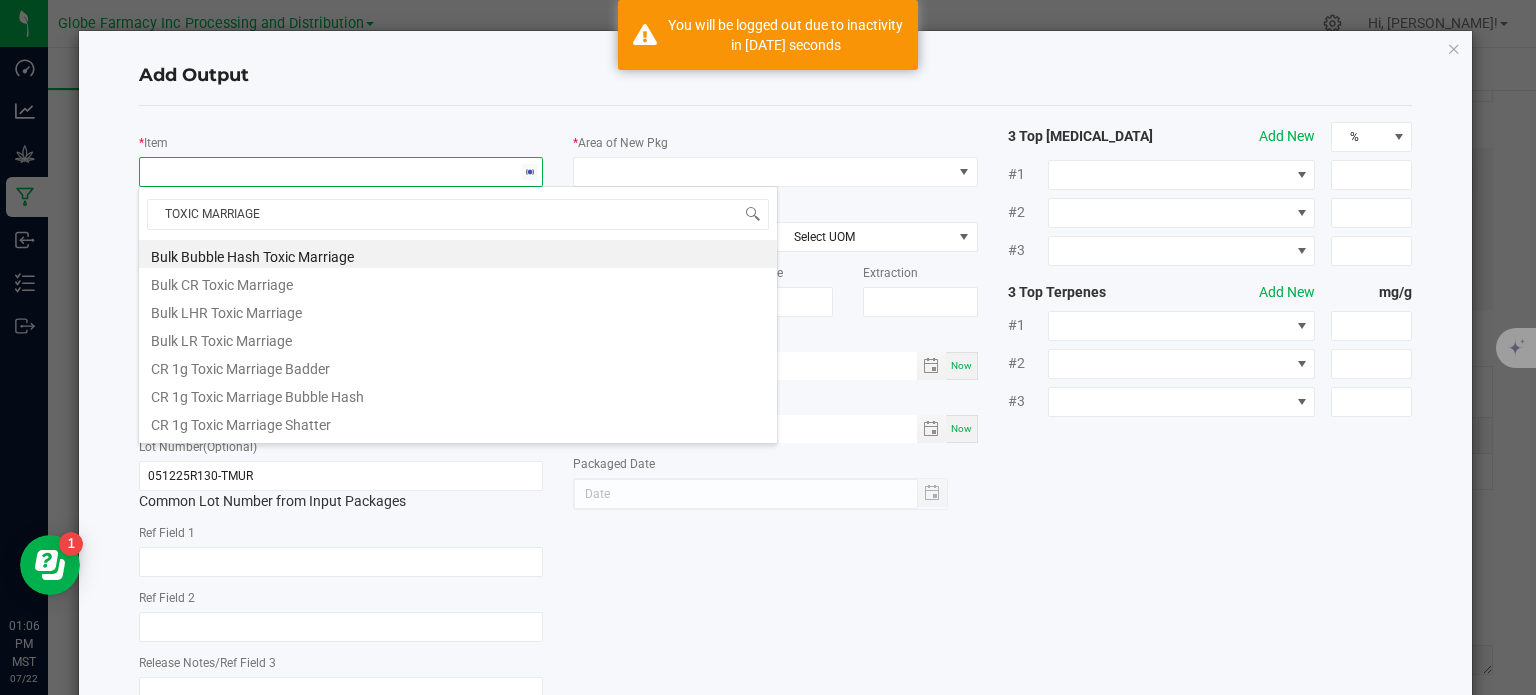 type on "TOXIC MARRIAGE B" 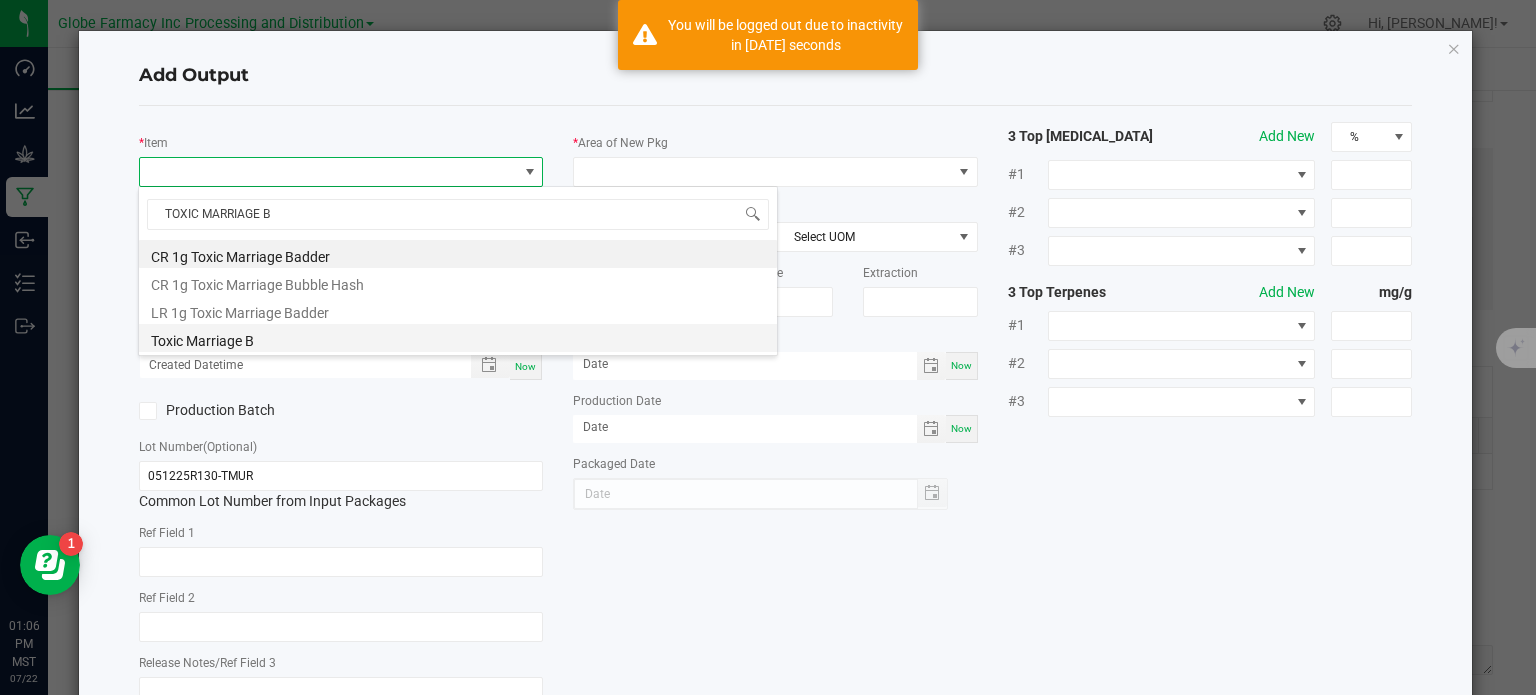 click on "Toxic Marriage B" at bounding box center [458, 338] 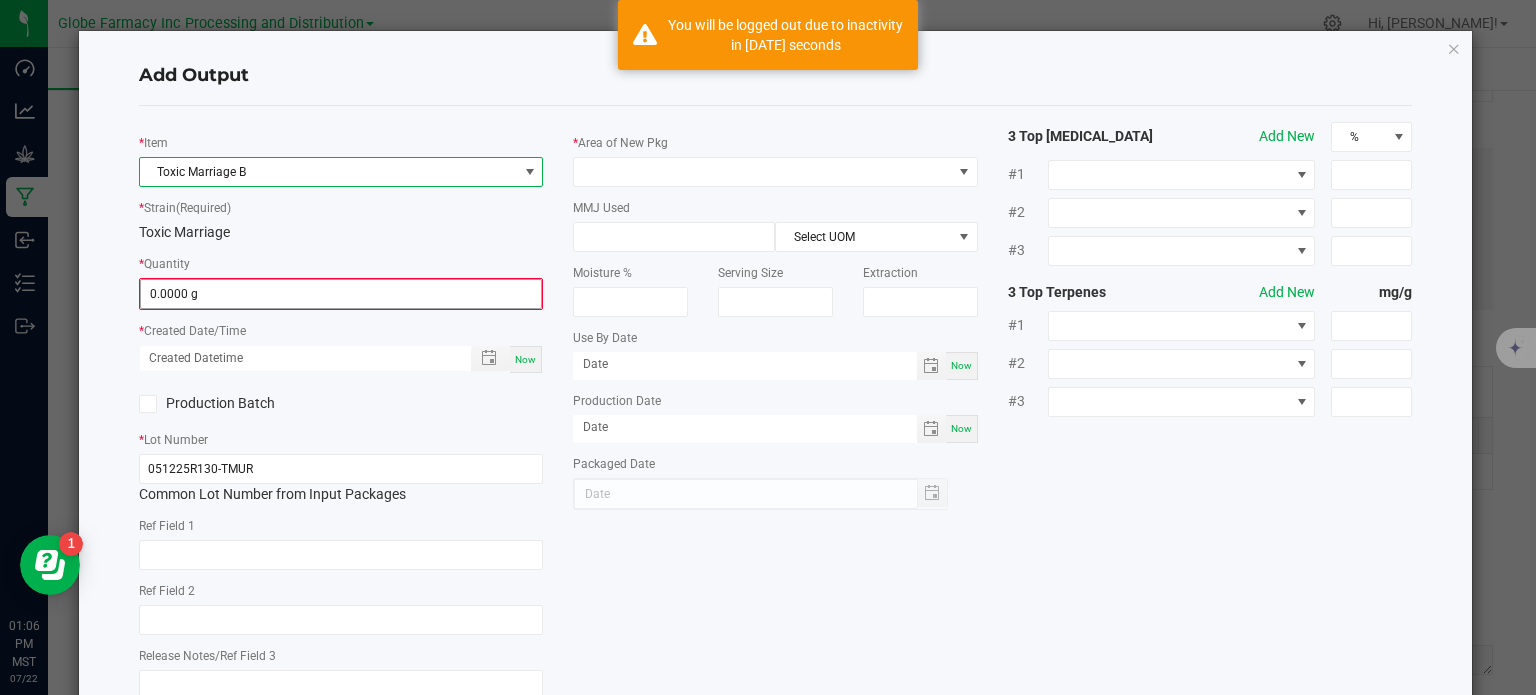 click on "0.0000 g" at bounding box center [341, 294] 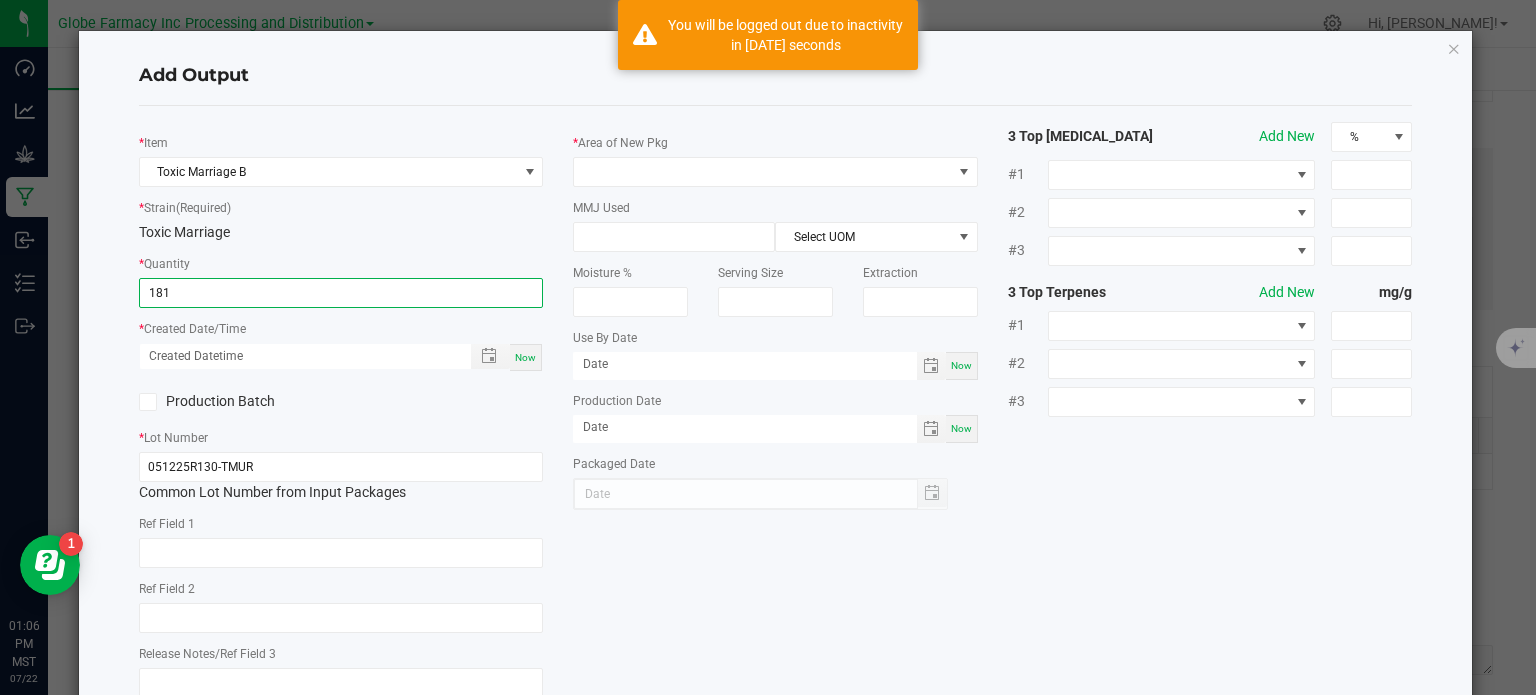 type on "181.0000 g" 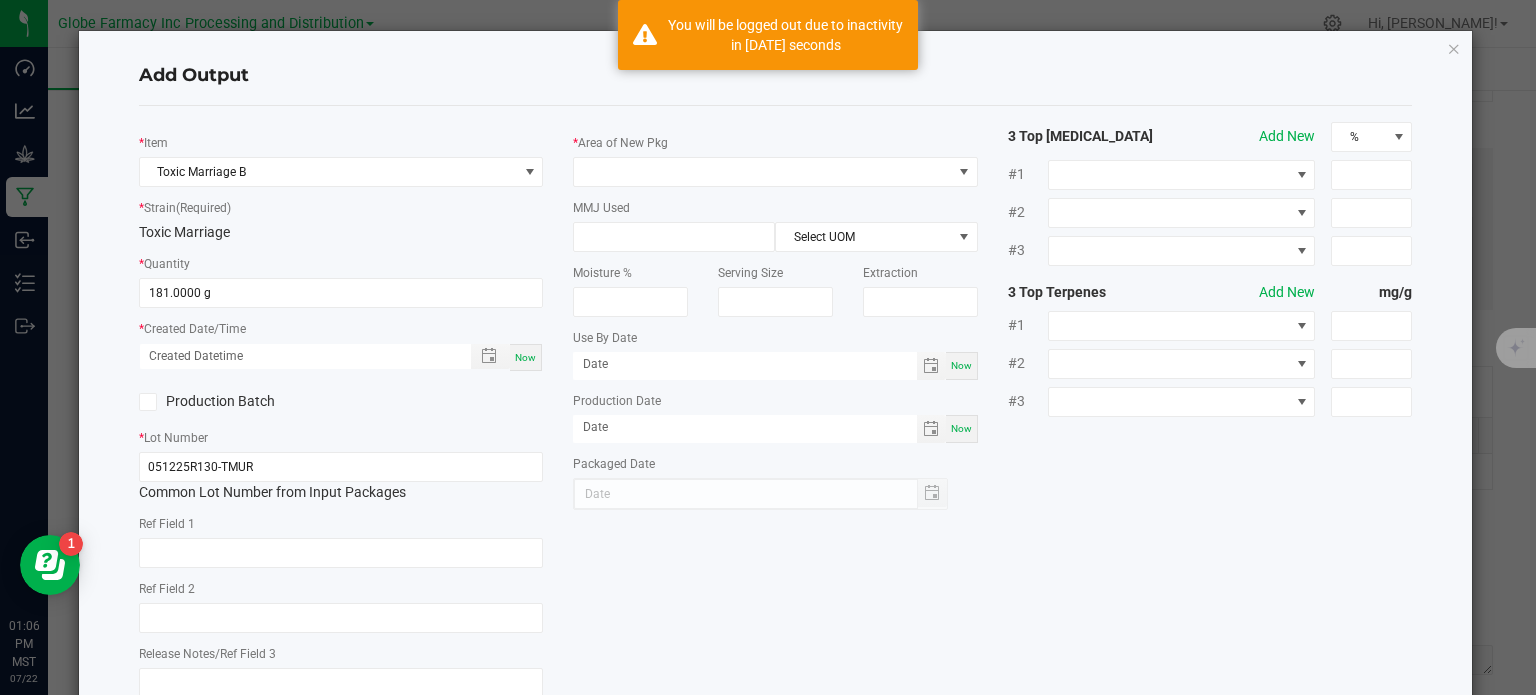 click on "Now" at bounding box center [525, 357] 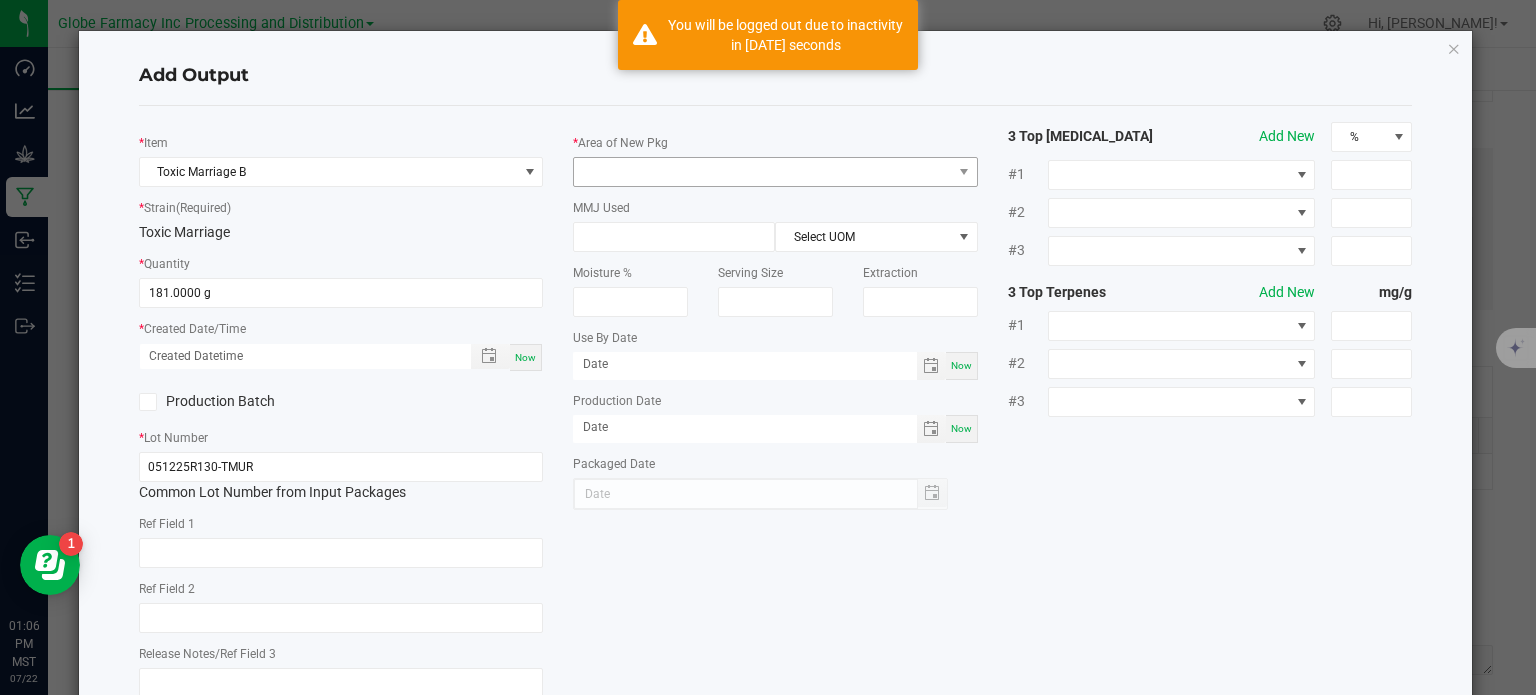 type on "[DATE] 1:06 PM" 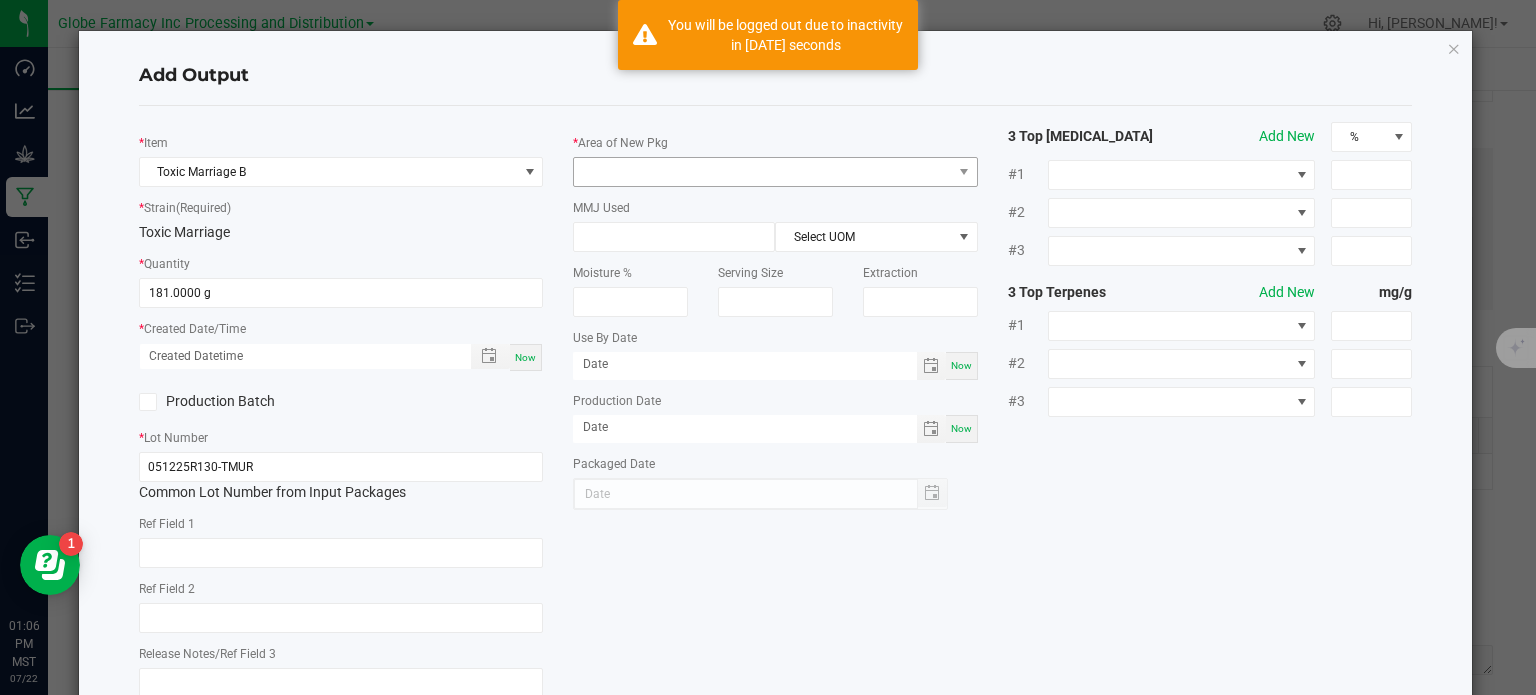 type on "[DATE]" 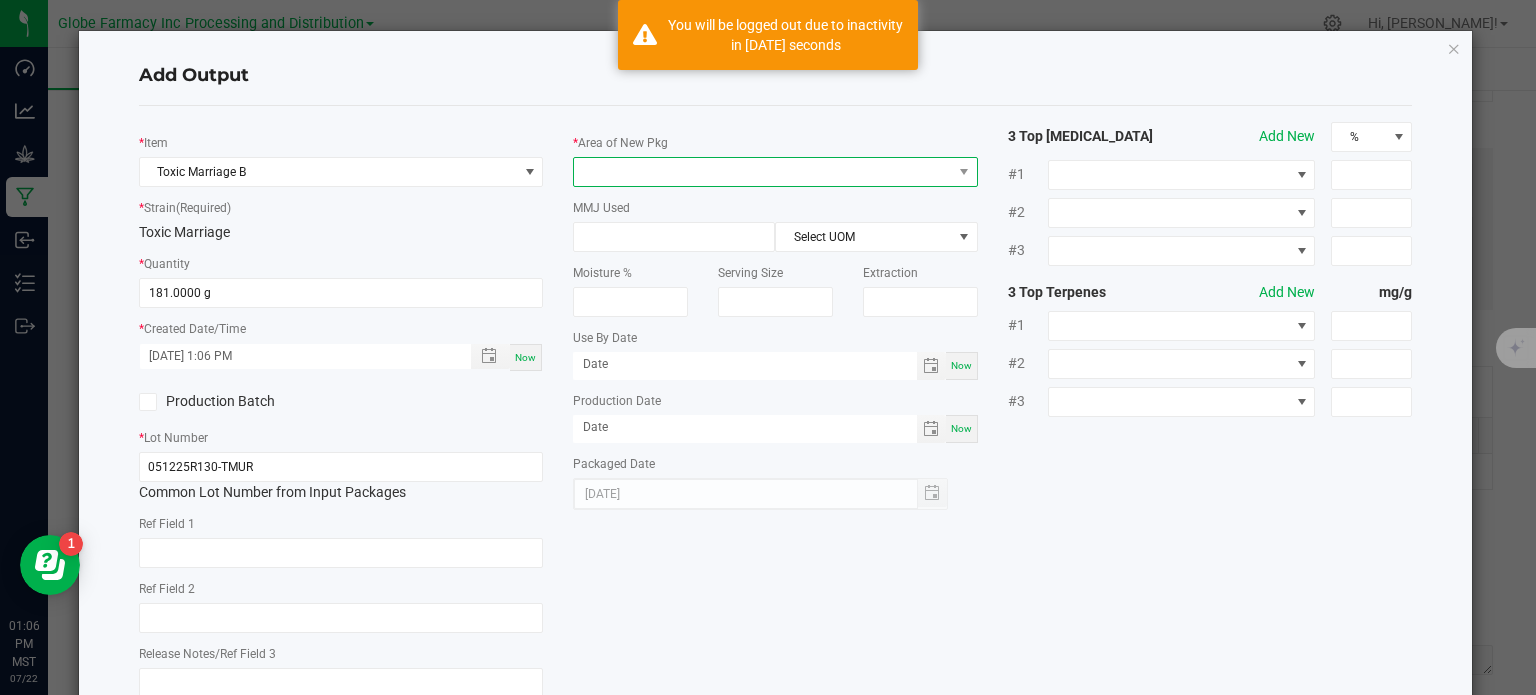 click at bounding box center [763, 172] 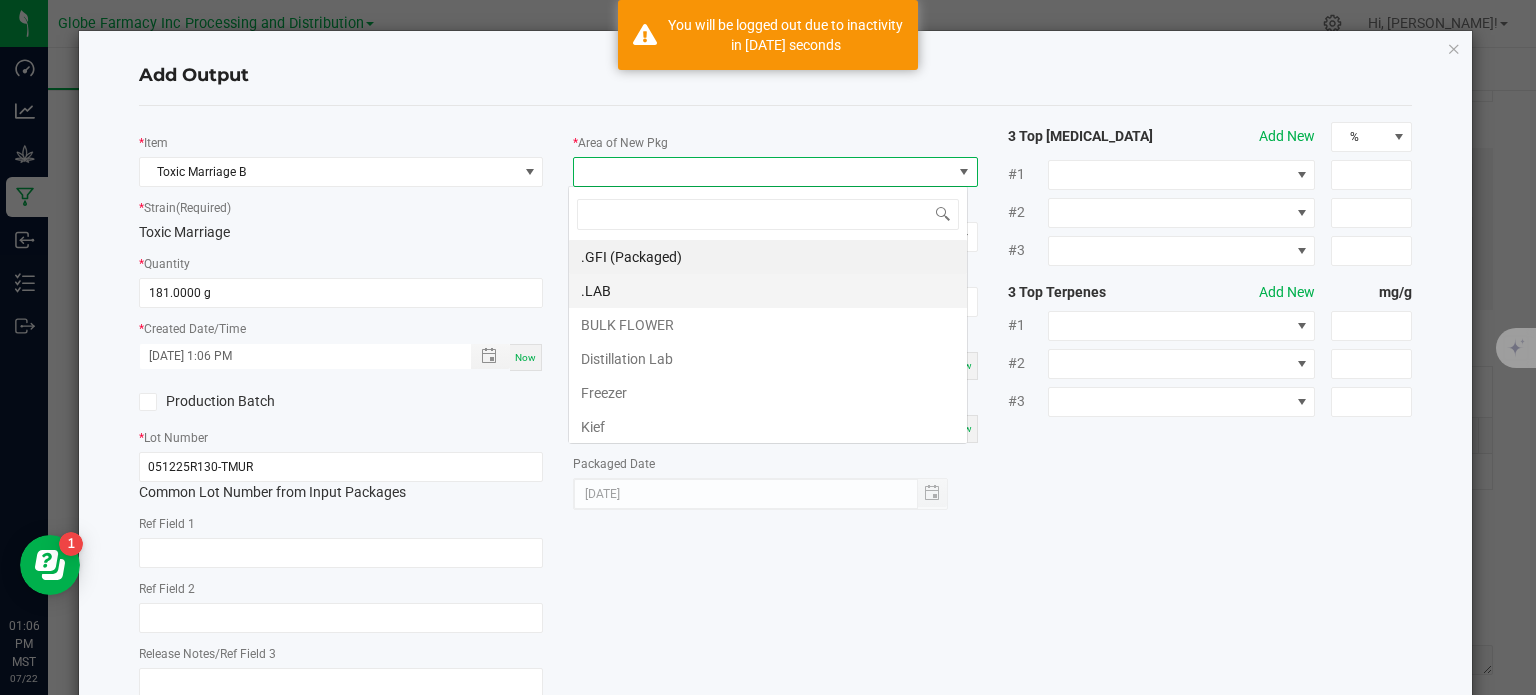scroll, scrollTop: 99970, scrollLeft: 99600, axis: both 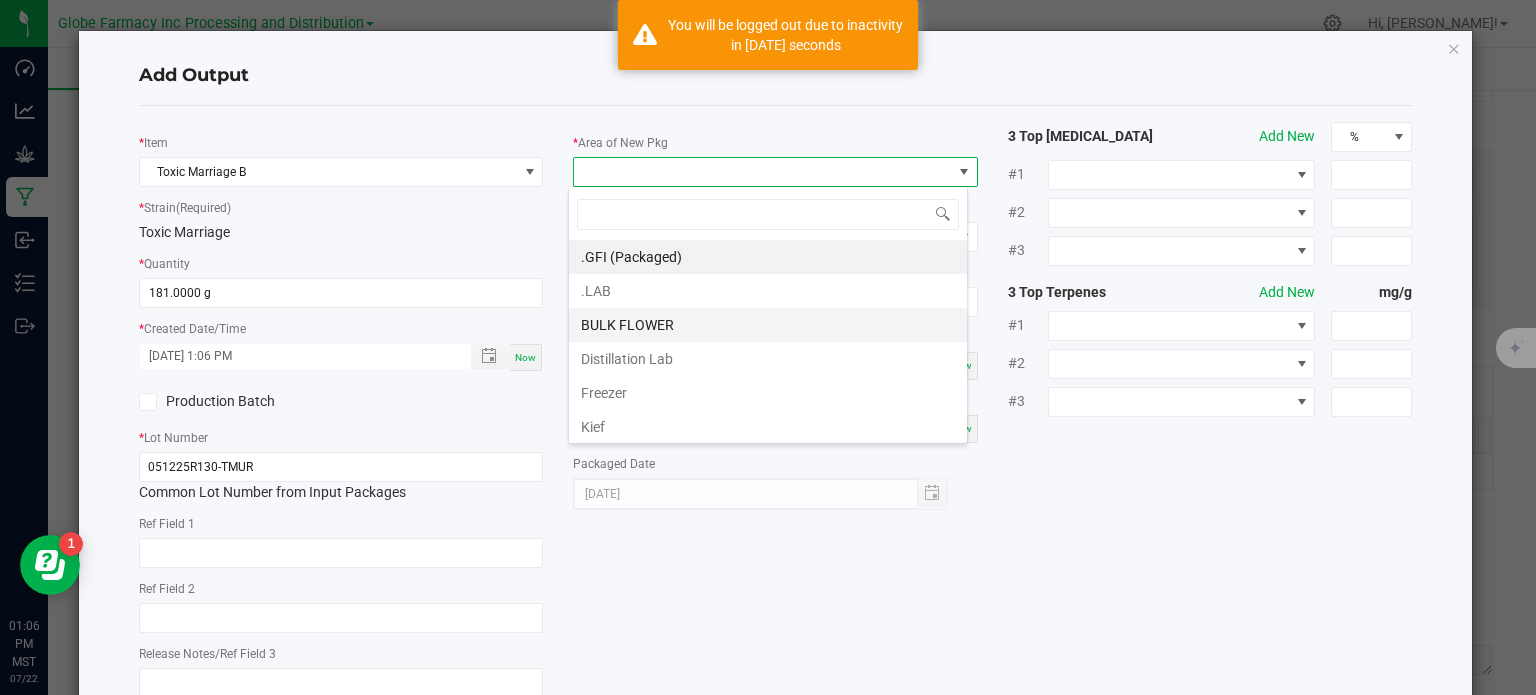 click on "BULK FLOWER" at bounding box center [768, 325] 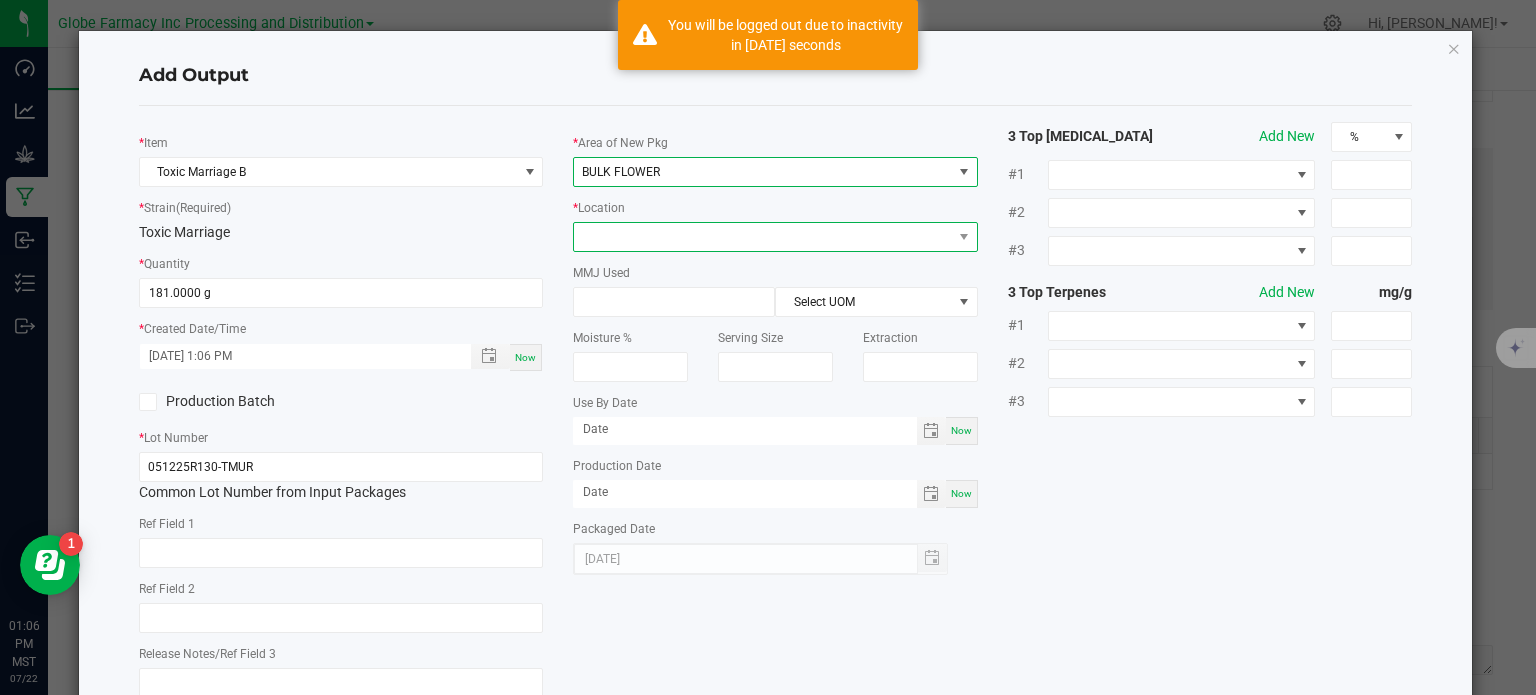 click at bounding box center [763, 237] 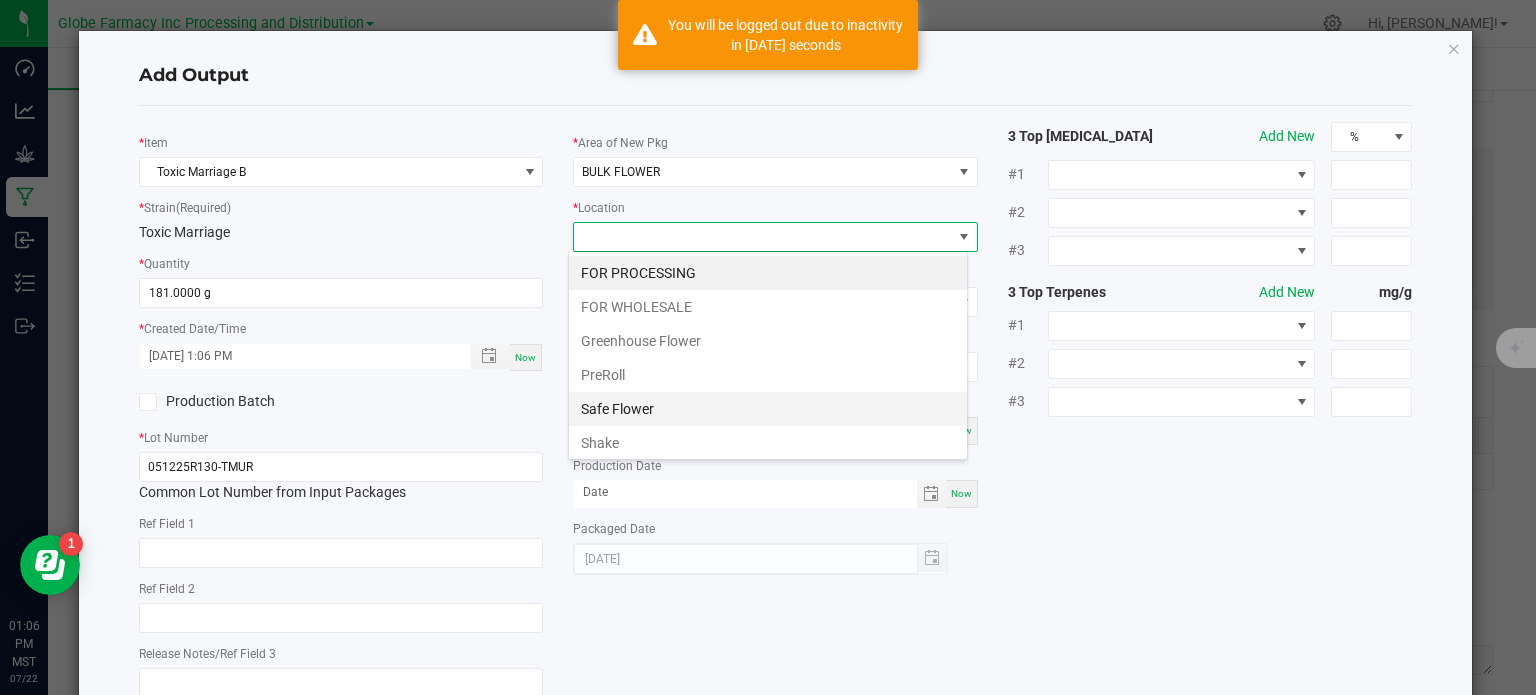 scroll, scrollTop: 99970, scrollLeft: 99600, axis: both 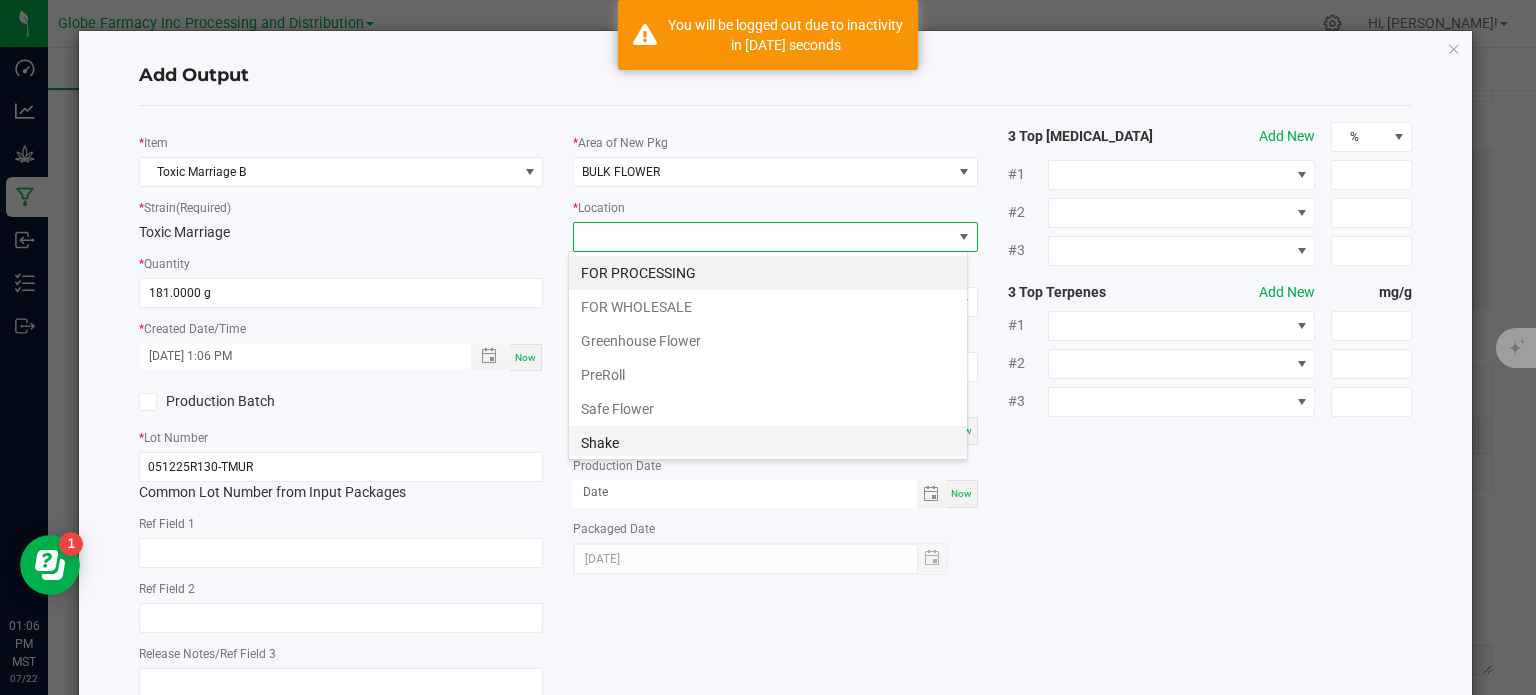 click on "Shake" at bounding box center (768, 443) 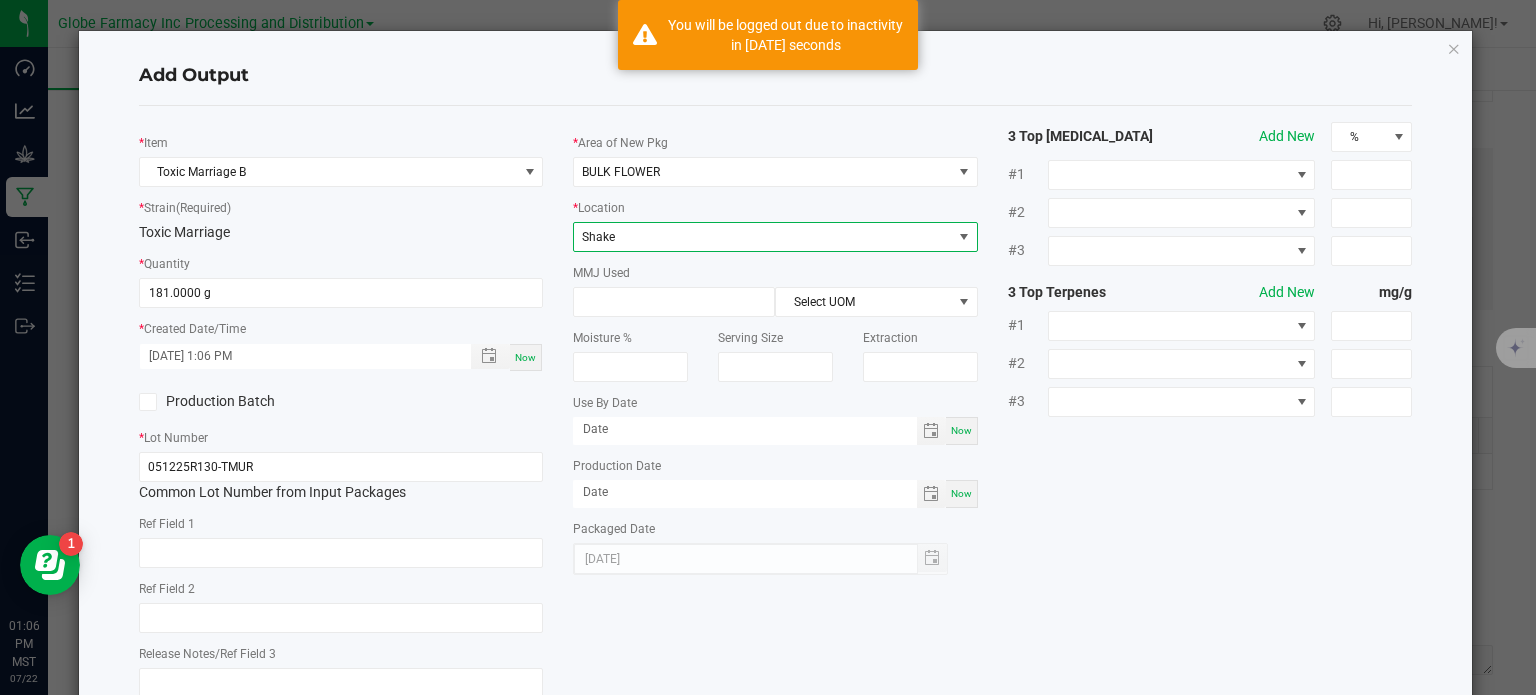 click on "*   Item  Toxic Marriage B  *   Strain  (Required)  Toxic Marriage   *   Quantity  181.0000 g  *   Created Date/Time  [DATE] 1:06 PM Now  Production Batch   *   Lot Number  051225R130-TMUR  Common Lot Number from Input Packages   Ref Field 1   Ref Field 2   Release Notes/Ref Field 3   *   Area of New Pkg  BULK FLOWER  *   Location  Shake  MMJ Used  Select UOM  Moisture %   Serving Size   Extraction   Use By Date  Now  Production Date  Now  Packaged Date  [DATE] 3 Top [MEDICAL_DATA]  Add New  % #1 #2 #3 3 Top Terpenes  Add New  mg/g #1 #2 #3" 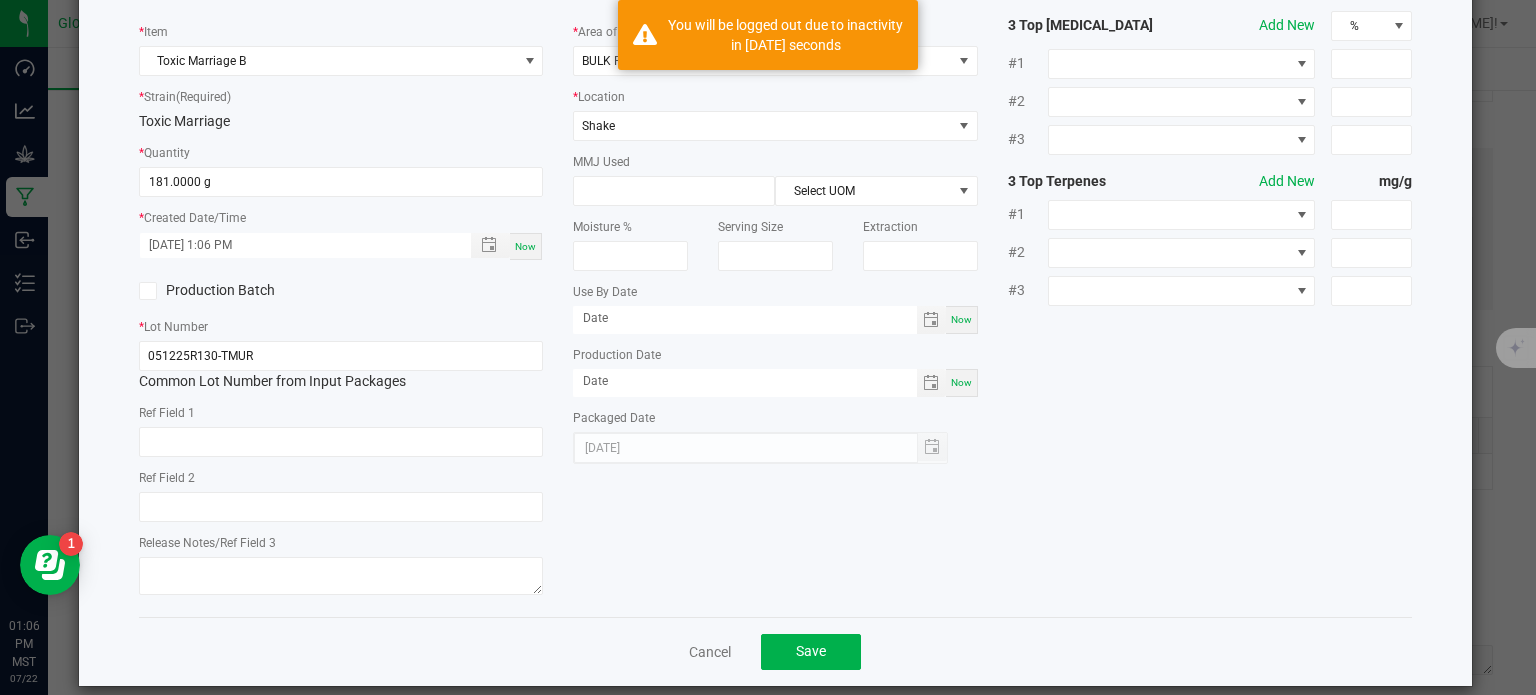 scroll, scrollTop: 133, scrollLeft: 0, axis: vertical 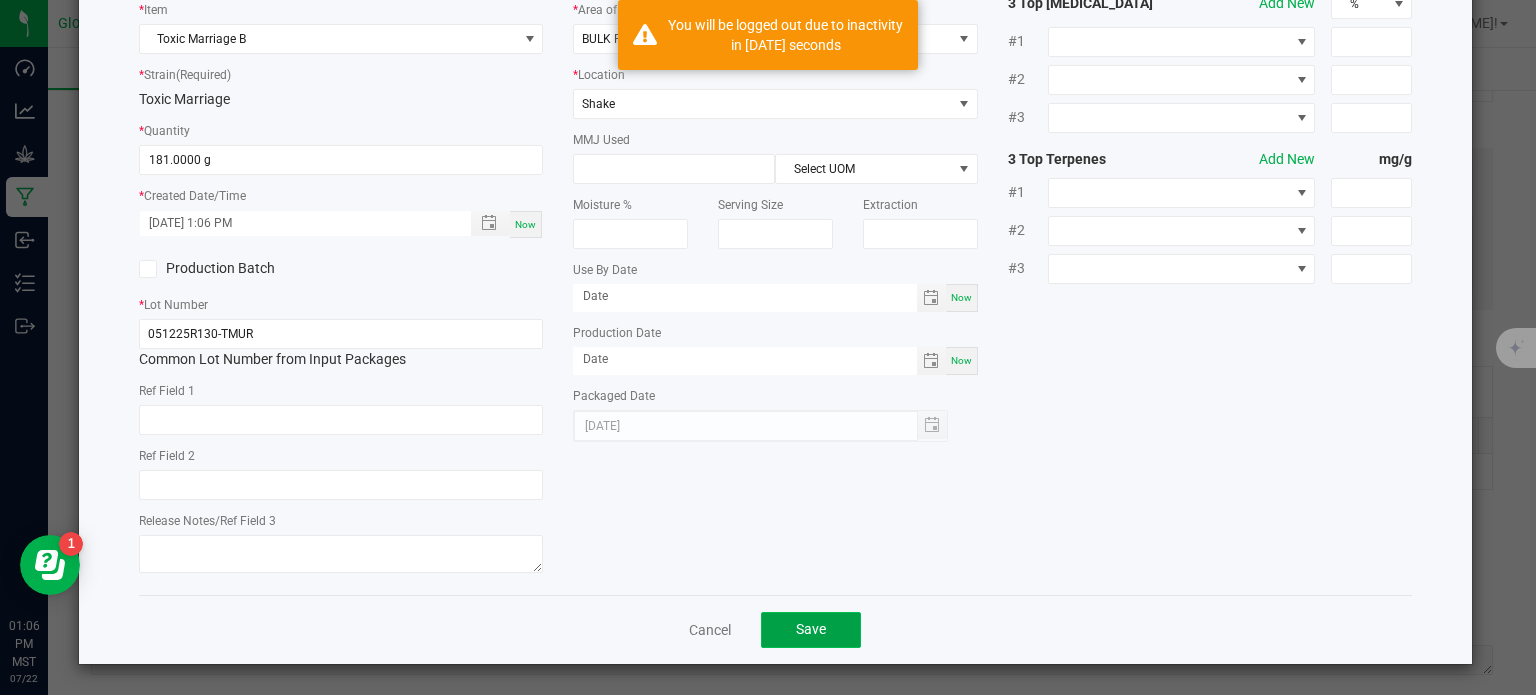 click on "Save" 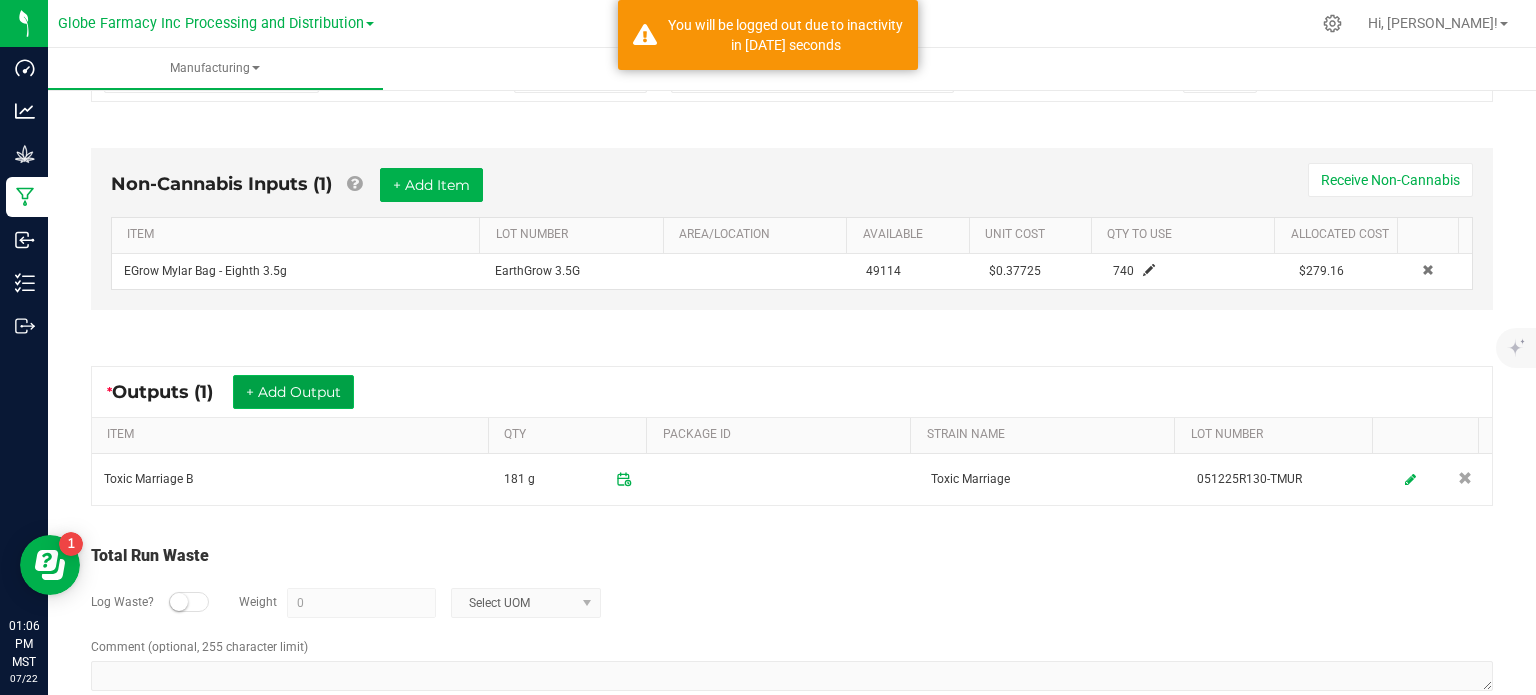 click on "+ Add Output" at bounding box center [293, 392] 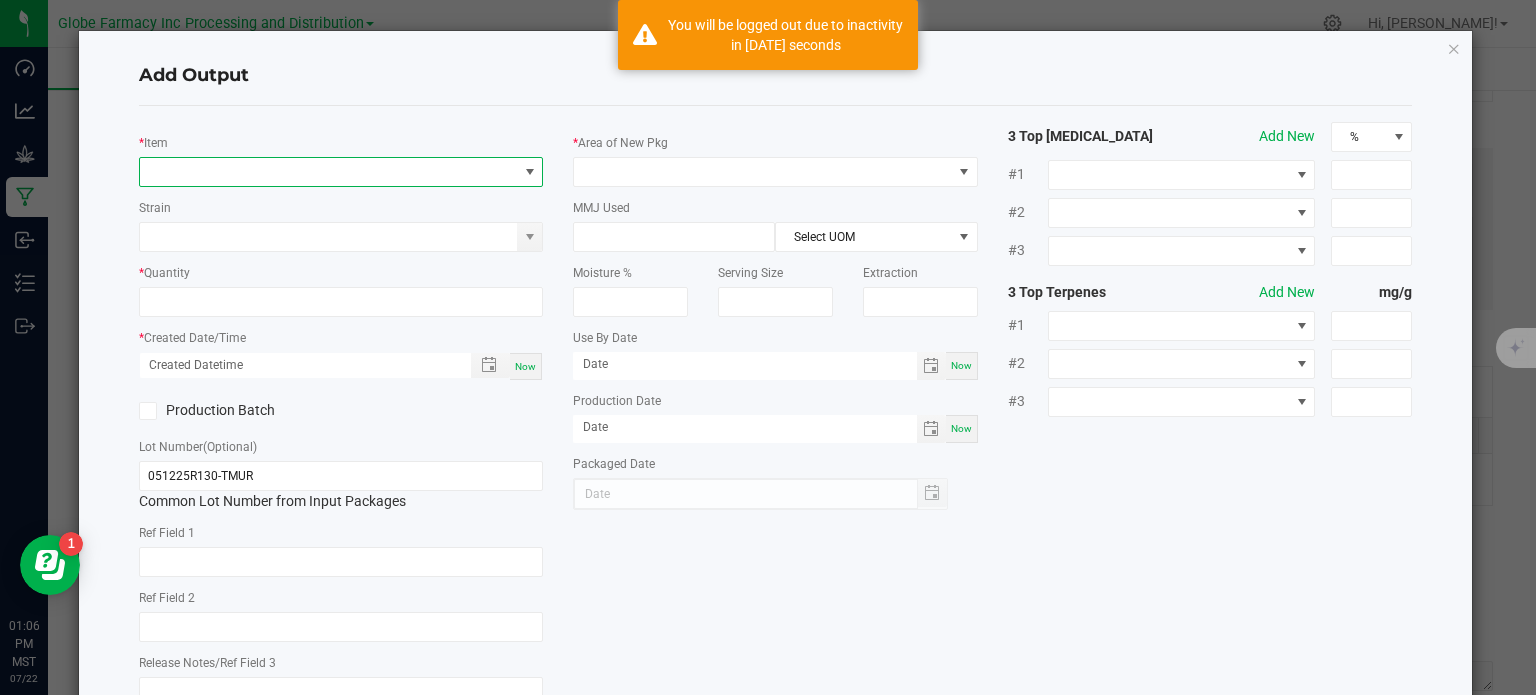 click at bounding box center (329, 172) 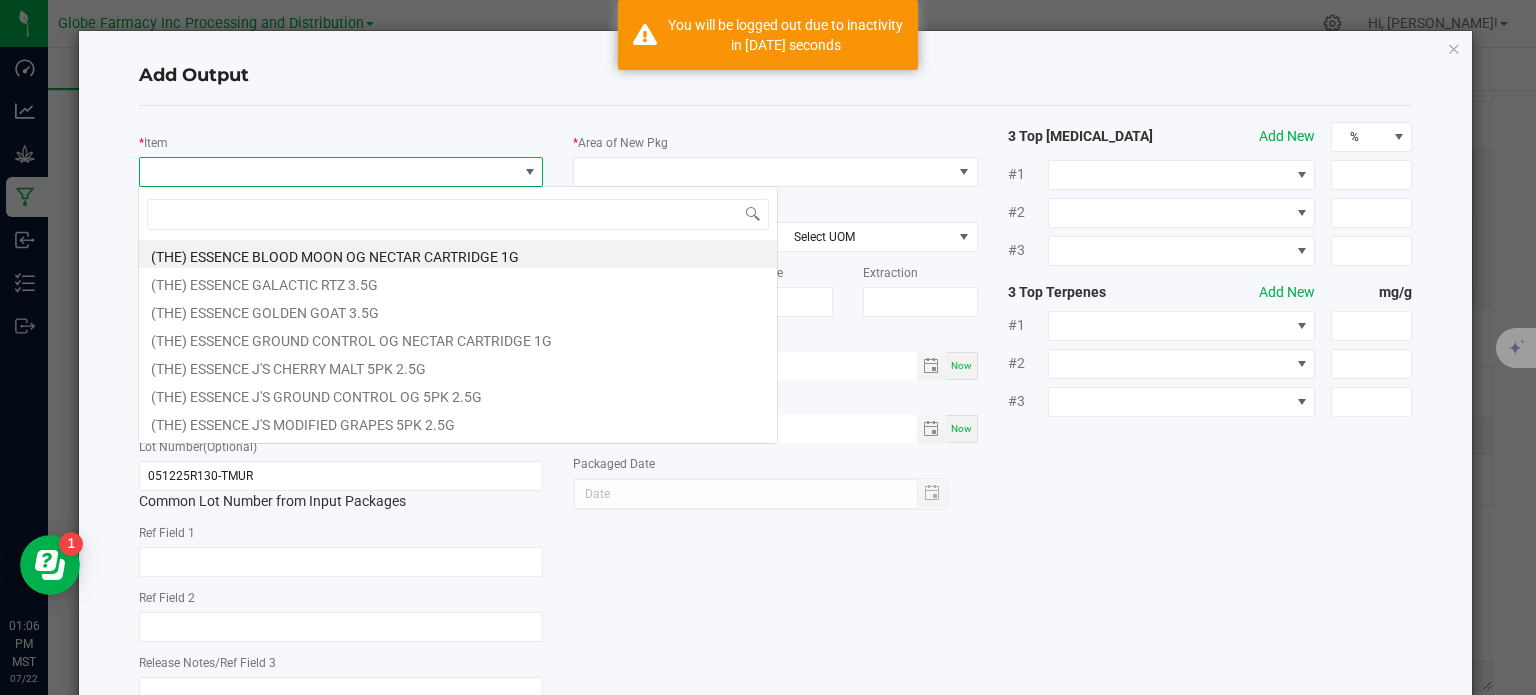 scroll, scrollTop: 99970, scrollLeft: 99600, axis: both 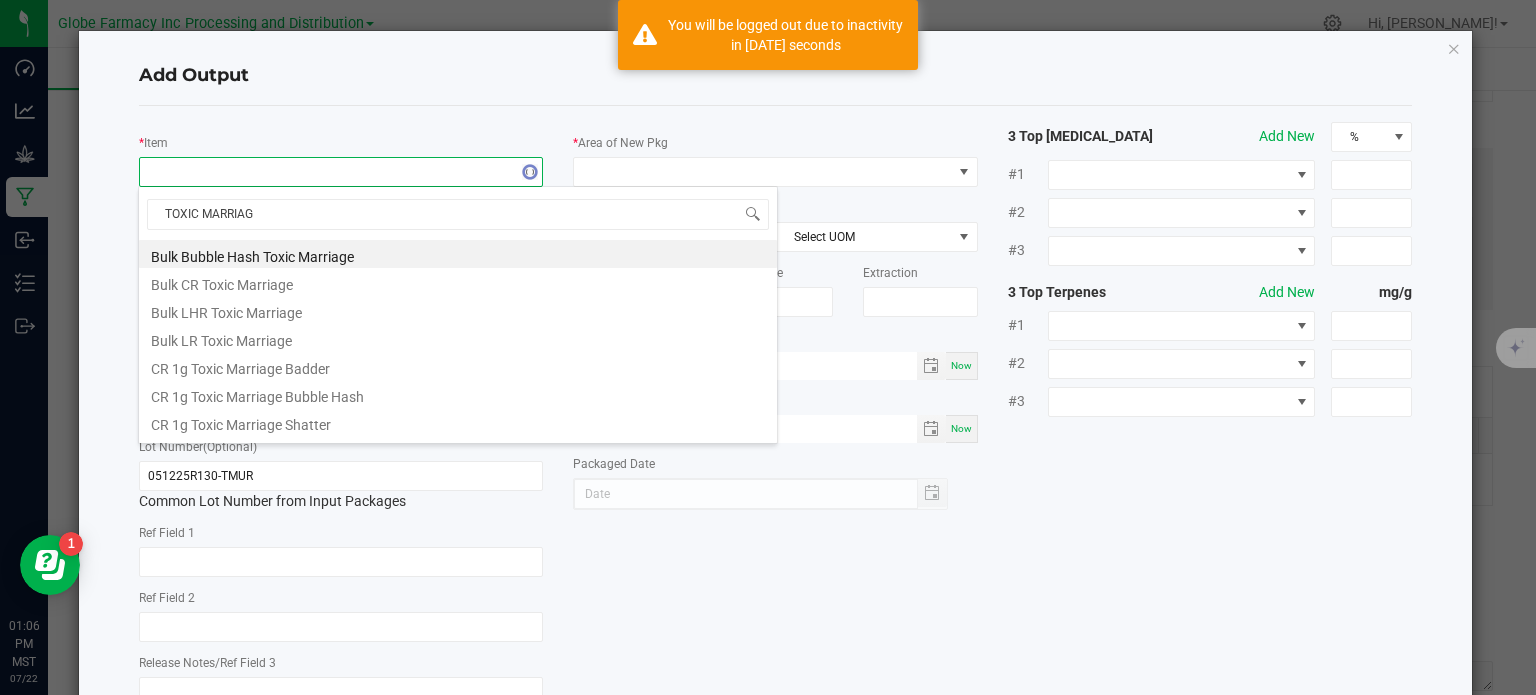 type on "TOXIC MARRIAGE" 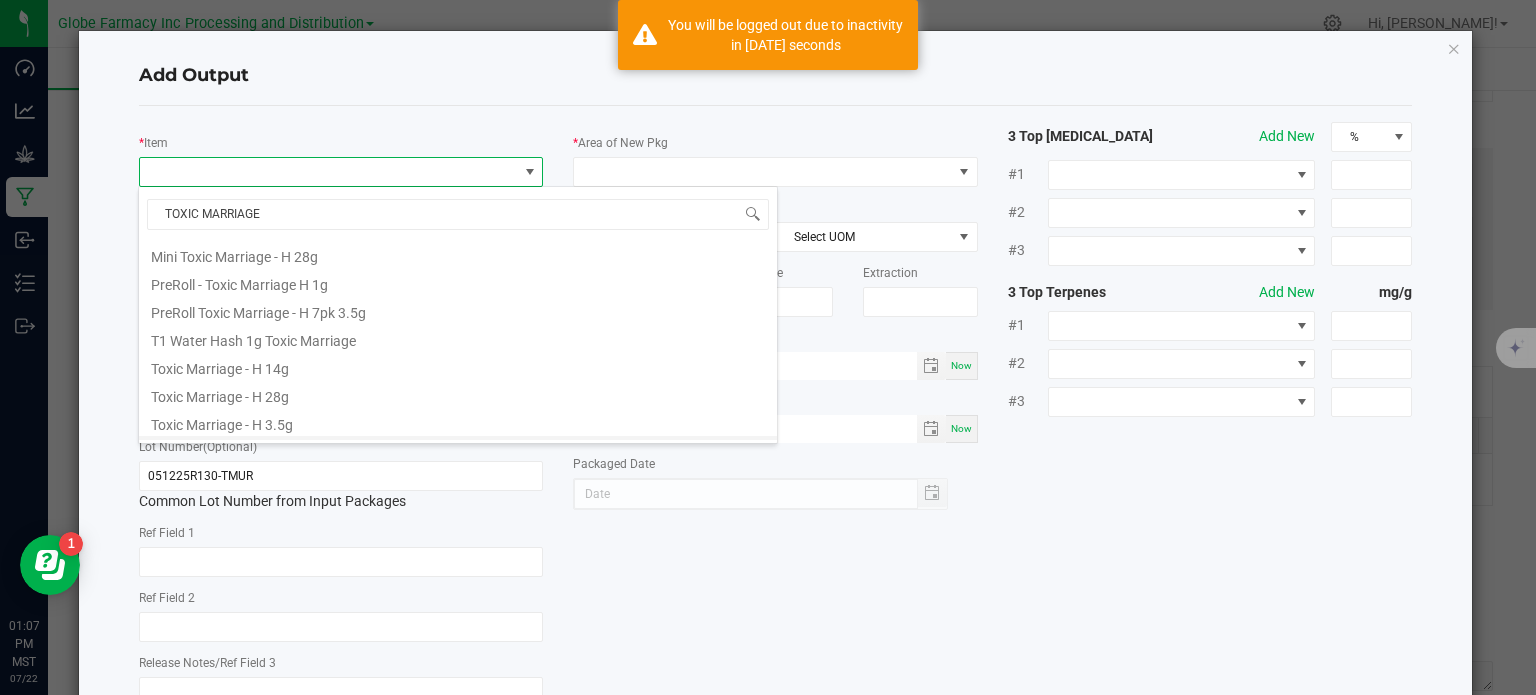 scroll, scrollTop: 780, scrollLeft: 0, axis: vertical 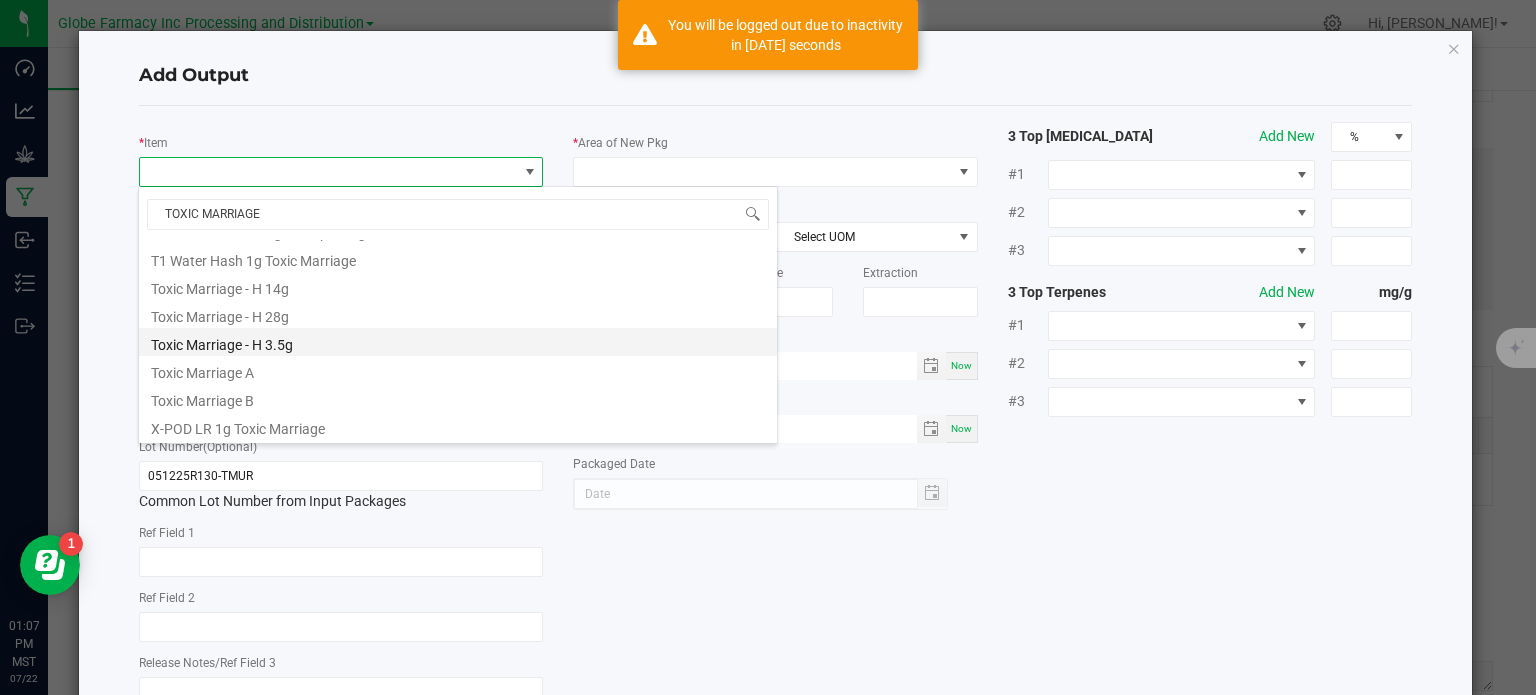 click on "Toxic Marriage - H 3.5g" at bounding box center [458, 342] 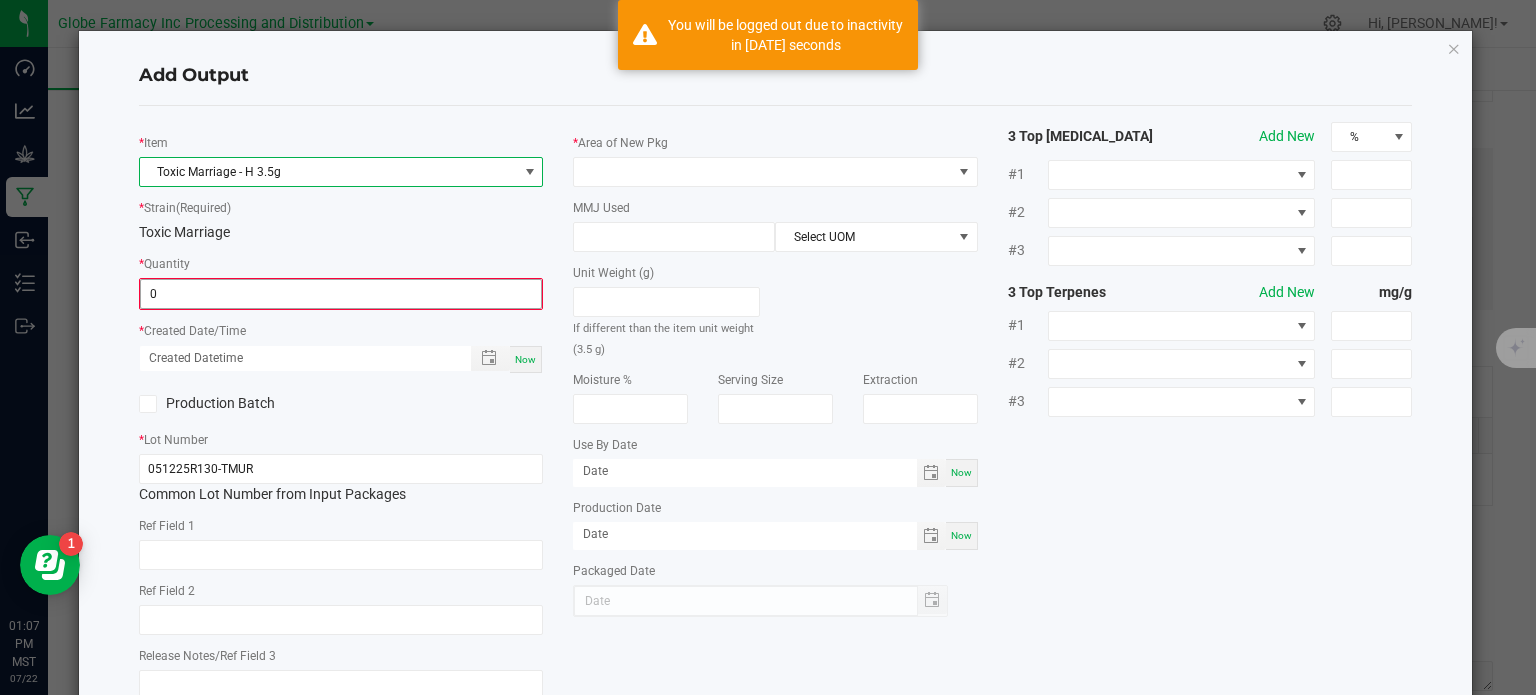 drag, startPoint x: 210, startPoint y: 299, endPoint x: 198, endPoint y: 299, distance: 12 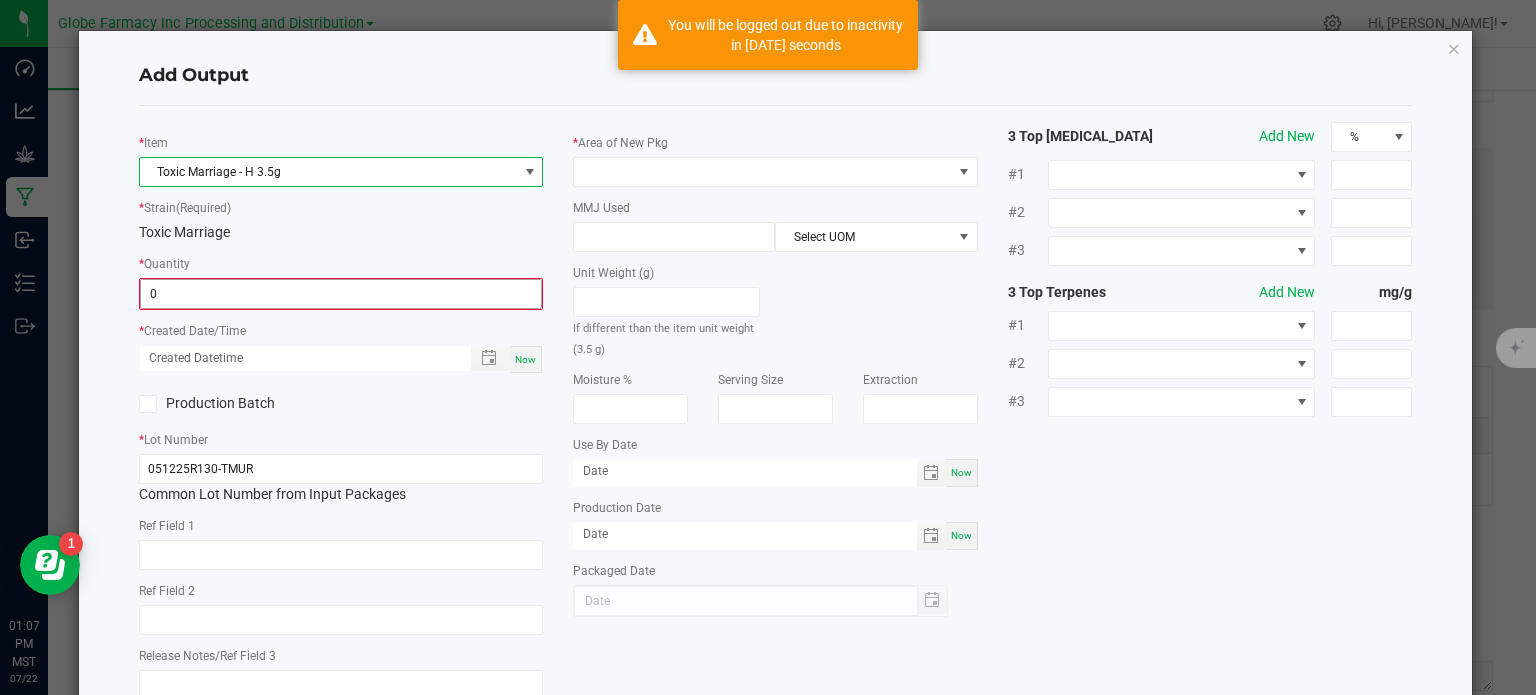 click on "0" at bounding box center (341, 294) 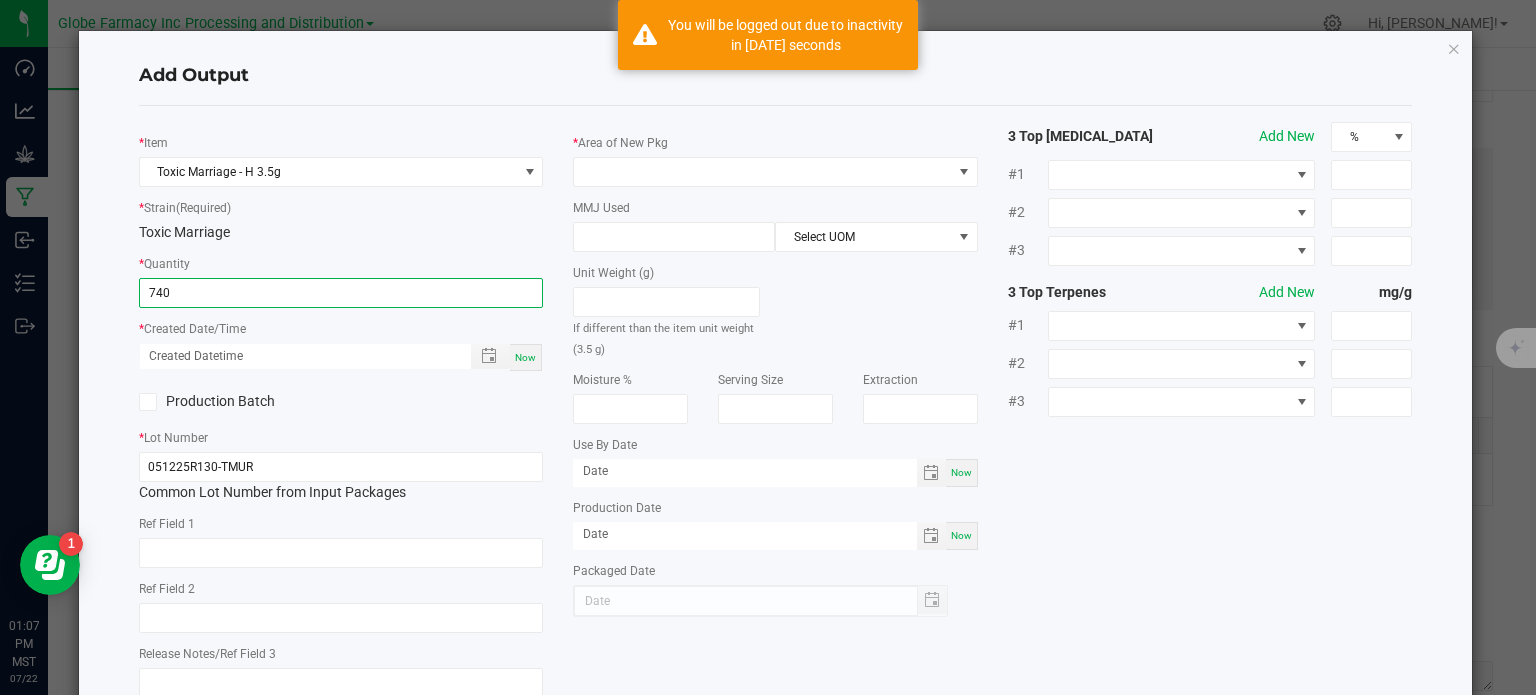 click on "Now" at bounding box center [525, 357] 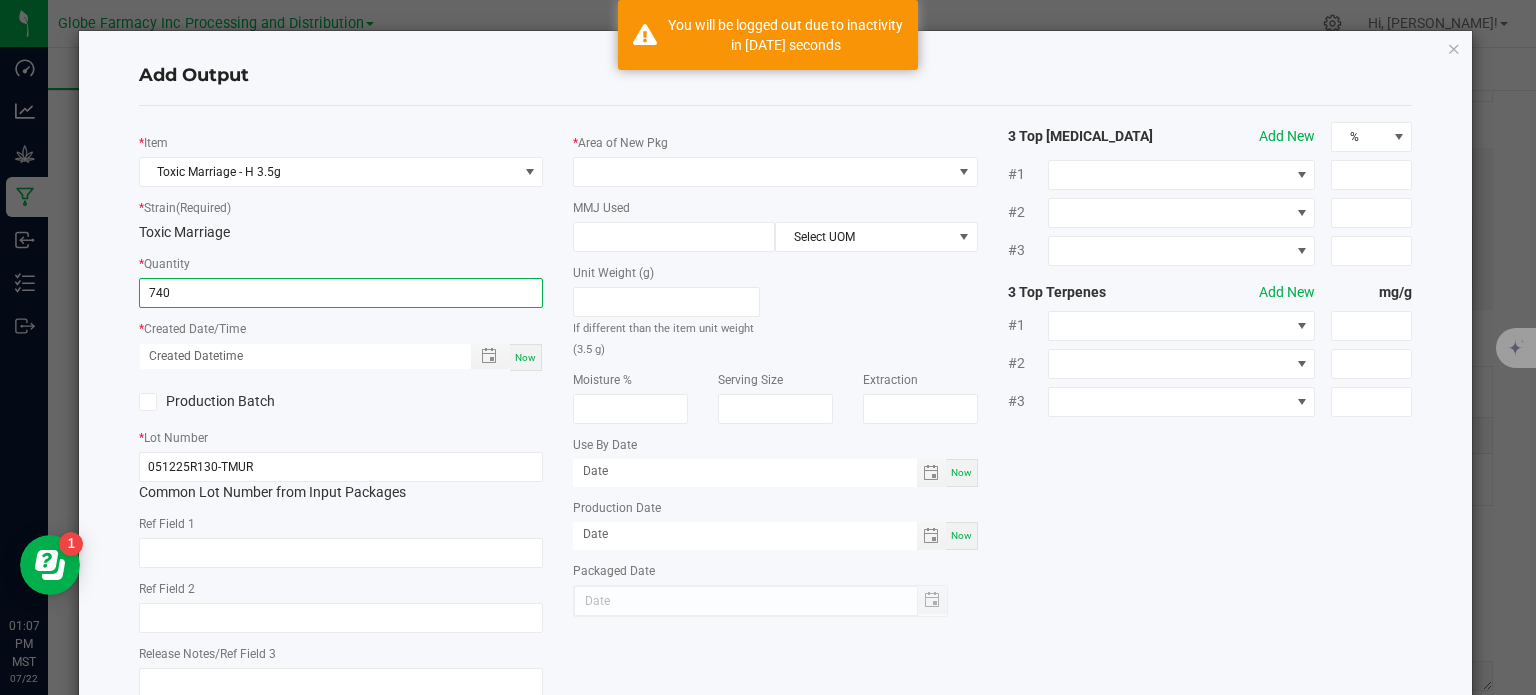 type on "740 ea" 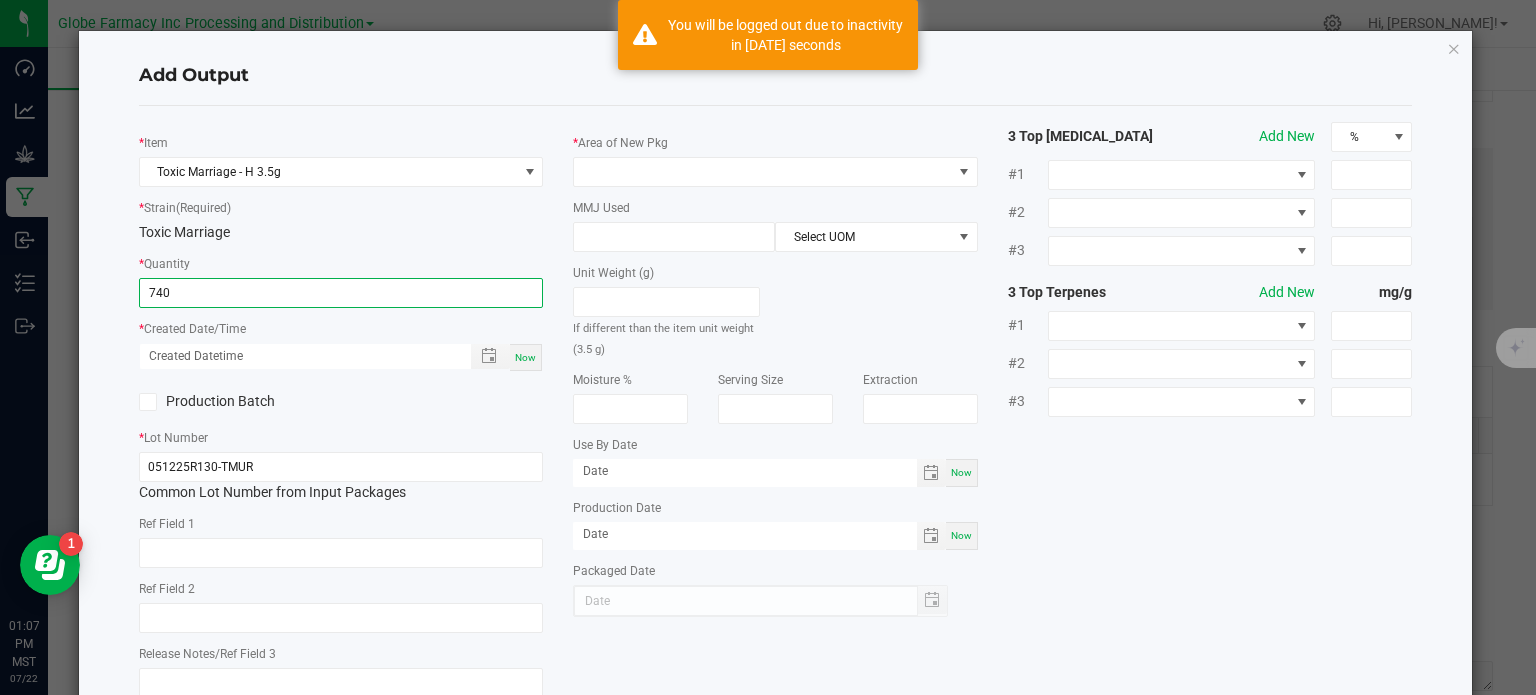 type on "[DATE] 1:07 PM" 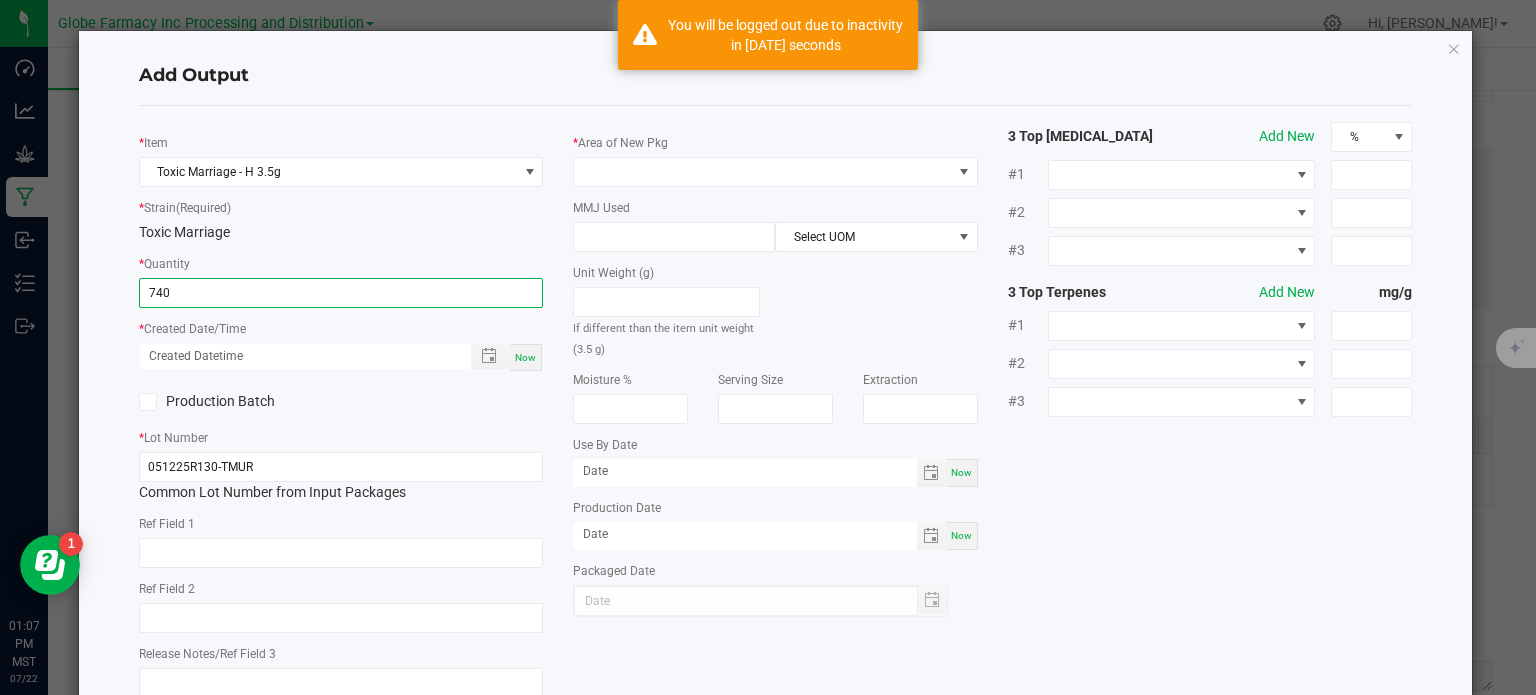 type on "[DATE]" 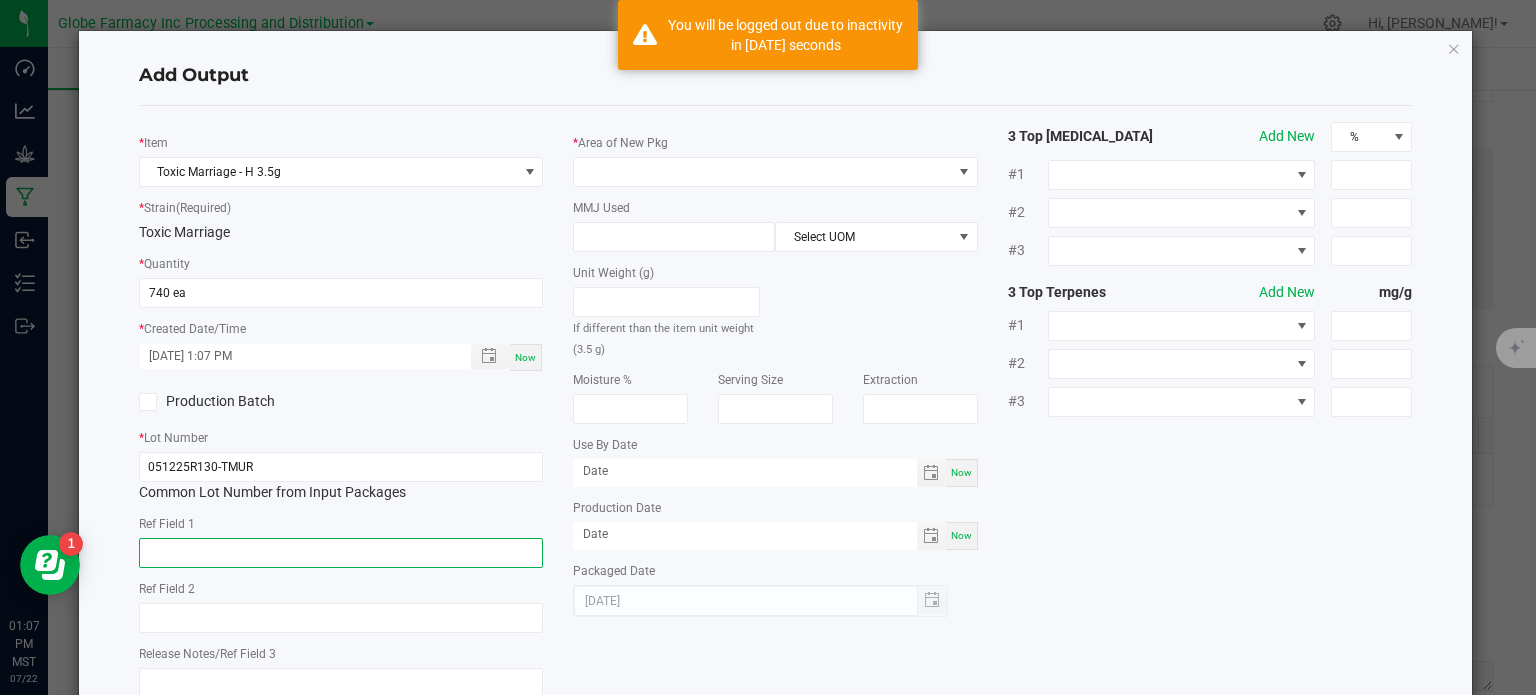 click 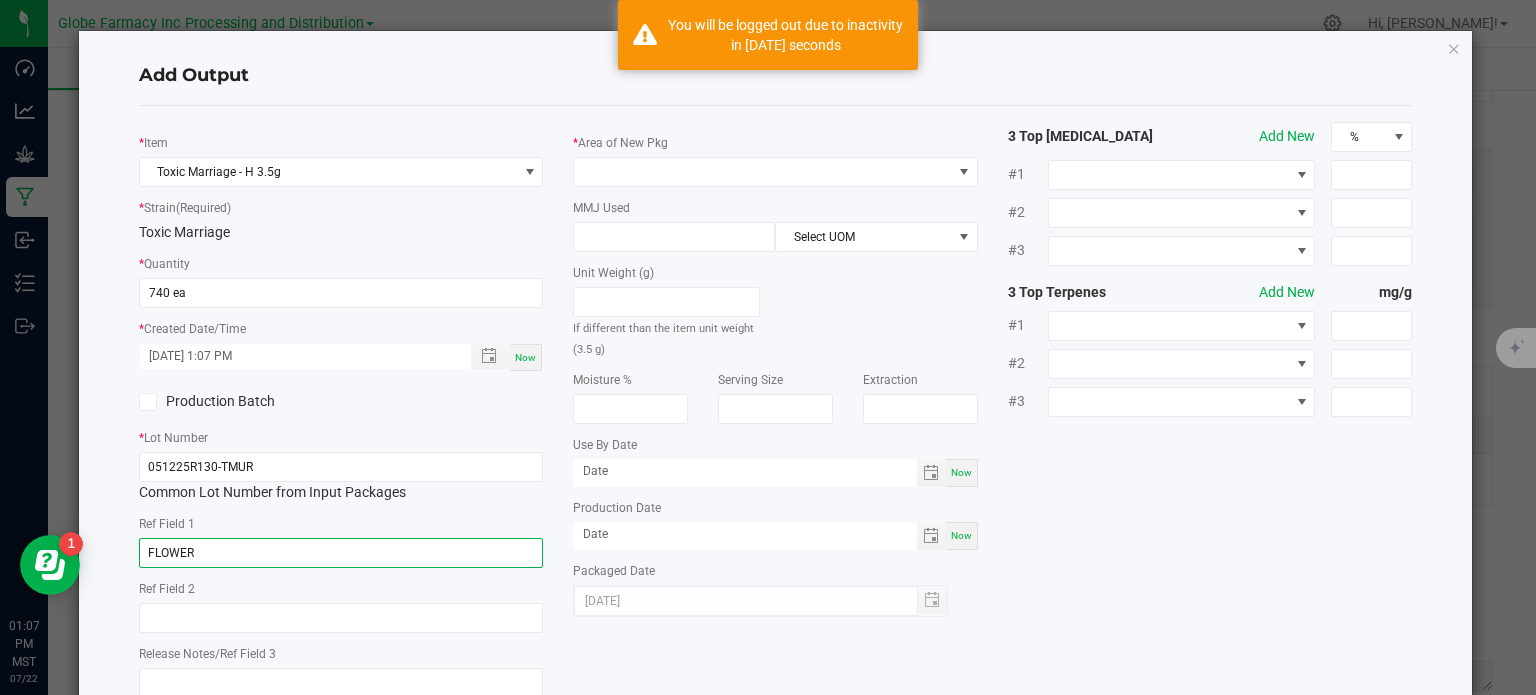 type on "FLOWER" 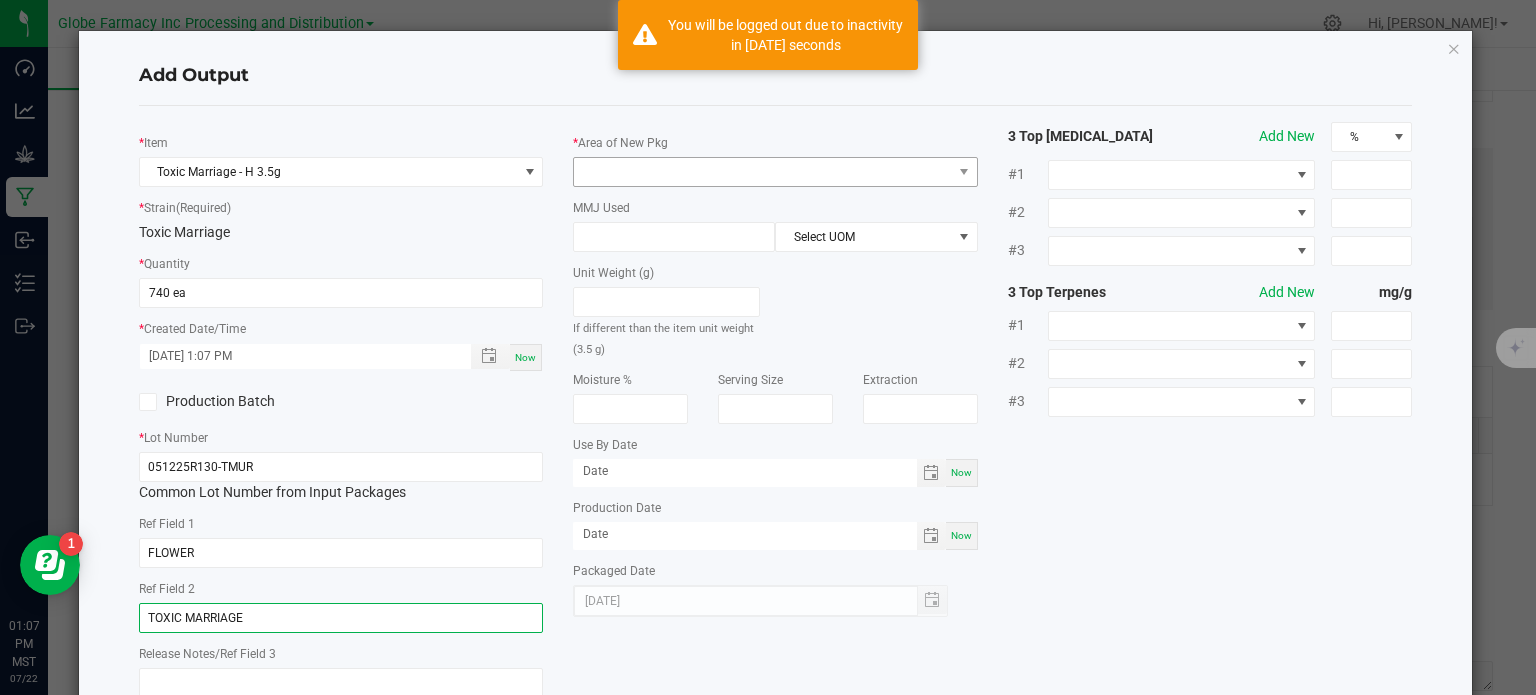 type on "TOXIC MARRIAGE" 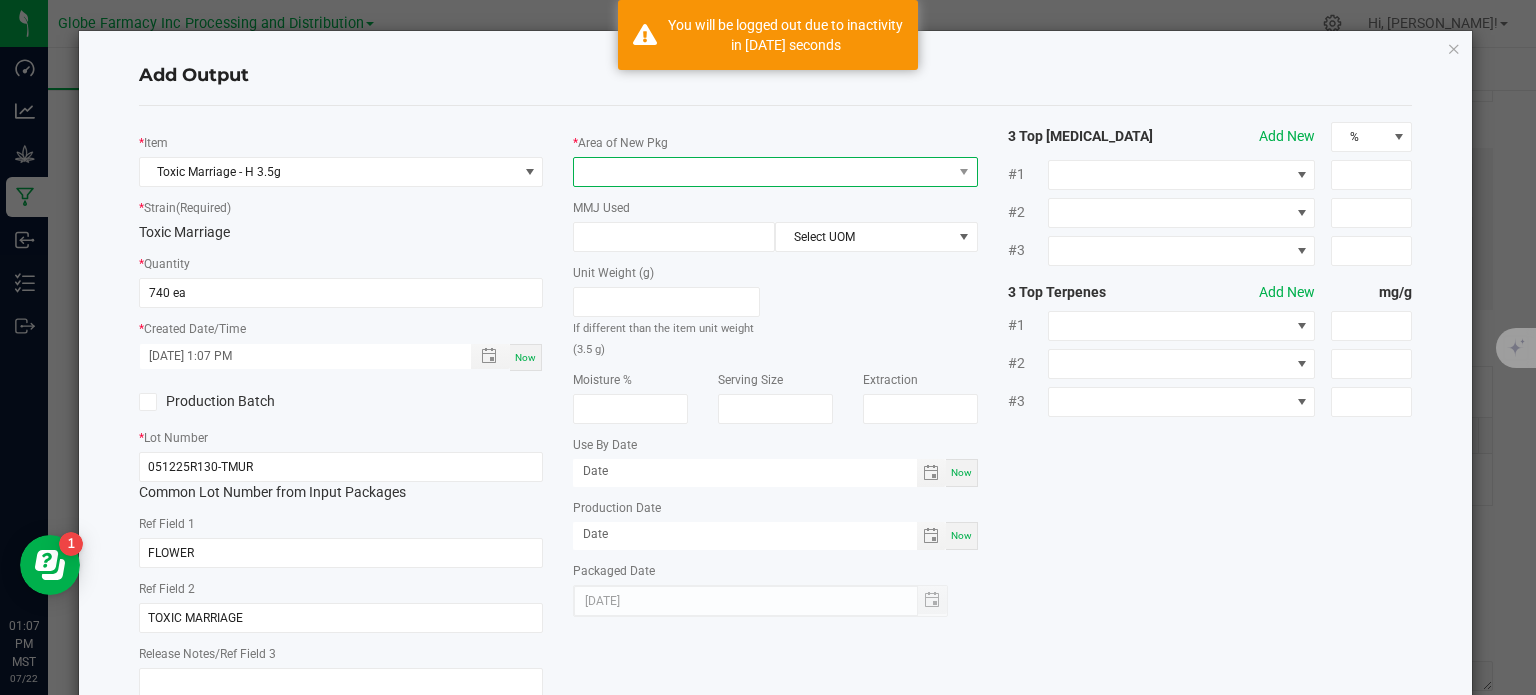 click at bounding box center (763, 172) 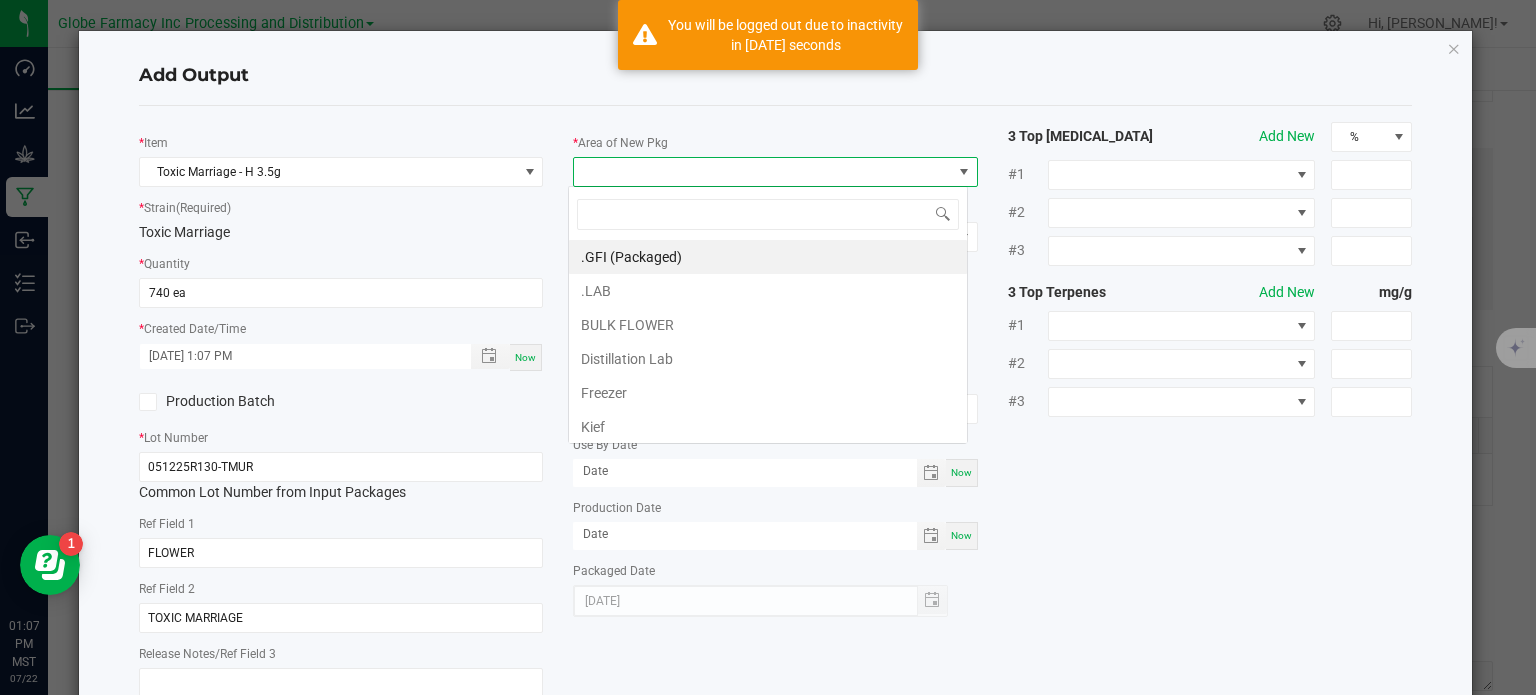 scroll, scrollTop: 99970, scrollLeft: 99600, axis: both 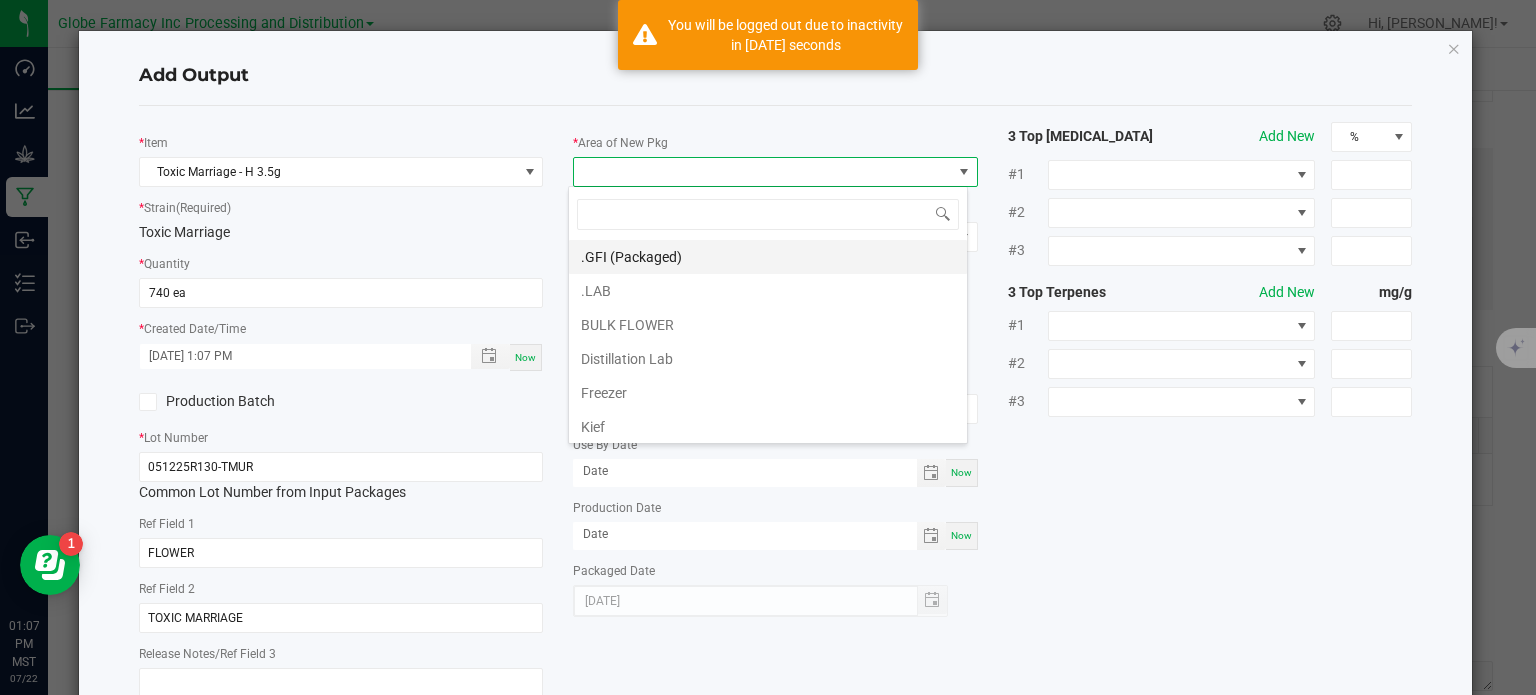 click on ".GFI (Packaged)" at bounding box center [768, 257] 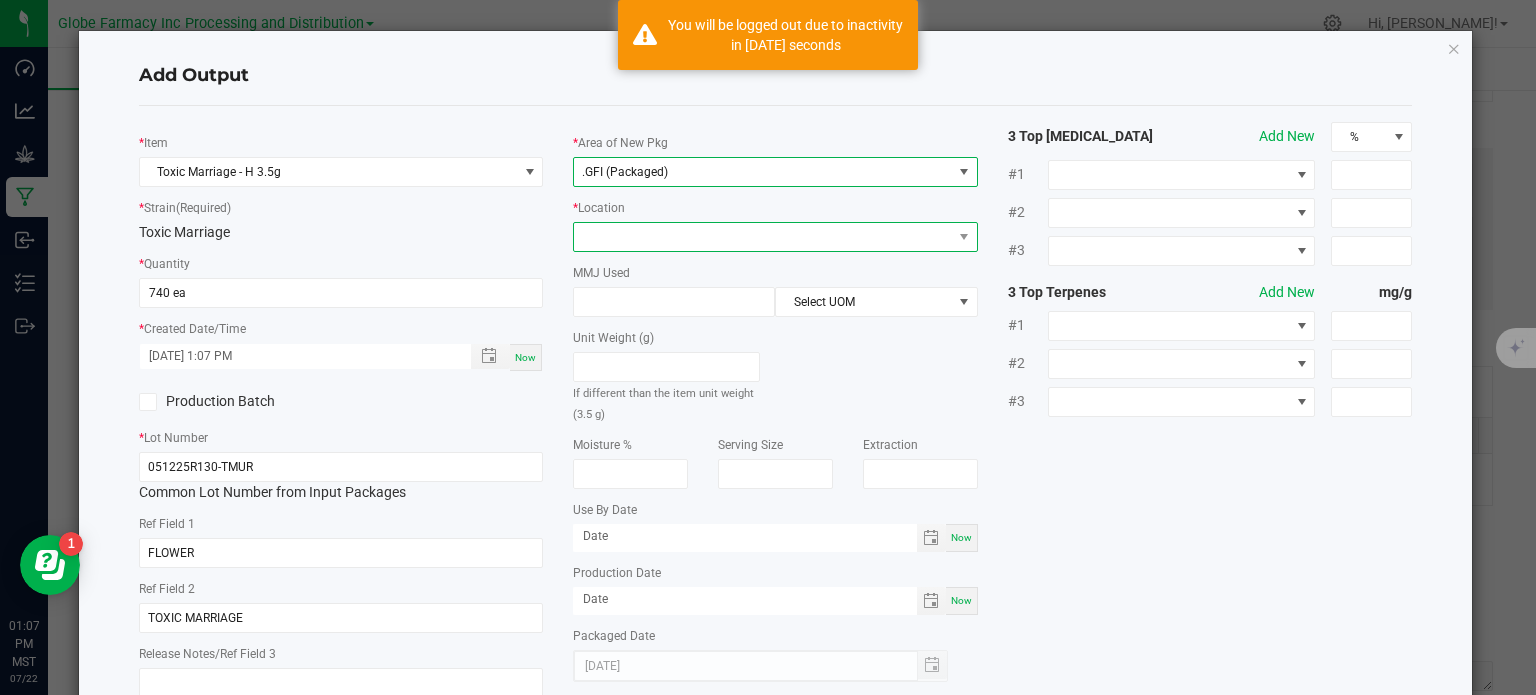click at bounding box center [763, 237] 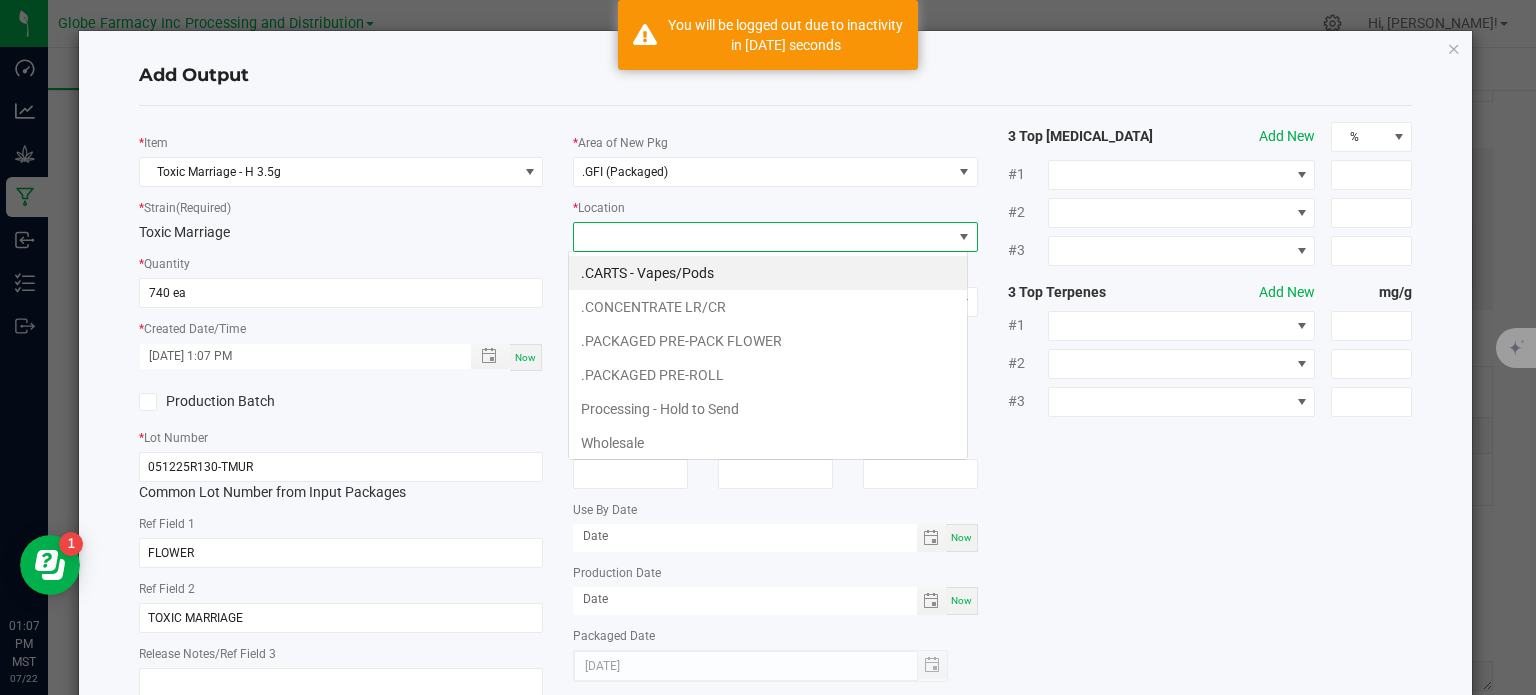 scroll, scrollTop: 99970, scrollLeft: 99600, axis: both 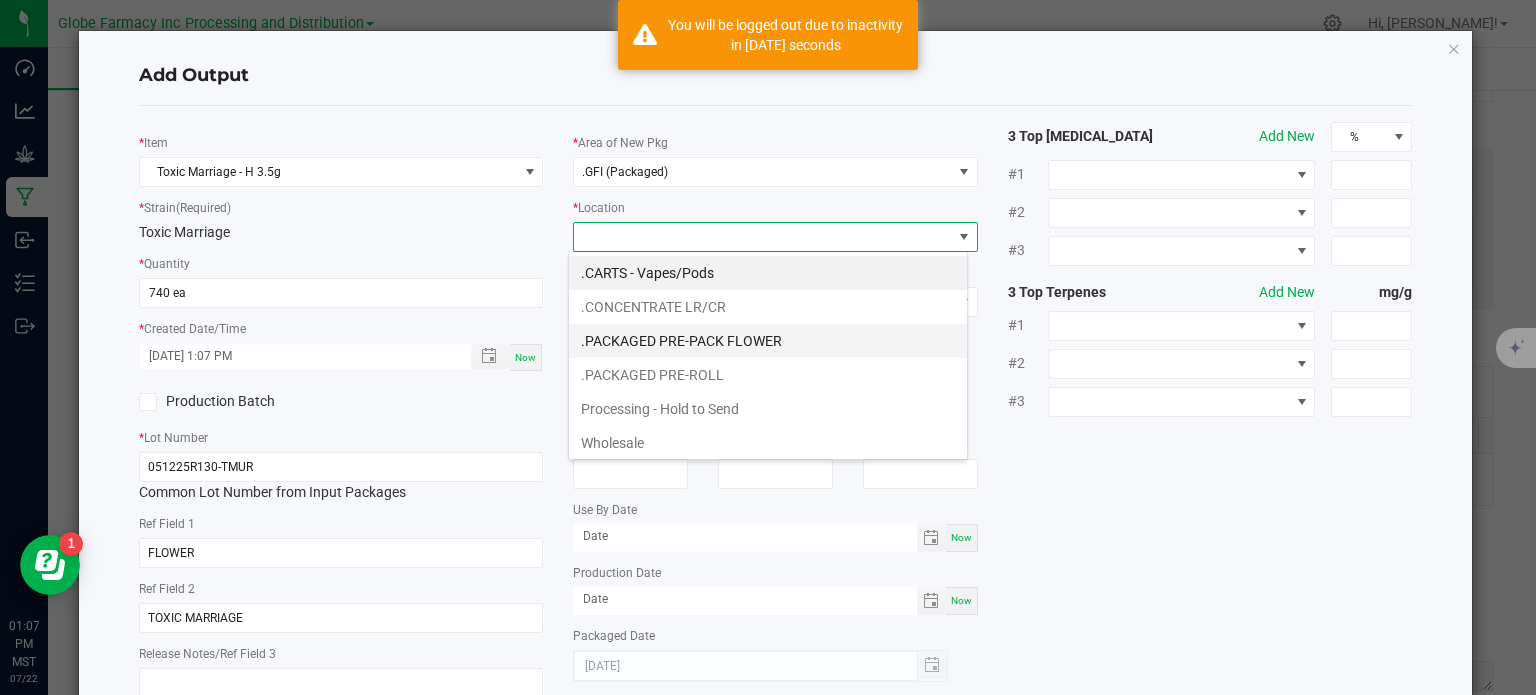 click on ".PACKAGED PRE-PACK FLOWER" at bounding box center (768, 341) 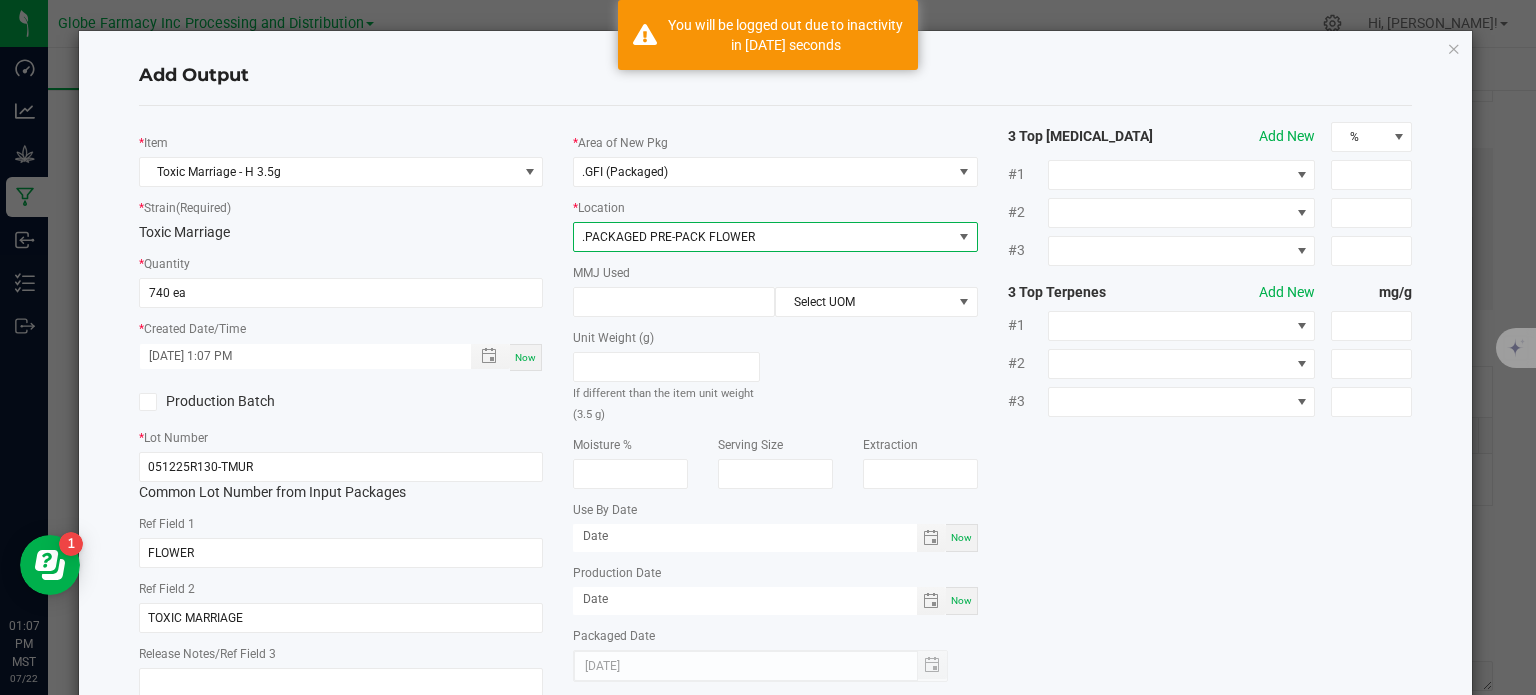 click on "*   Item  Toxic Marriage - H 3.5g  *   Strain  (Required)  Toxic Marriage   *   Quantity  740 ea  *   Created Date/Time  [DATE] 1:07 PM Now  Production Batch   *   Lot Number  051225R130-TMUR  Common Lot Number from Input Packages   Ref Field 1  FLOWER  Ref Field 2  TOXIC MARRIAGE  Release Notes/Ref Field 3   *   Area of New Pkg  .GFI (Packaged)  *   Location  .PACKAGED PRE-PACK FLOWER  MMJ Used  Select UOM  Unit Weight (g)   If different than the item unit weight (3.5 g)   Moisture %   Serving Size   Extraction   Use By Date  Now  Production Date  Now  Packaged Date  [DATE] 3 Top [MEDICAL_DATA]  Add New  % #1 #2 #3 3 Top Terpenes  Add New  mg/g #1 #2 #3" 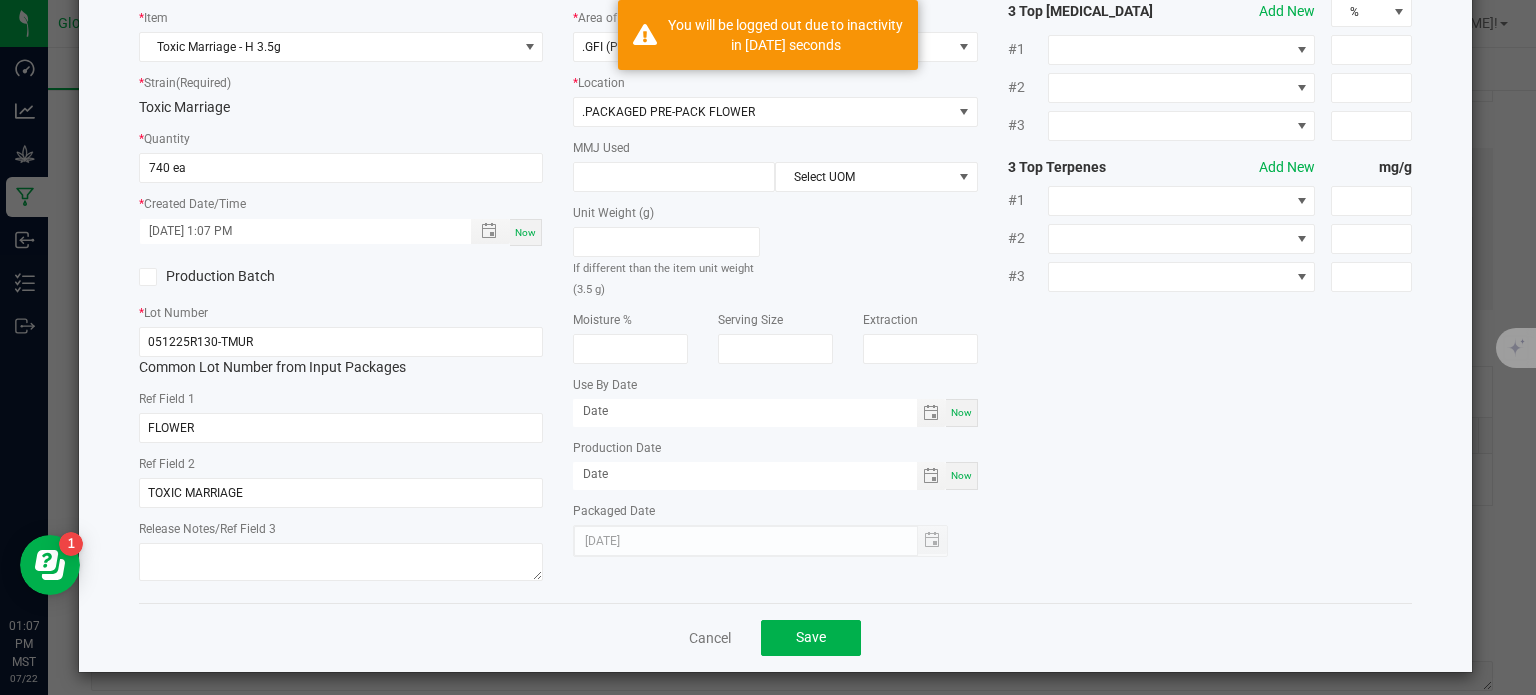 scroll, scrollTop: 133, scrollLeft: 0, axis: vertical 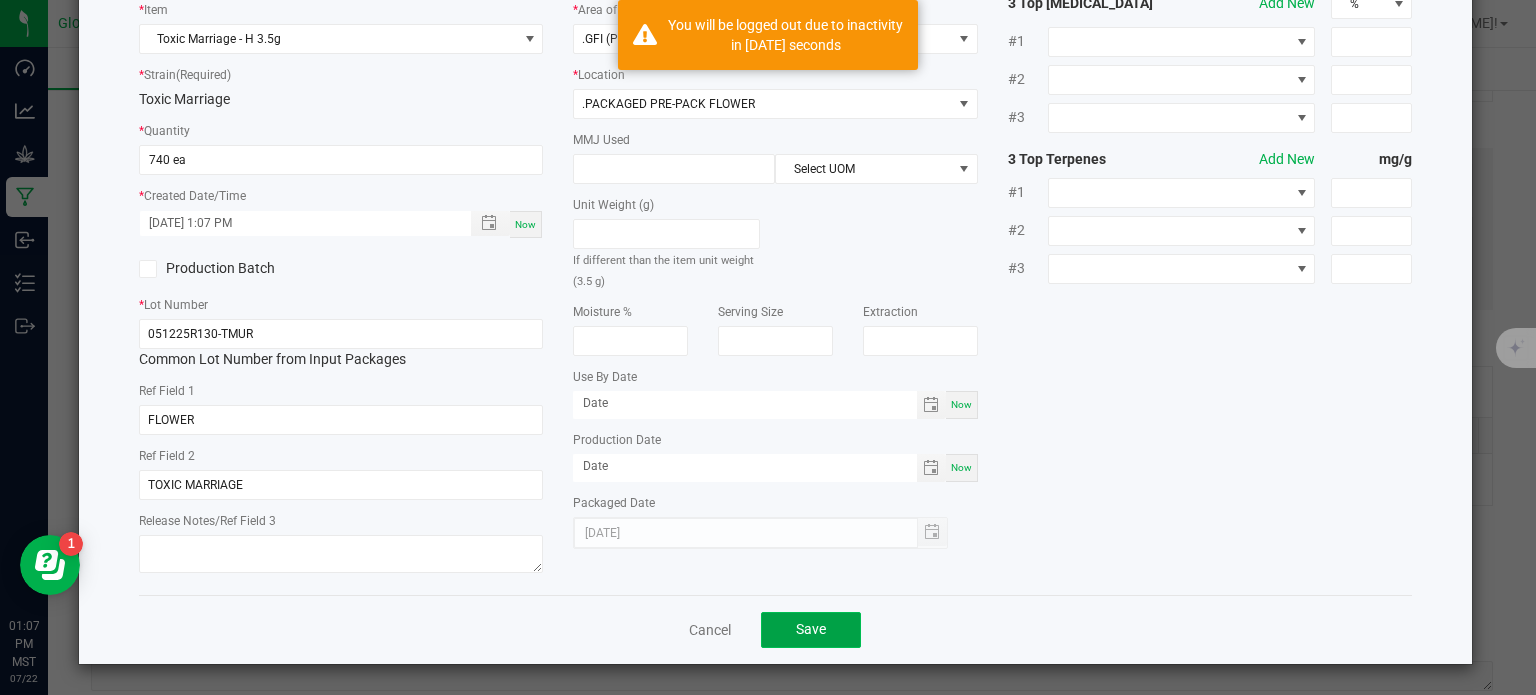 click on "Save" 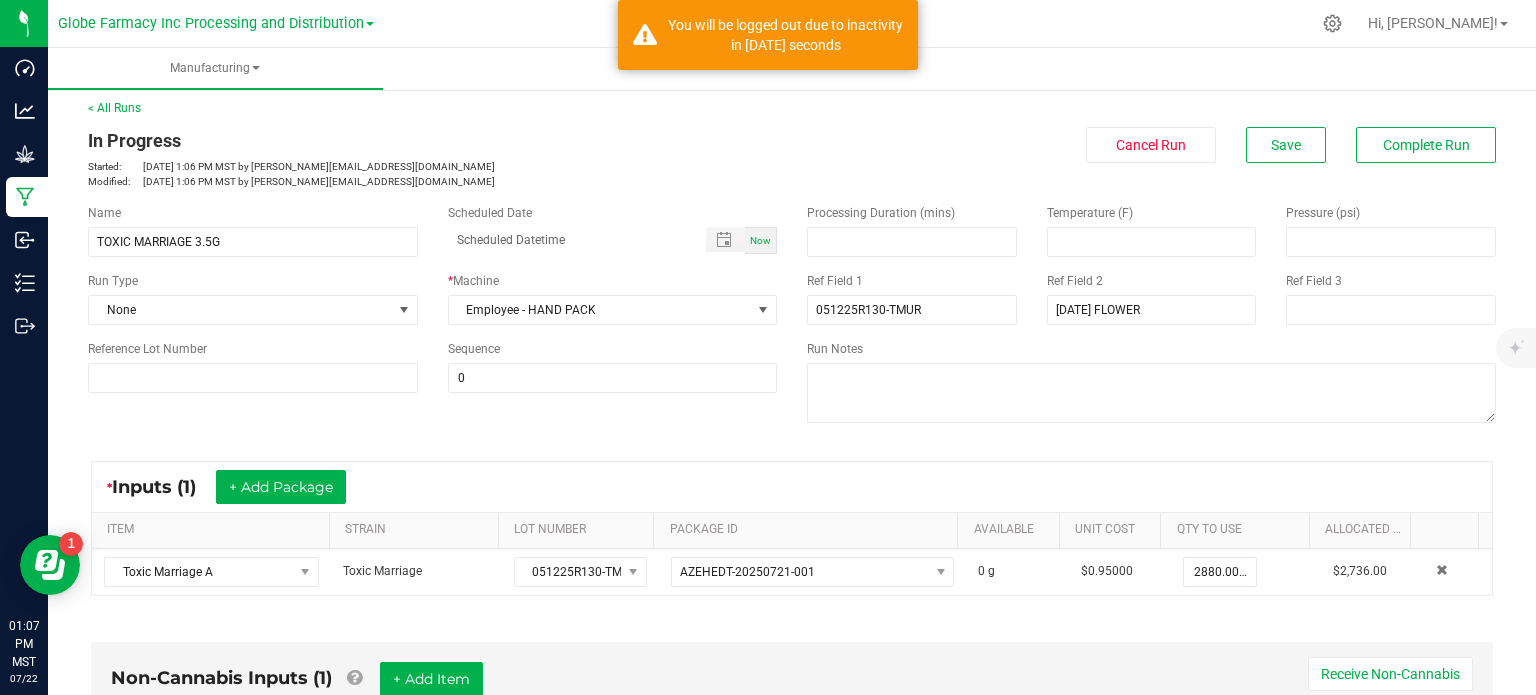 scroll, scrollTop: 0, scrollLeft: 0, axis: both 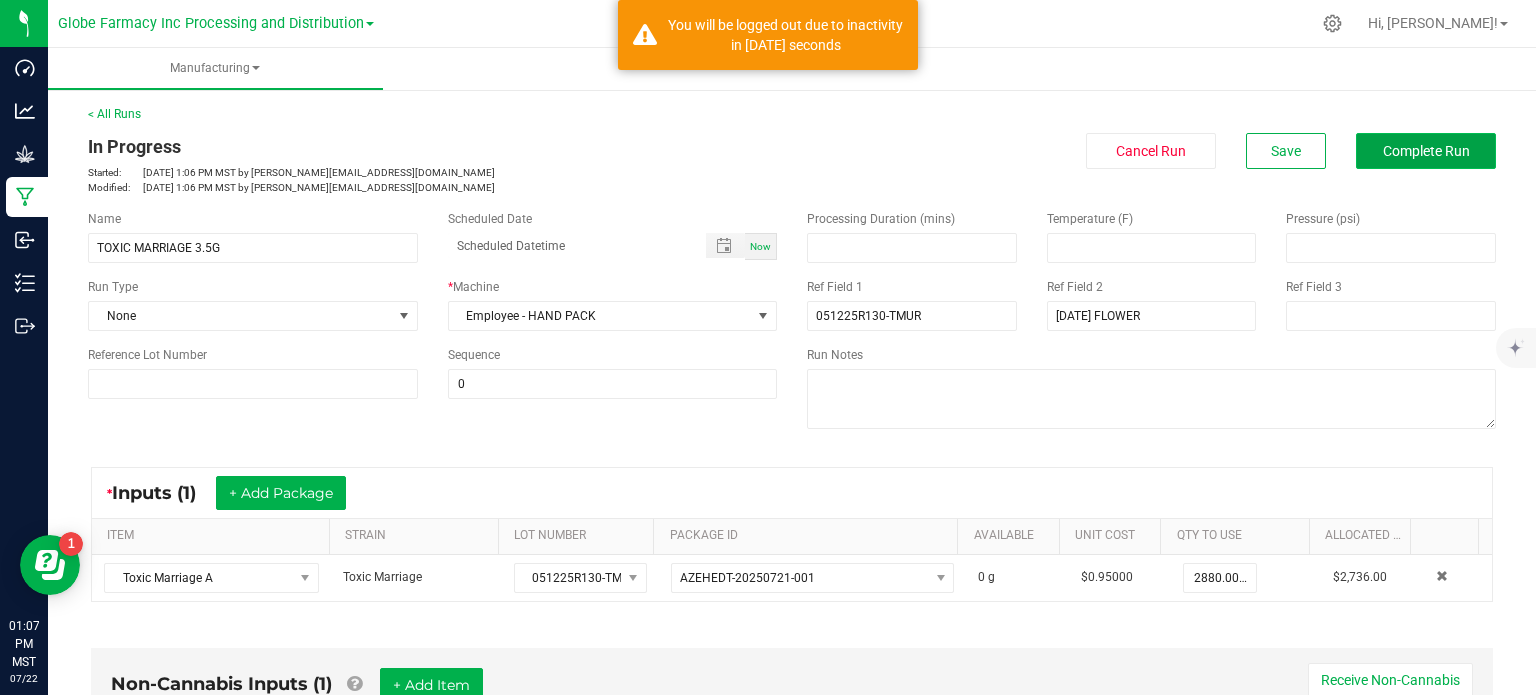 click on "Complete Run" at bounding box center [1426, 151] 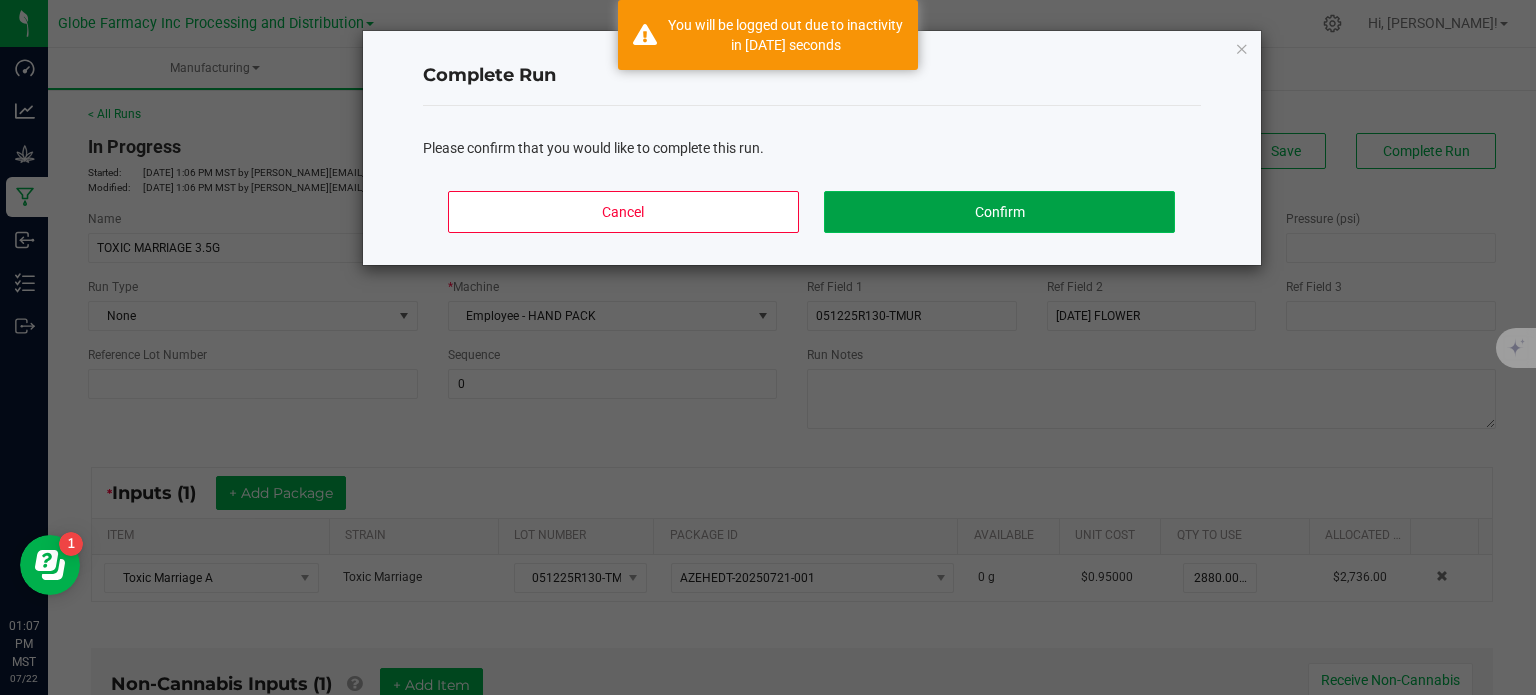 click on "Confirm" 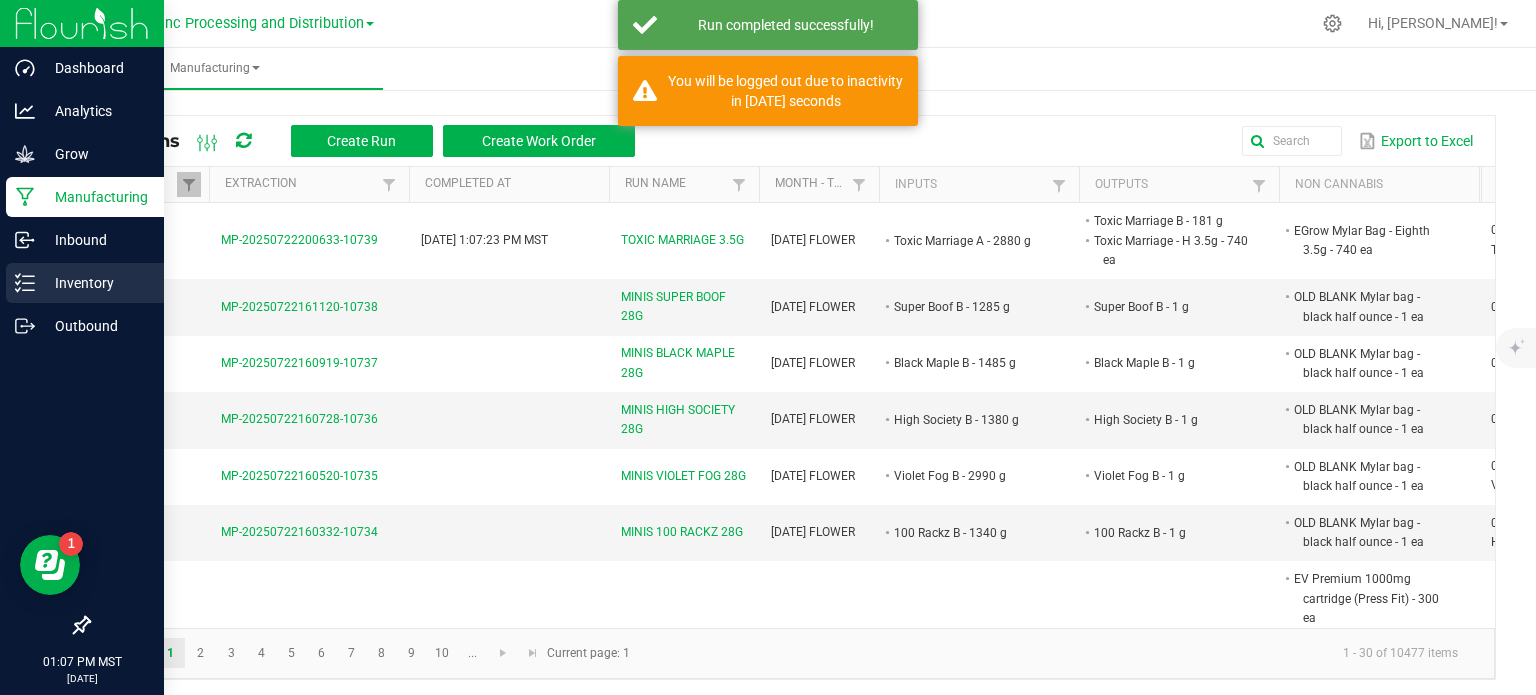 click on "Inventory" at bounding box center (95, 283) 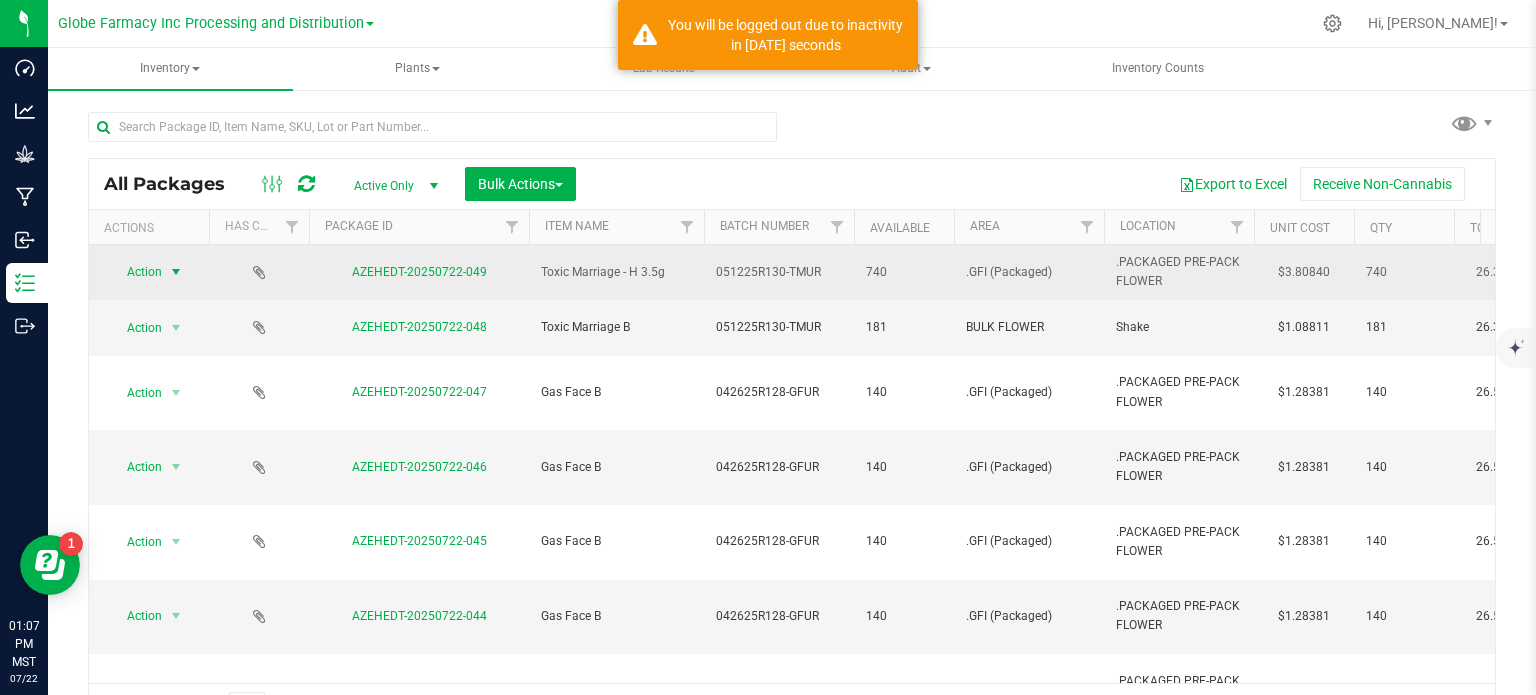 click at bounding box center (176, 272) 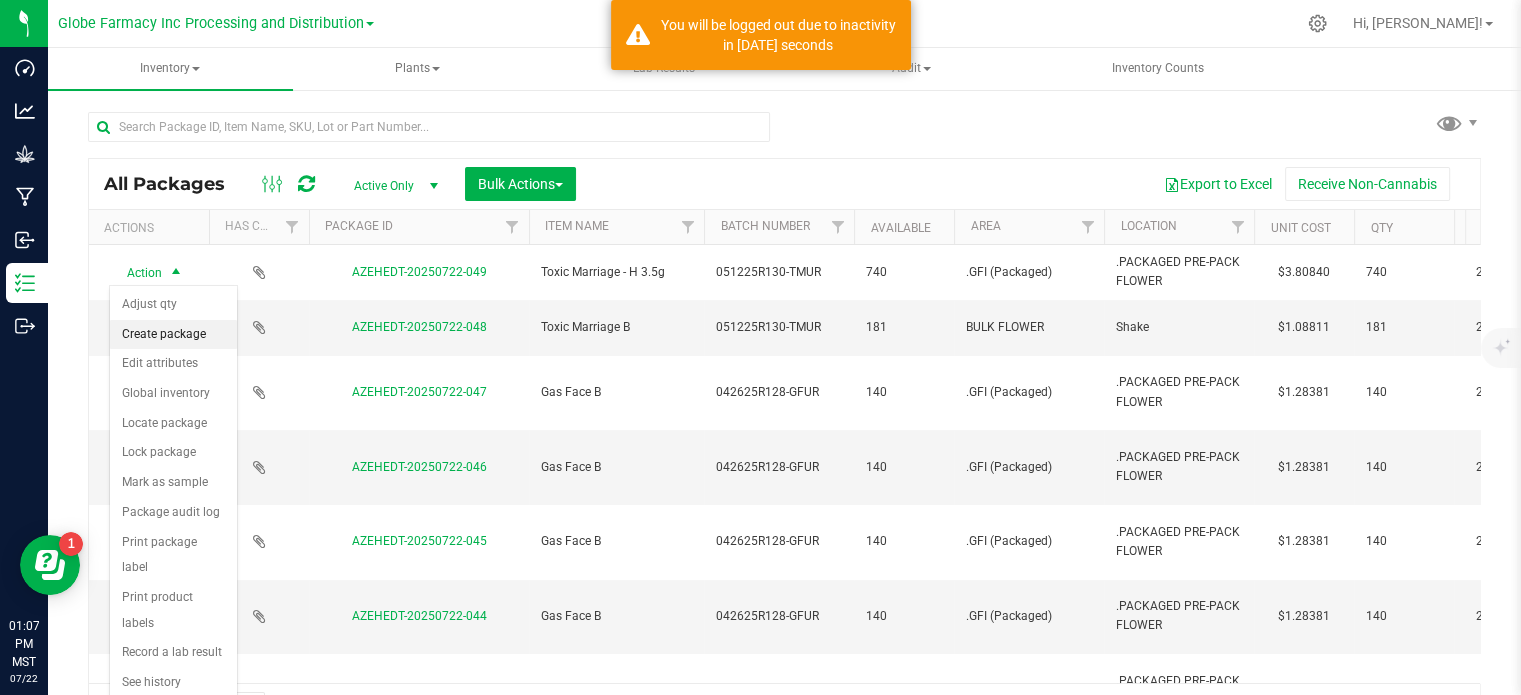 click on "Create package" at bounding box center (173, 335) 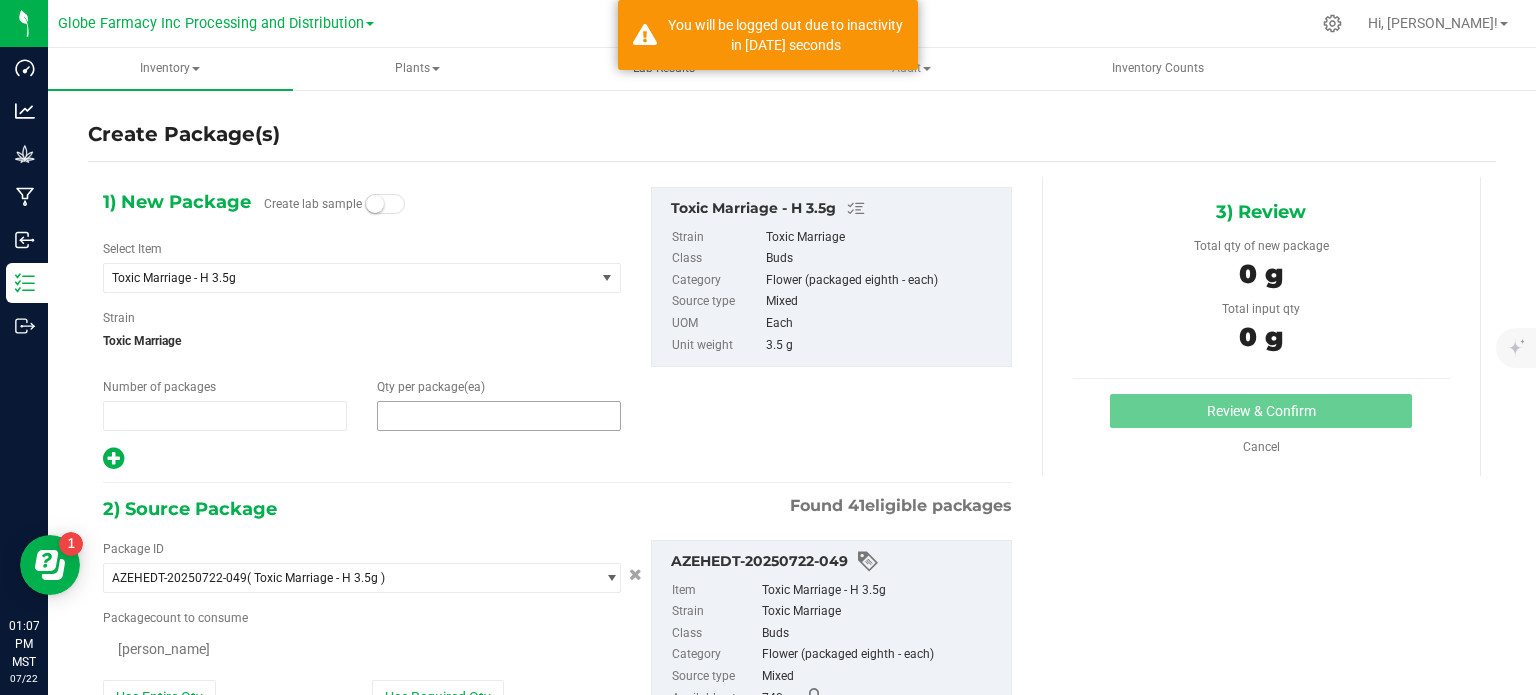 type on "1" 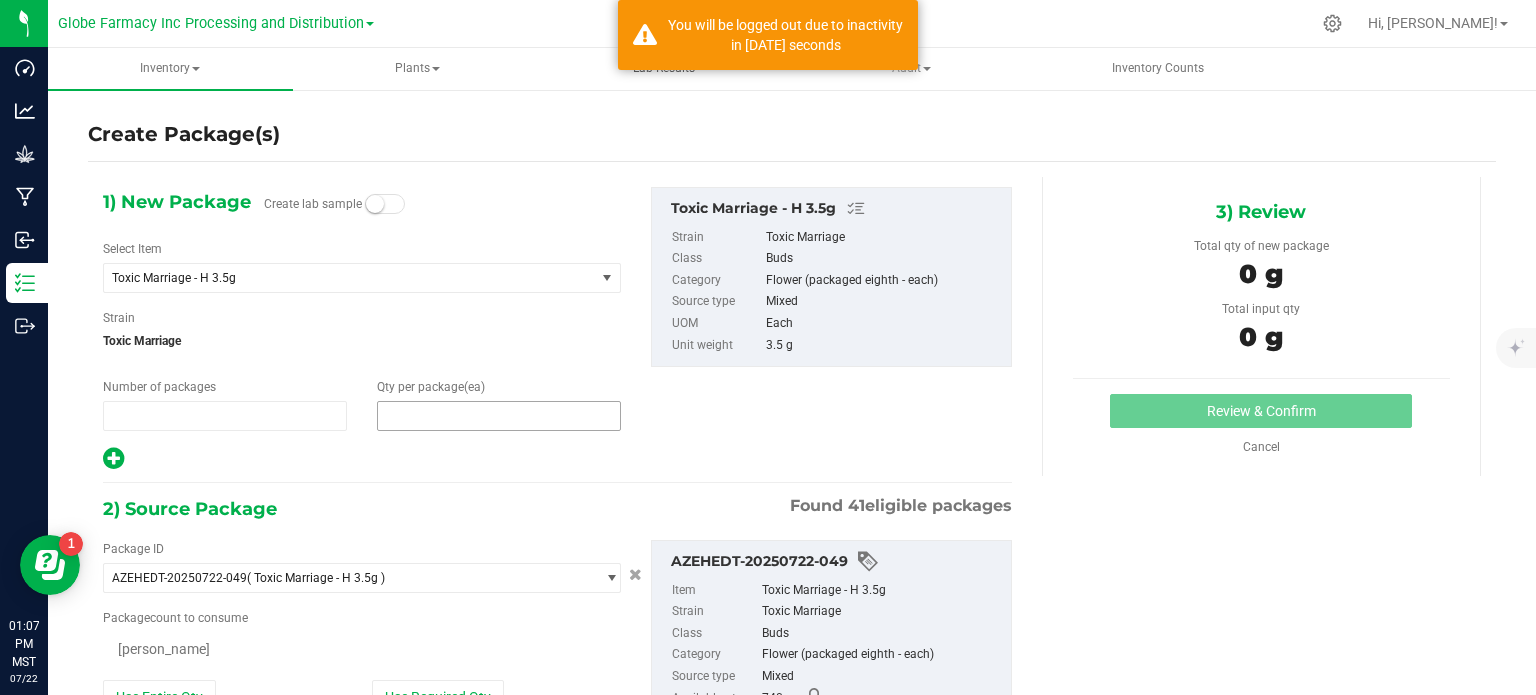 type on "0" 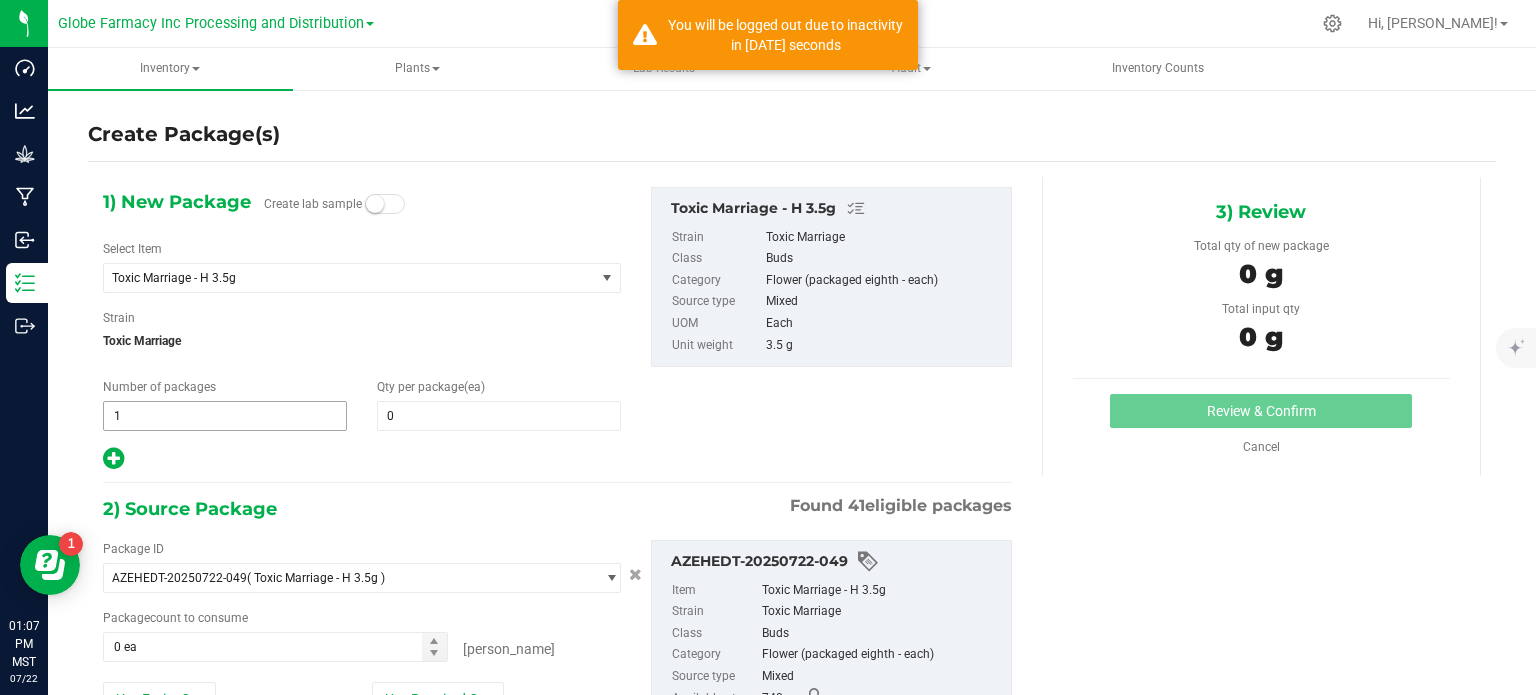 click on "1 1" at bounding box center (225, 416) 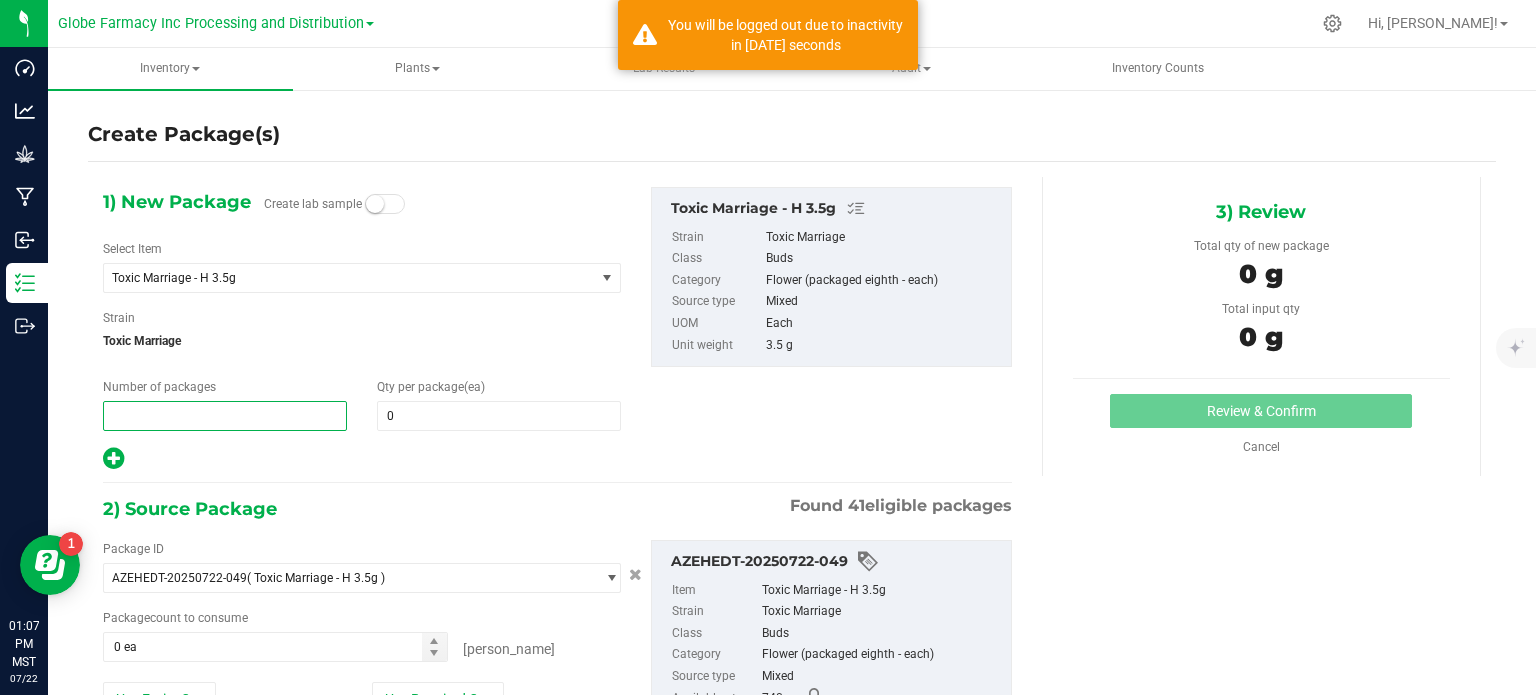 type on "4" 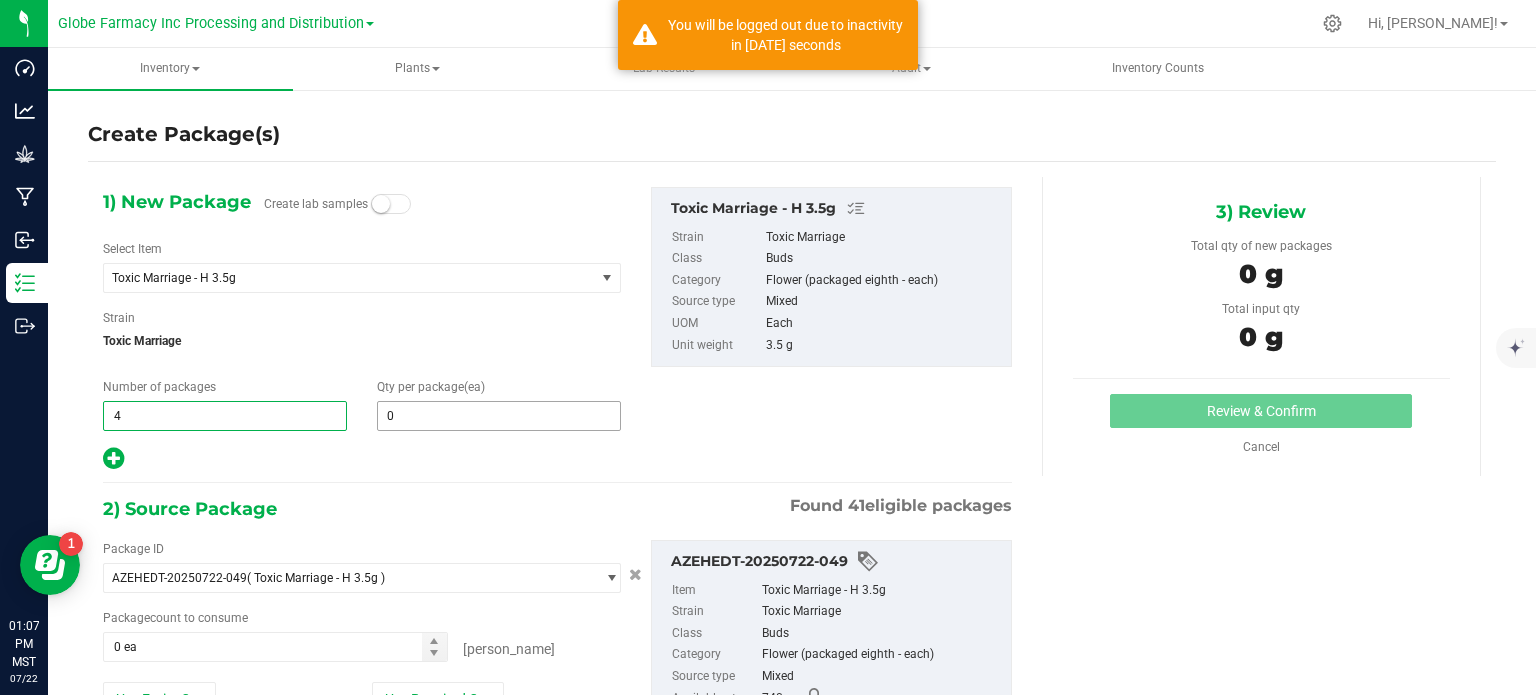 type on "4" 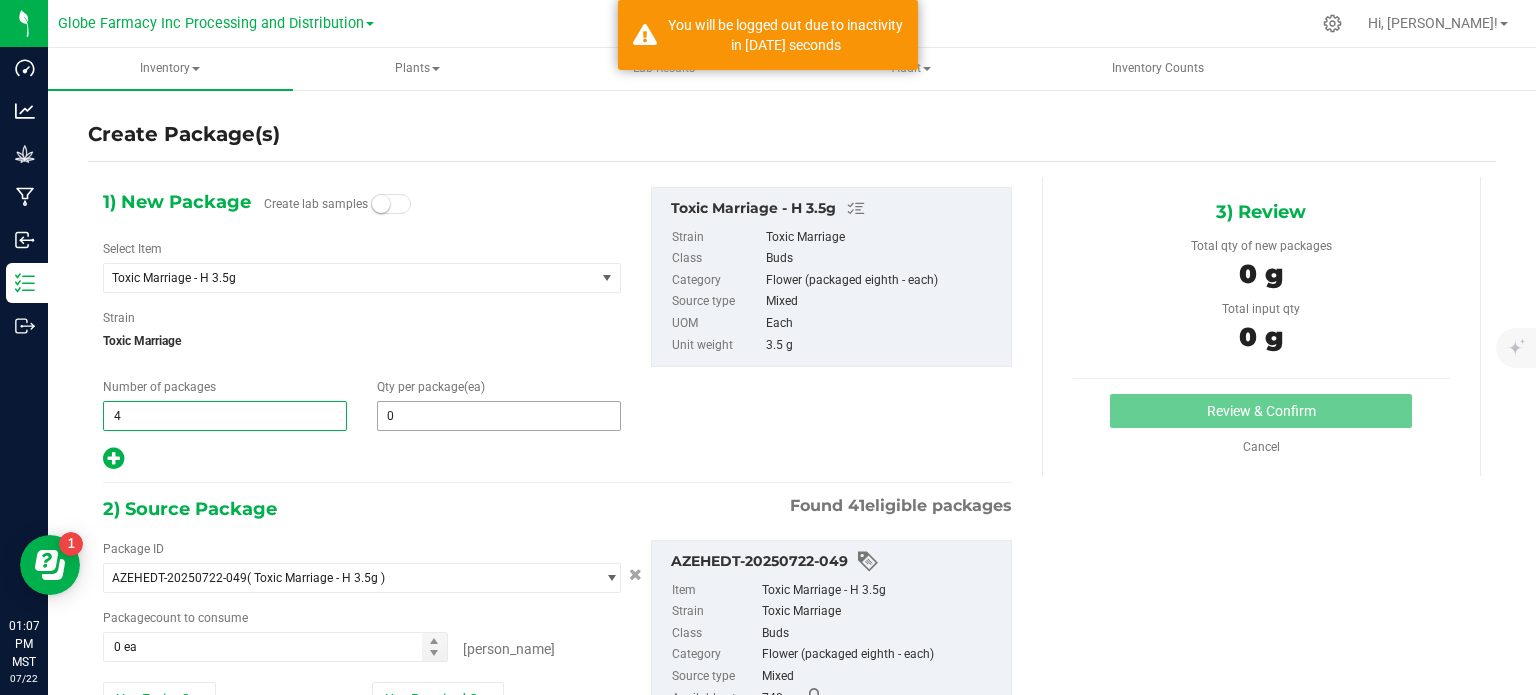 click on "0 0" at bounding box center [499, 416] 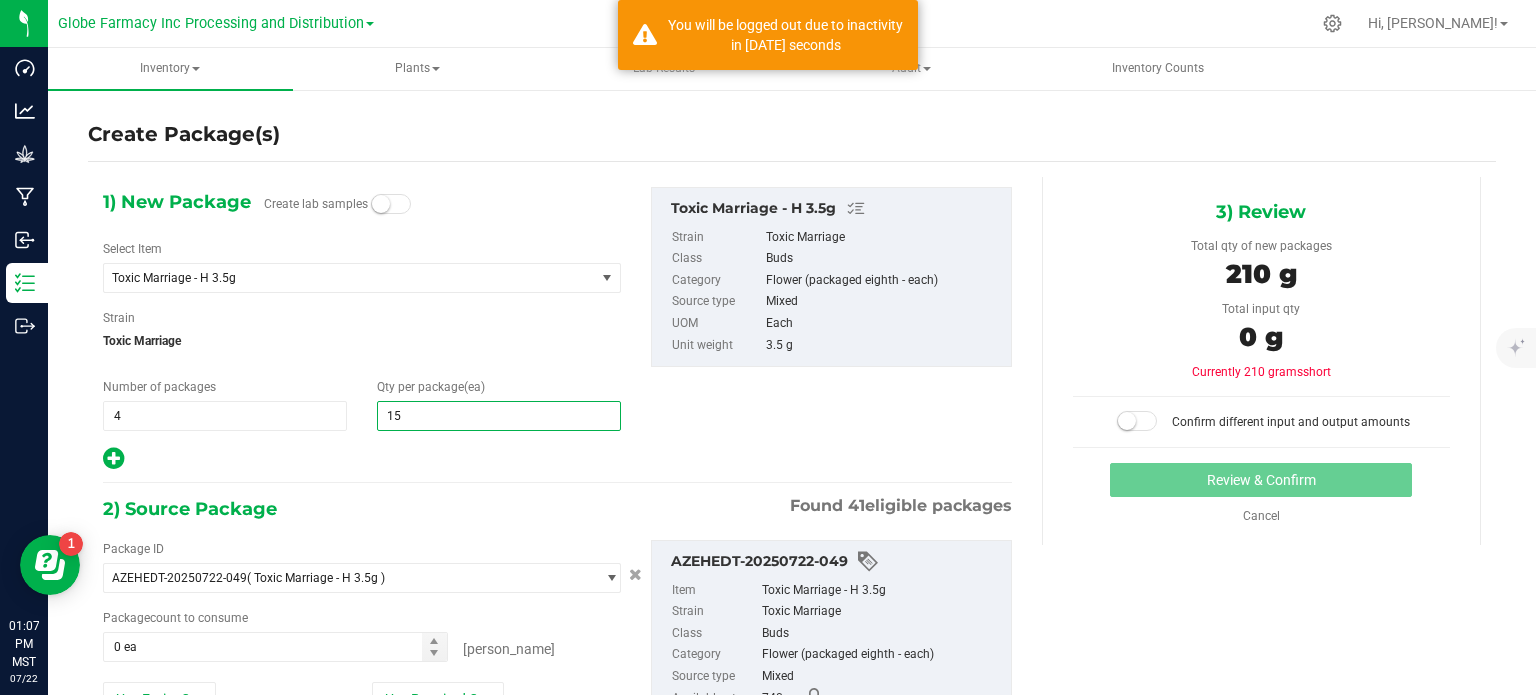 type on "150" 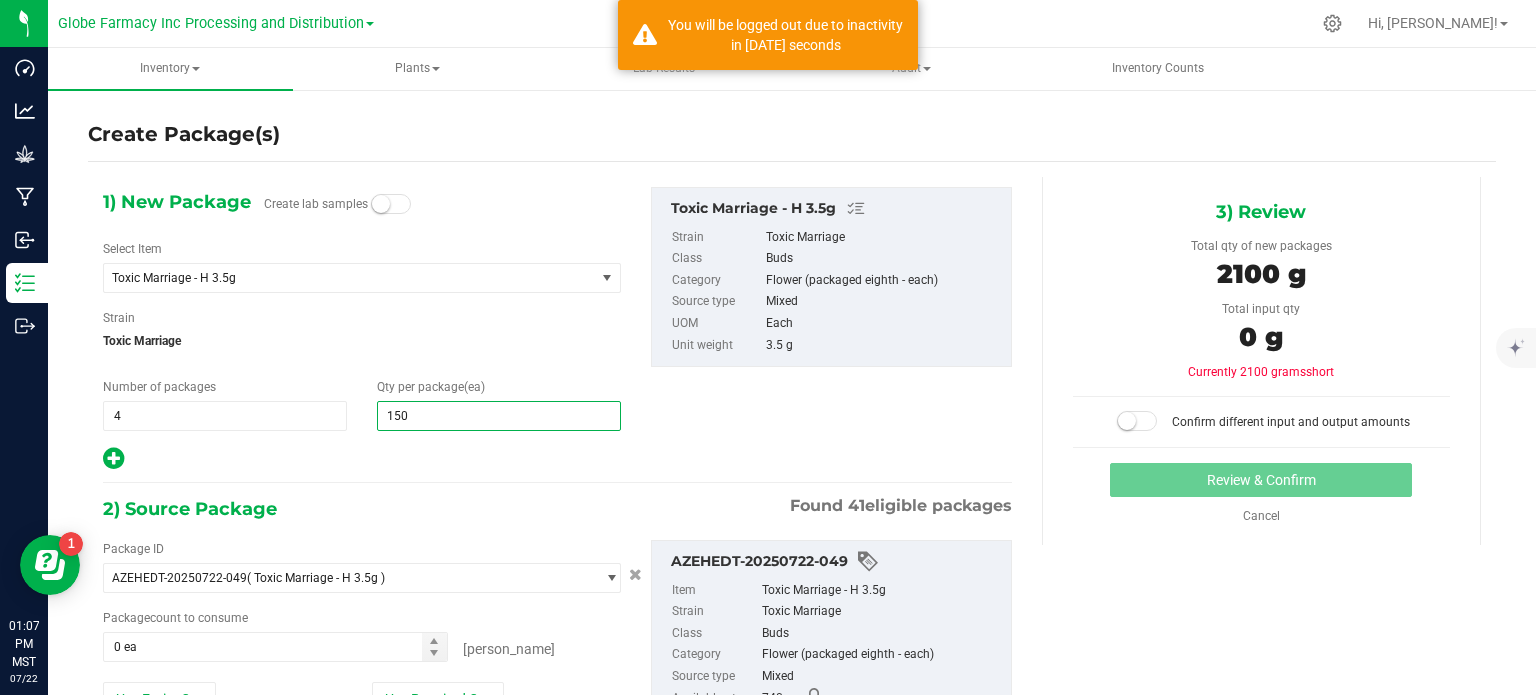 click at bounding box center [113, 458] 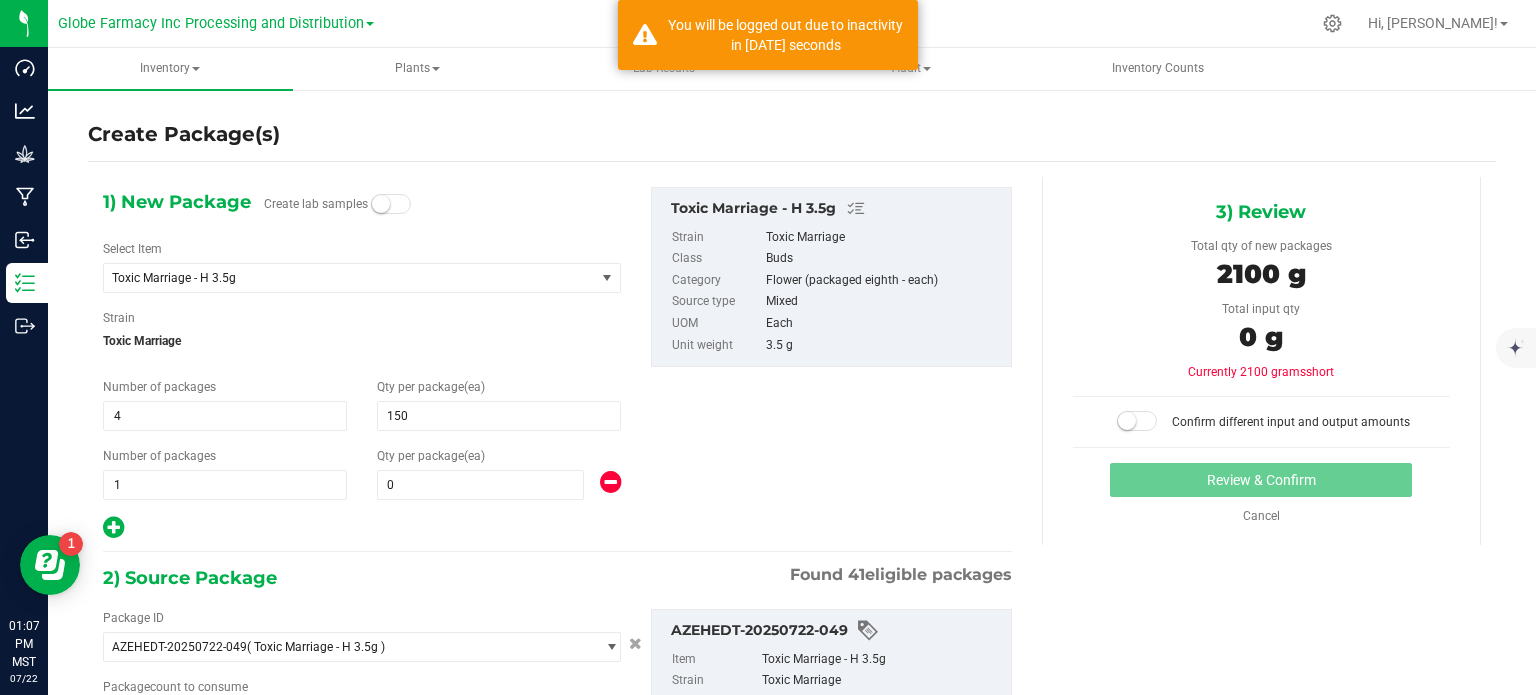 type on "150" 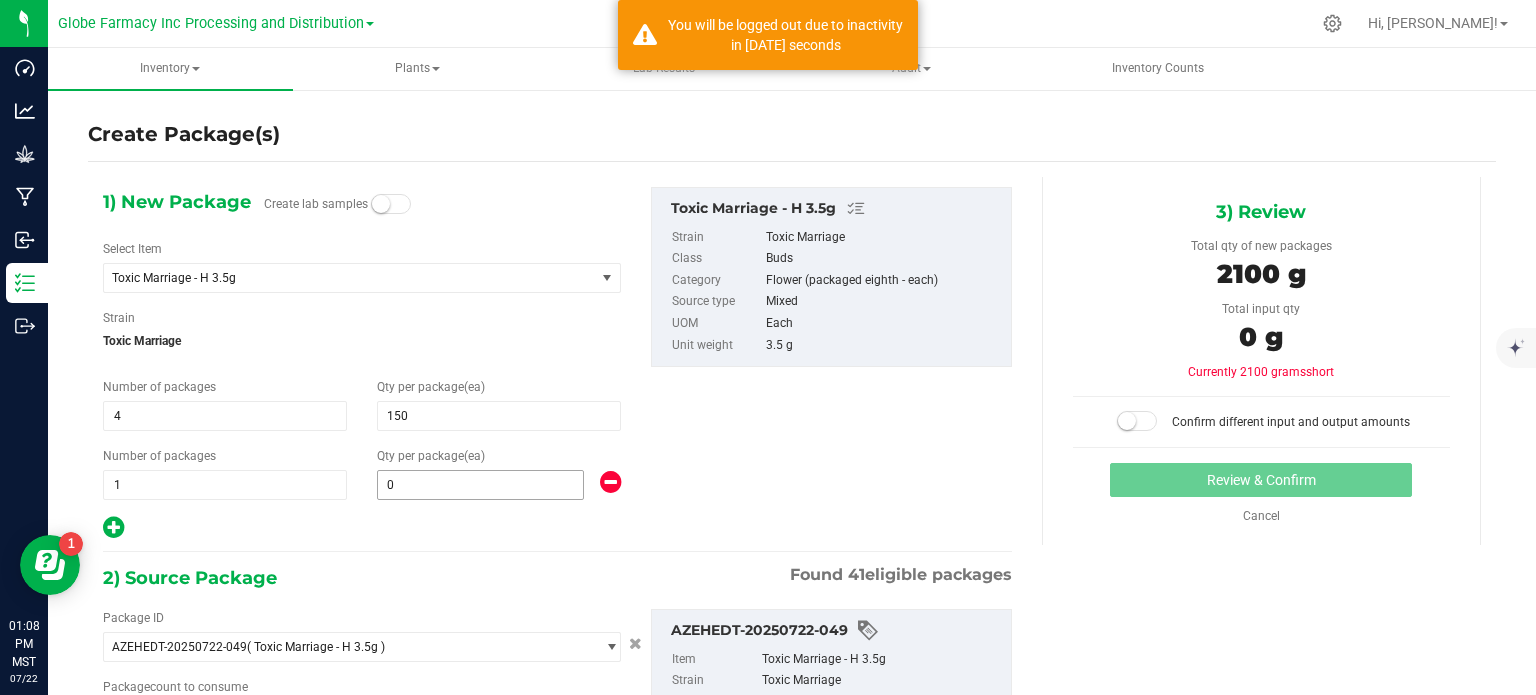 click on "0" at bounding box center [480, 485] 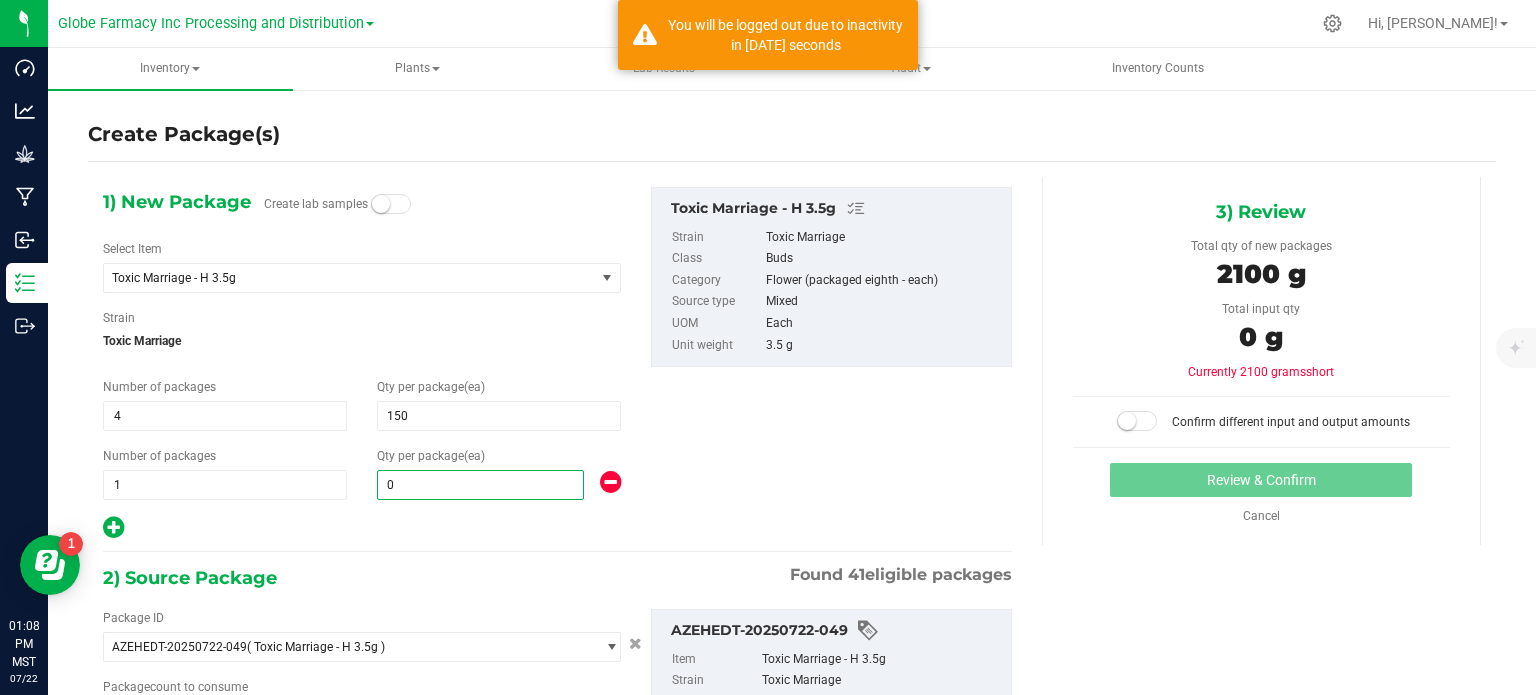 type 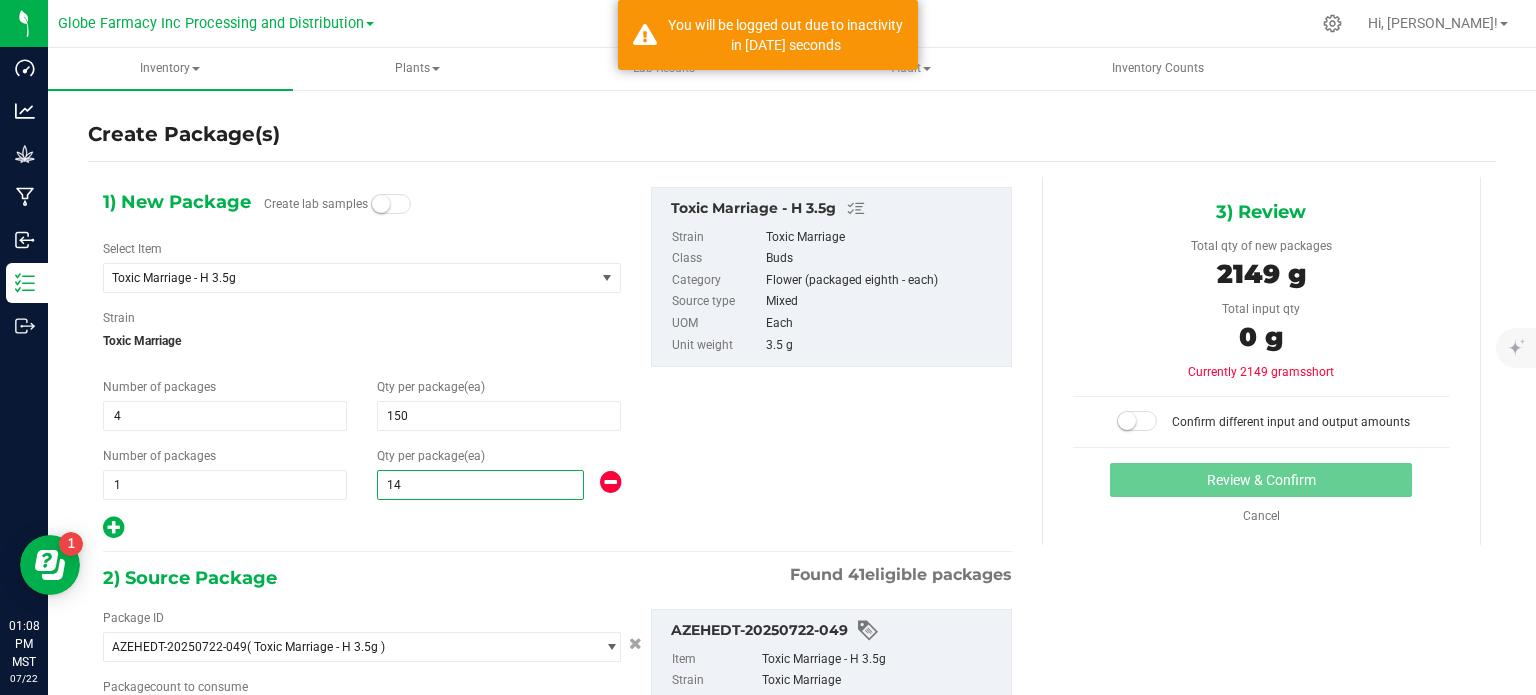 type on "140" 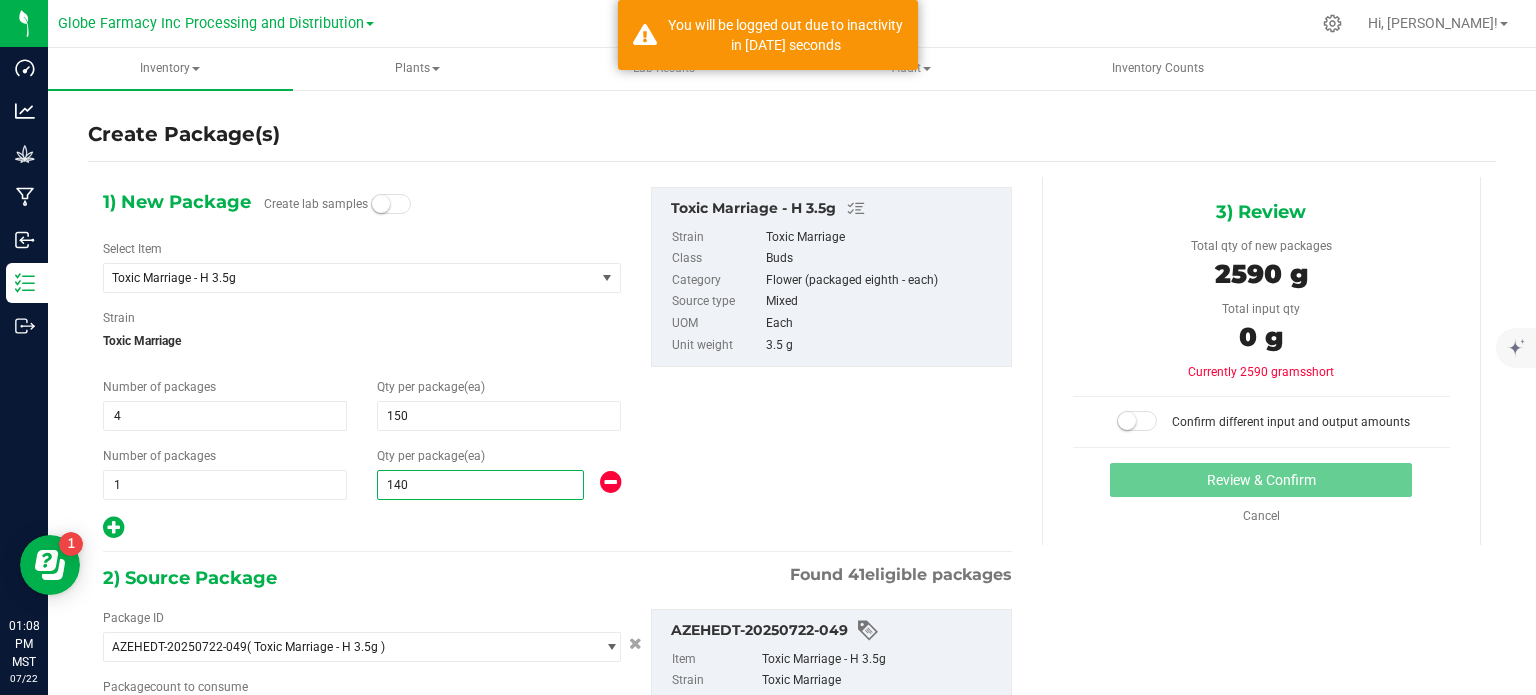 type on "140" 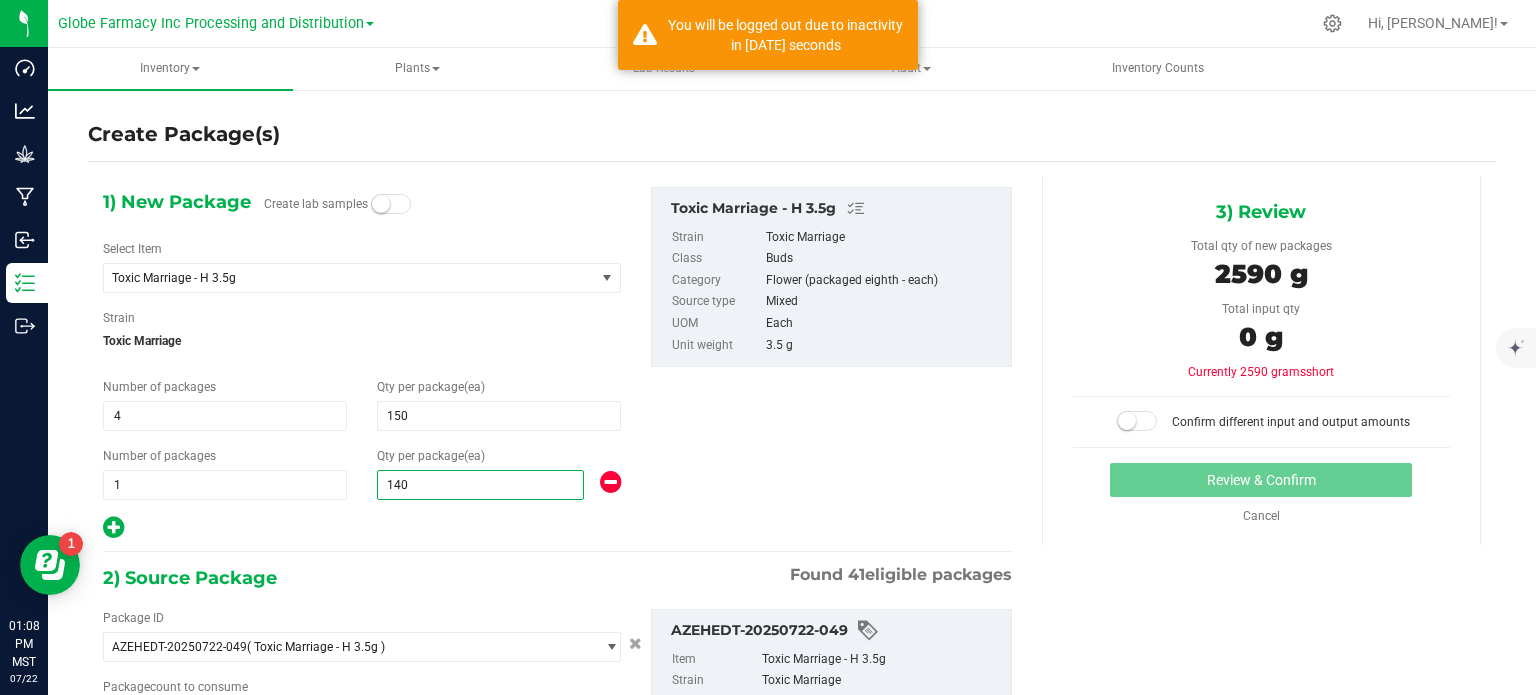 click at bounding box center (362, 528) 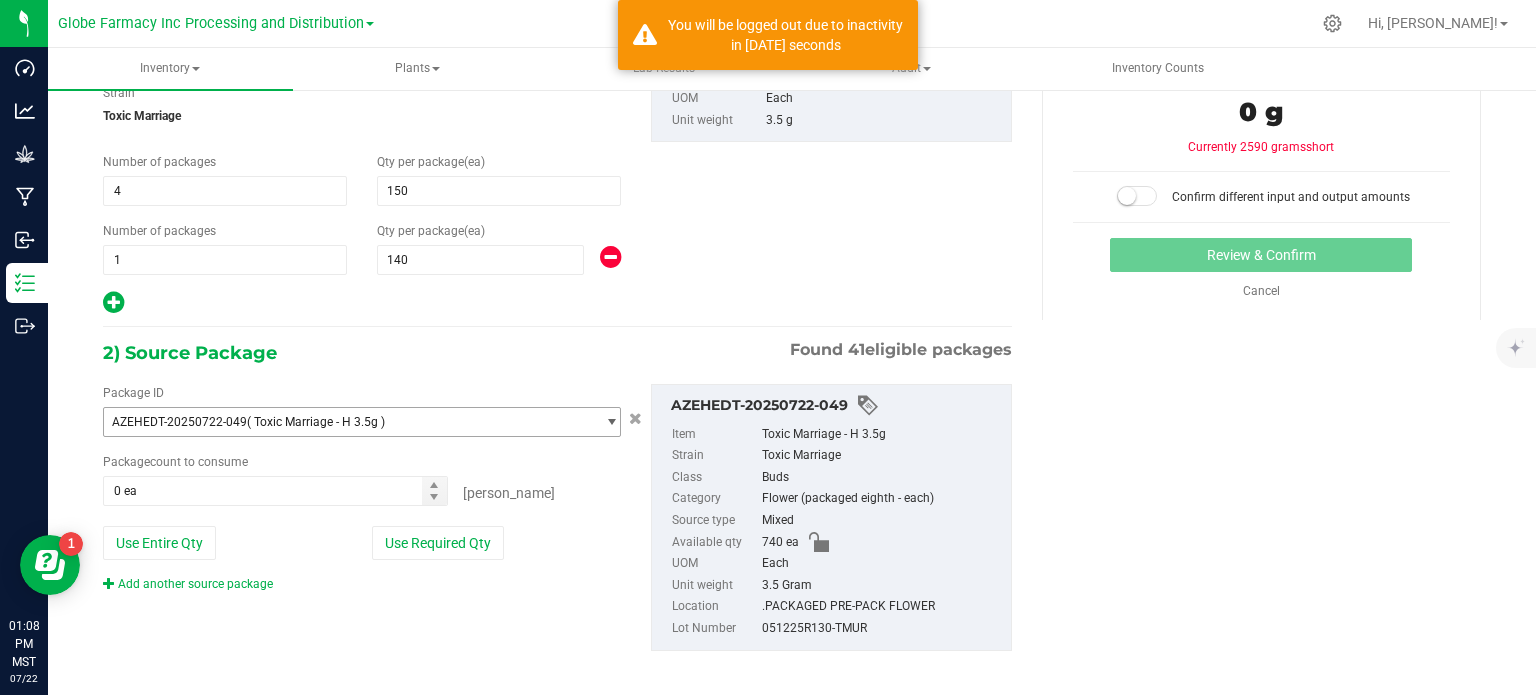 scroll, scrollTop: 236, scrollLeft: 0, axis: vertical 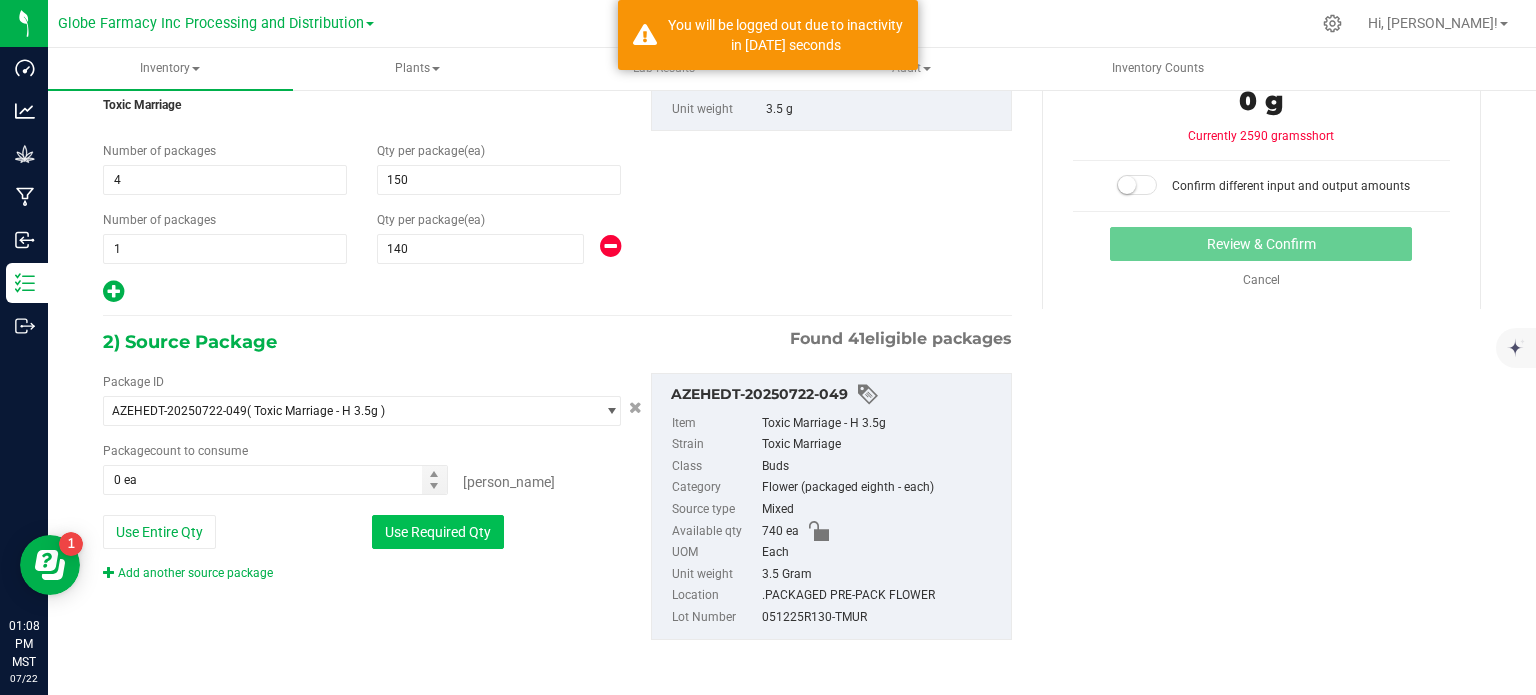 drag, startPoint x: 423, startPoint y: 531, endPoint x: 449, endPoint y: 528, distance: 26.172504 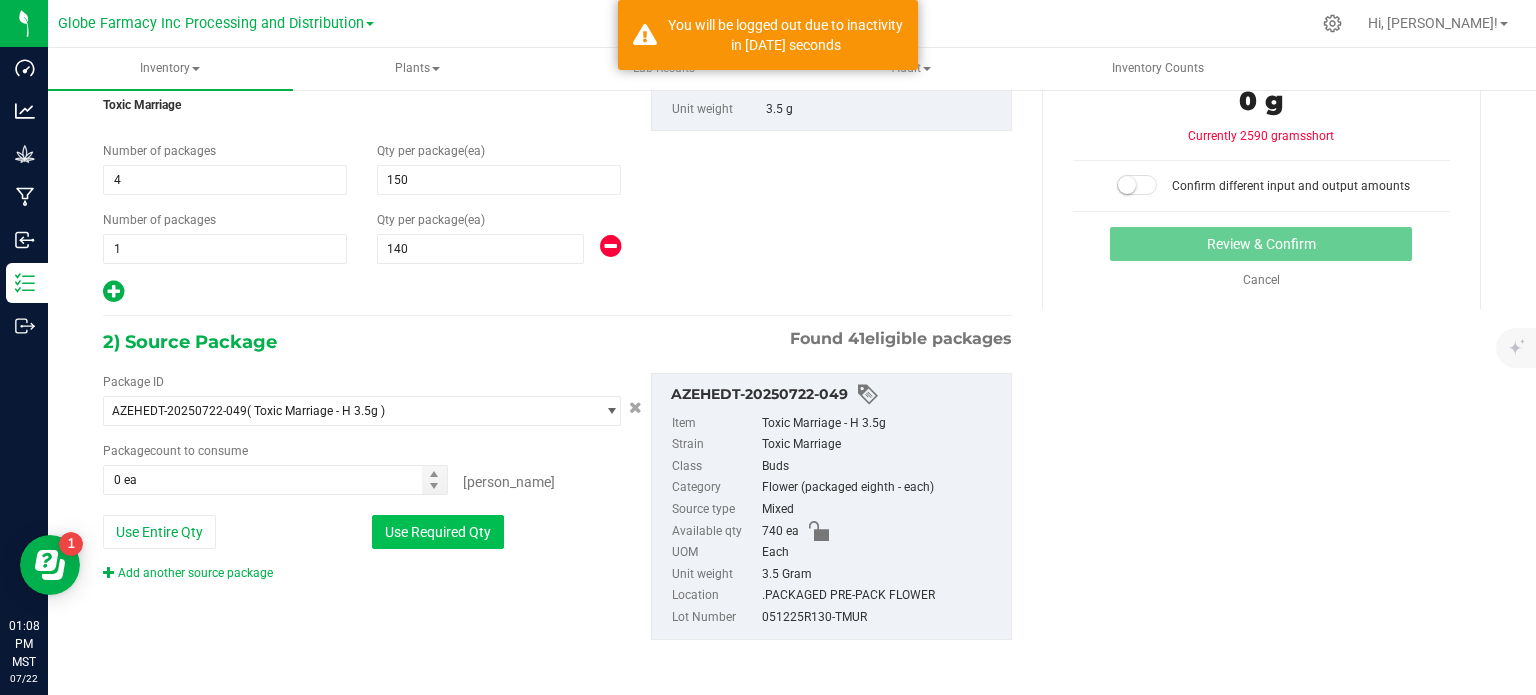 click on "Use Required Qty" at bounding box center (438, 532) 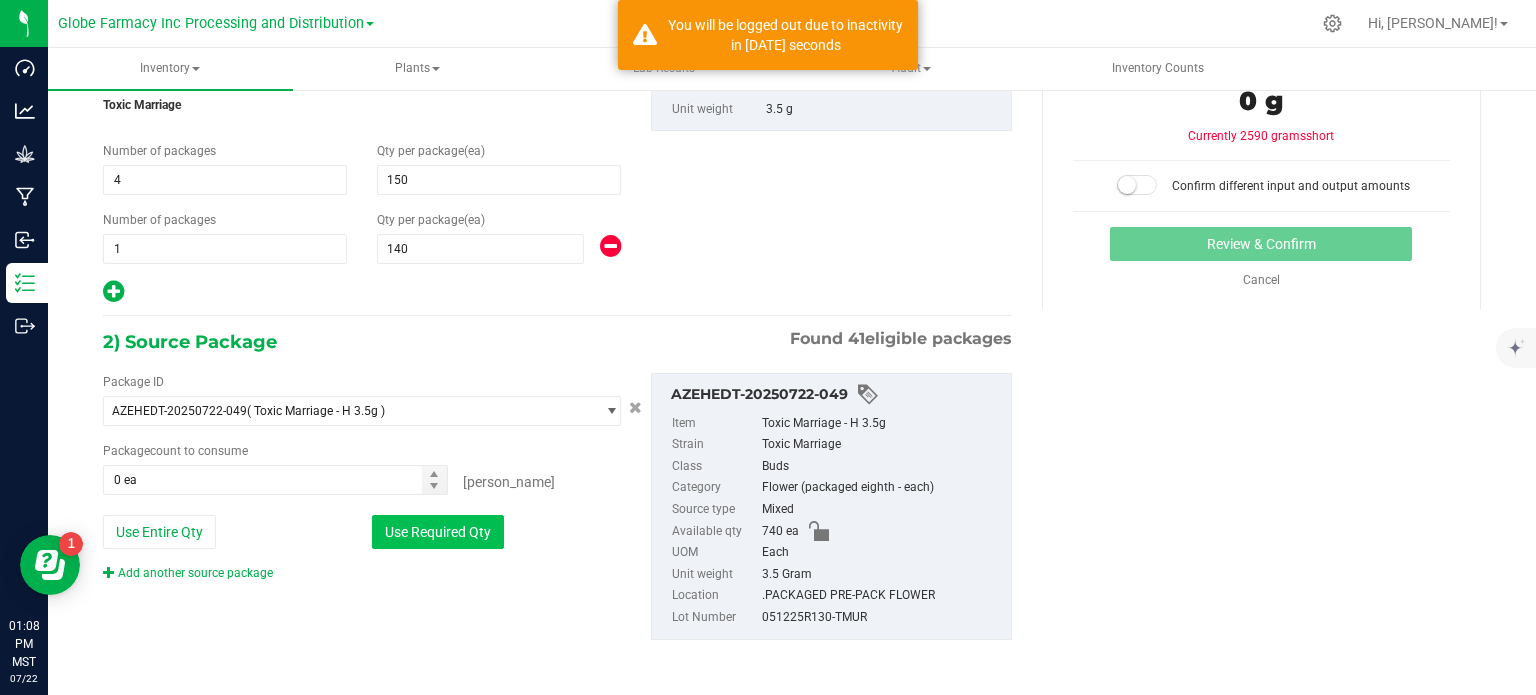 type on "740 ea" 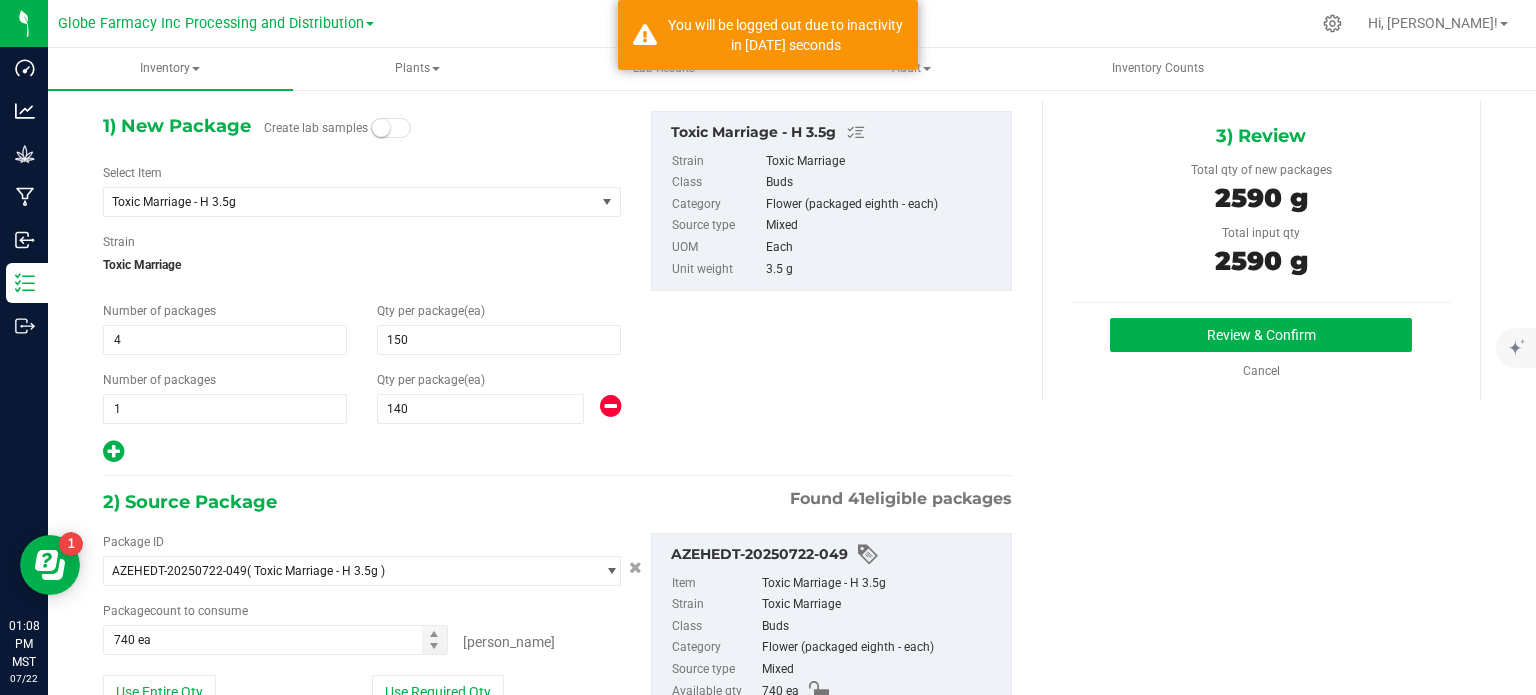 scroll, scrollTop: 0, scrollLeft: 0, axis: both 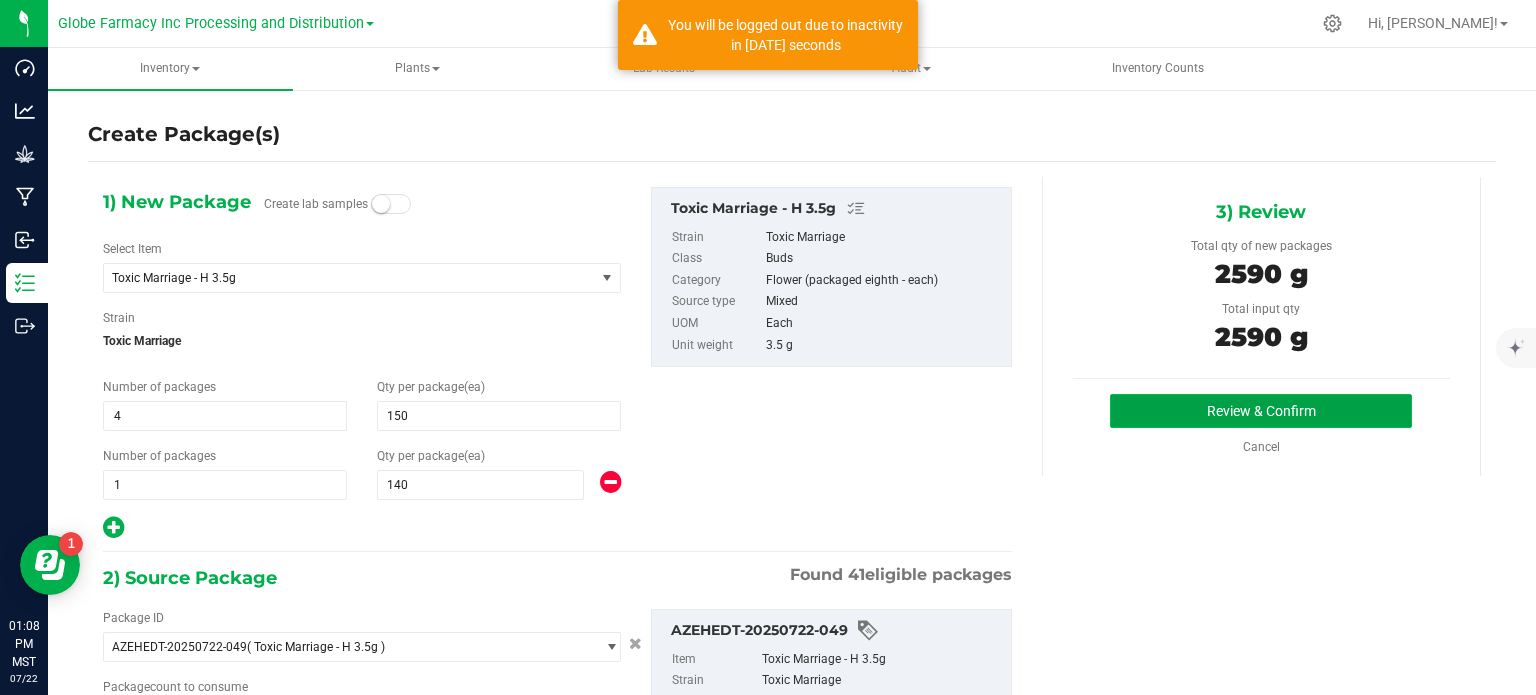 click on "Review & Confirm" at bounding box center [1261, 411] 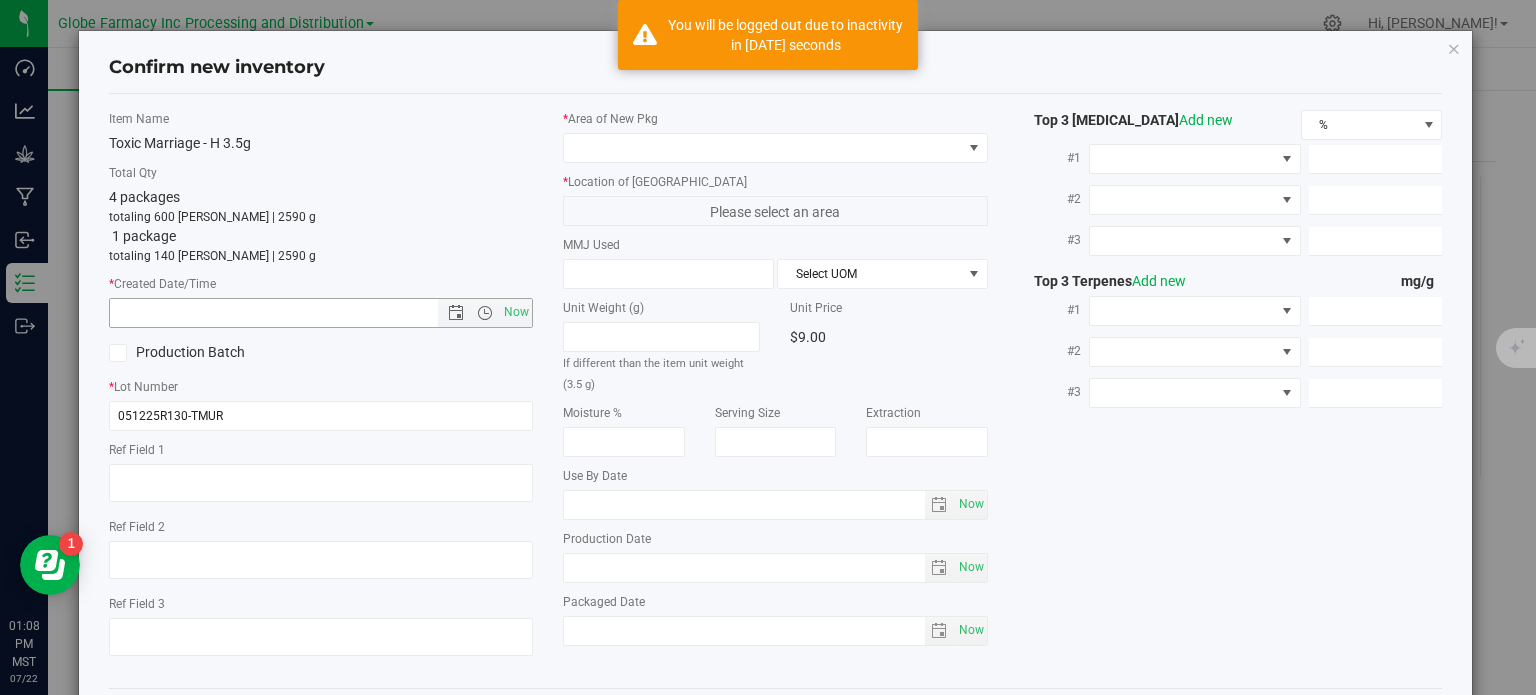 click at bounding box center [291, 313] 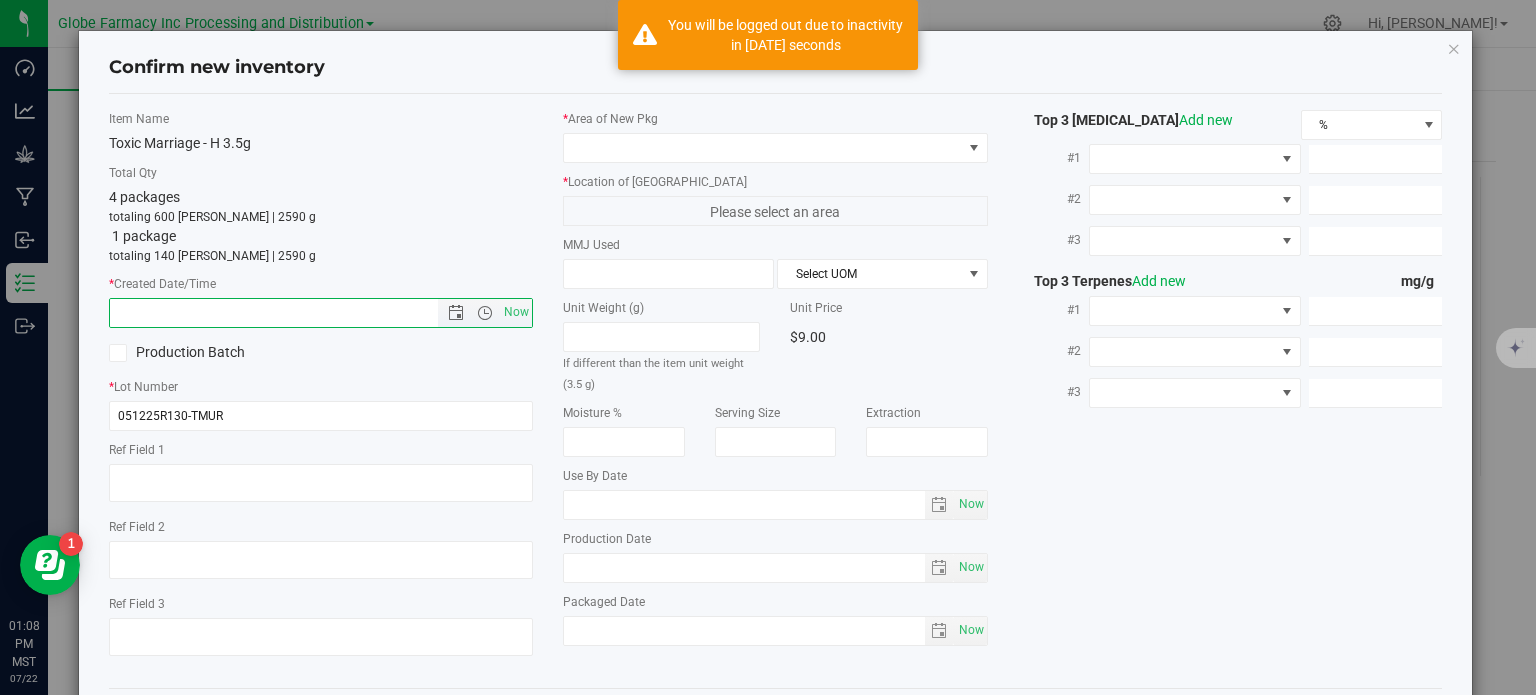 click on "Now" at bounding box center (517, 312) 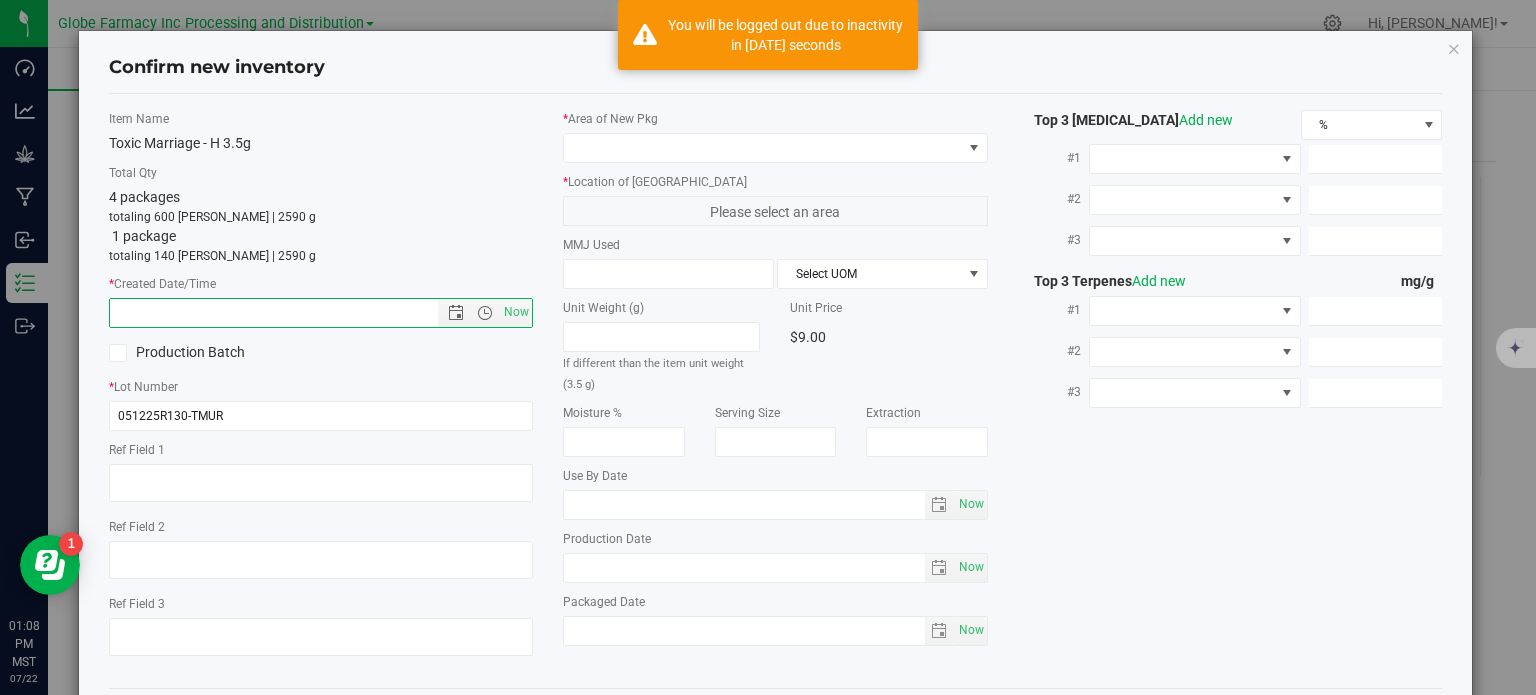 type on "[DATE] 1:08 PM" 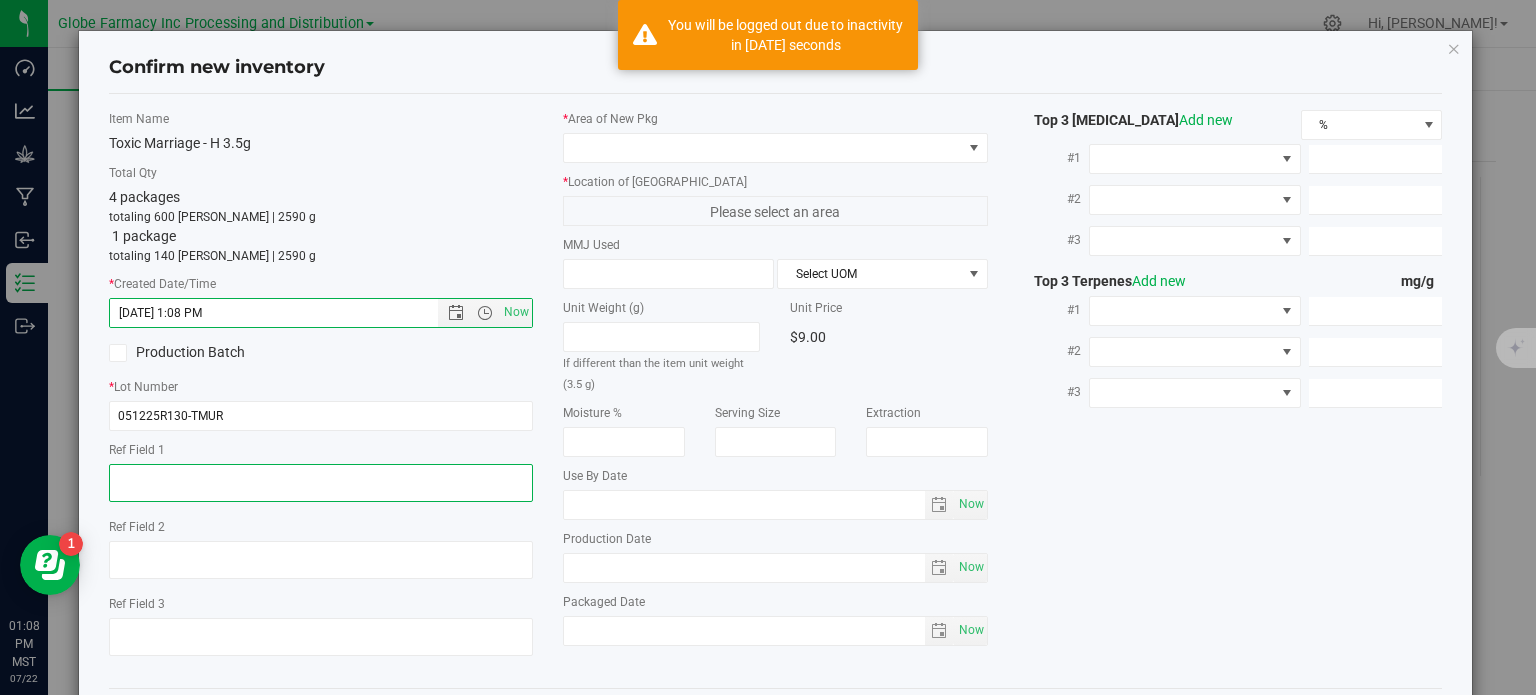 click at bounding box center (321, 483) 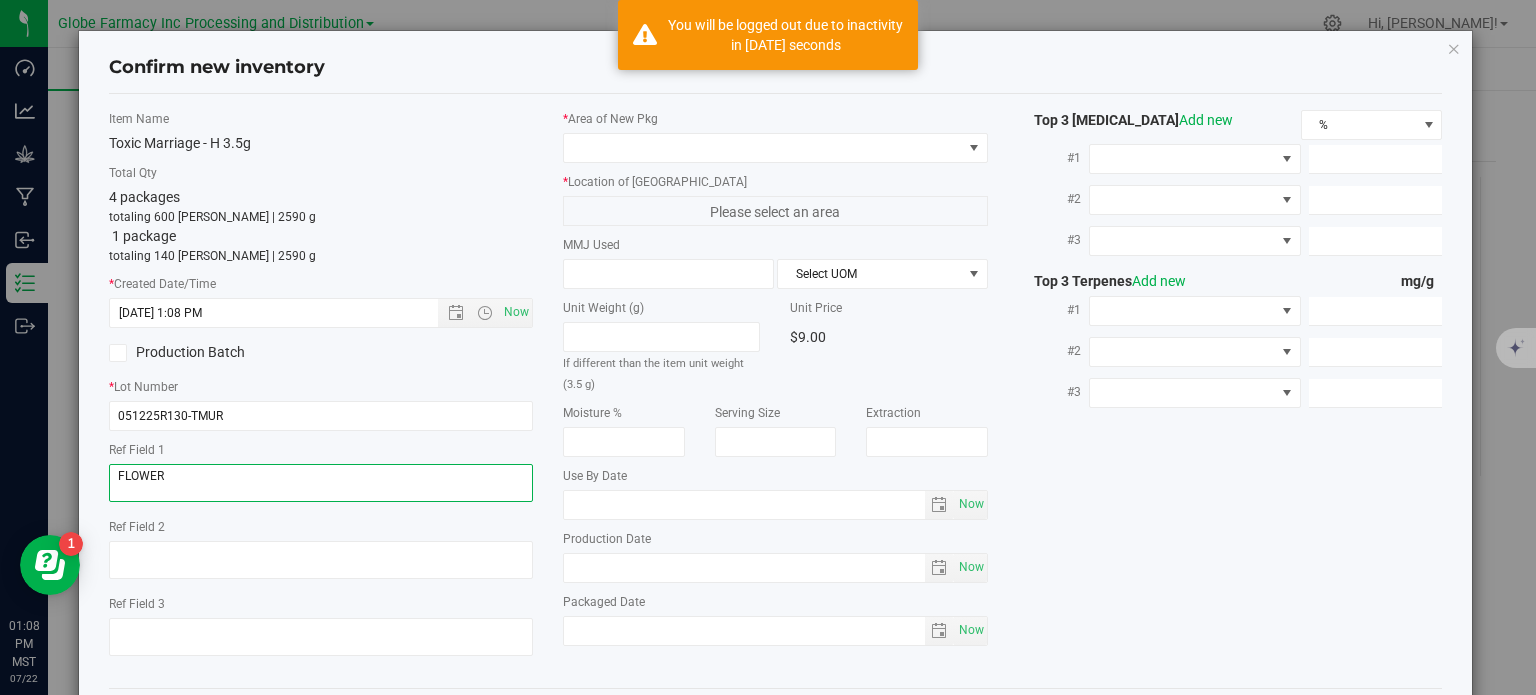 type on "FLOWER" 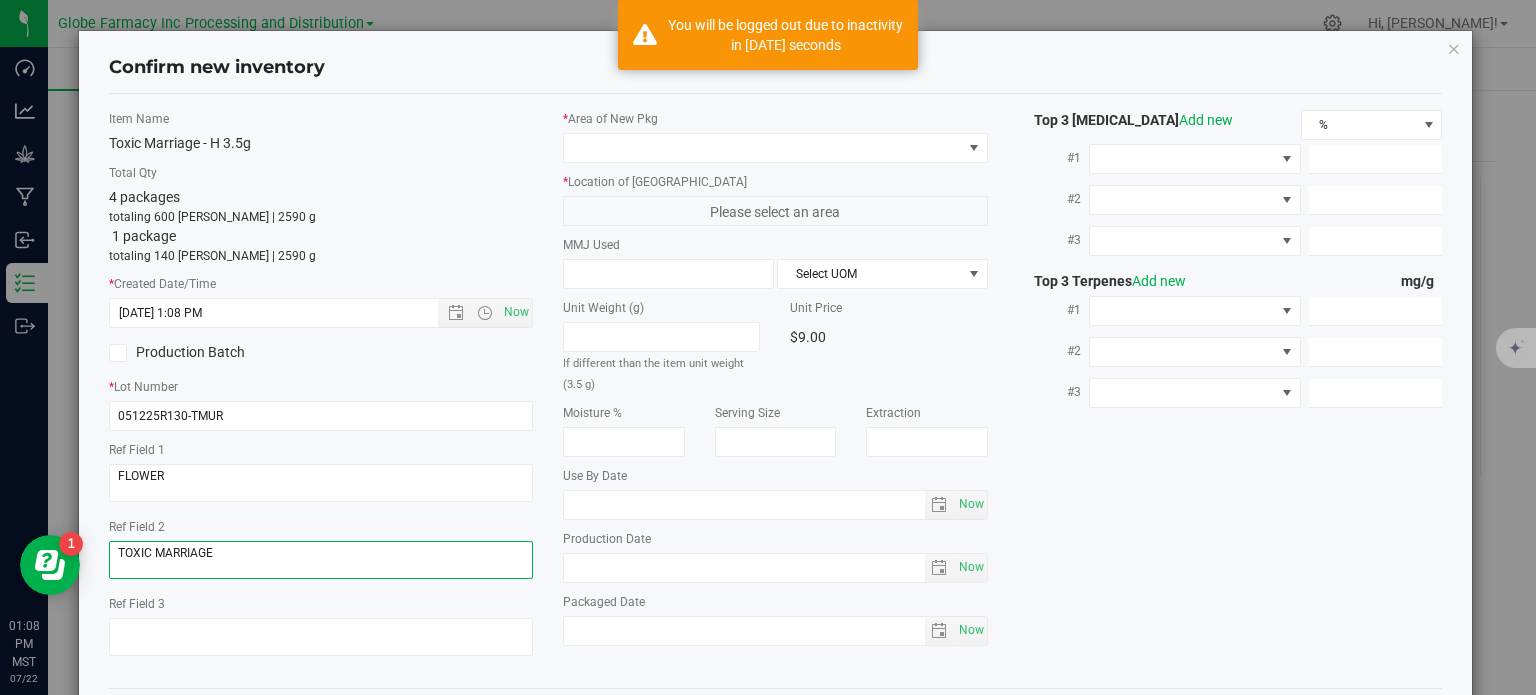 type on "TOXIC MARRIAGE" 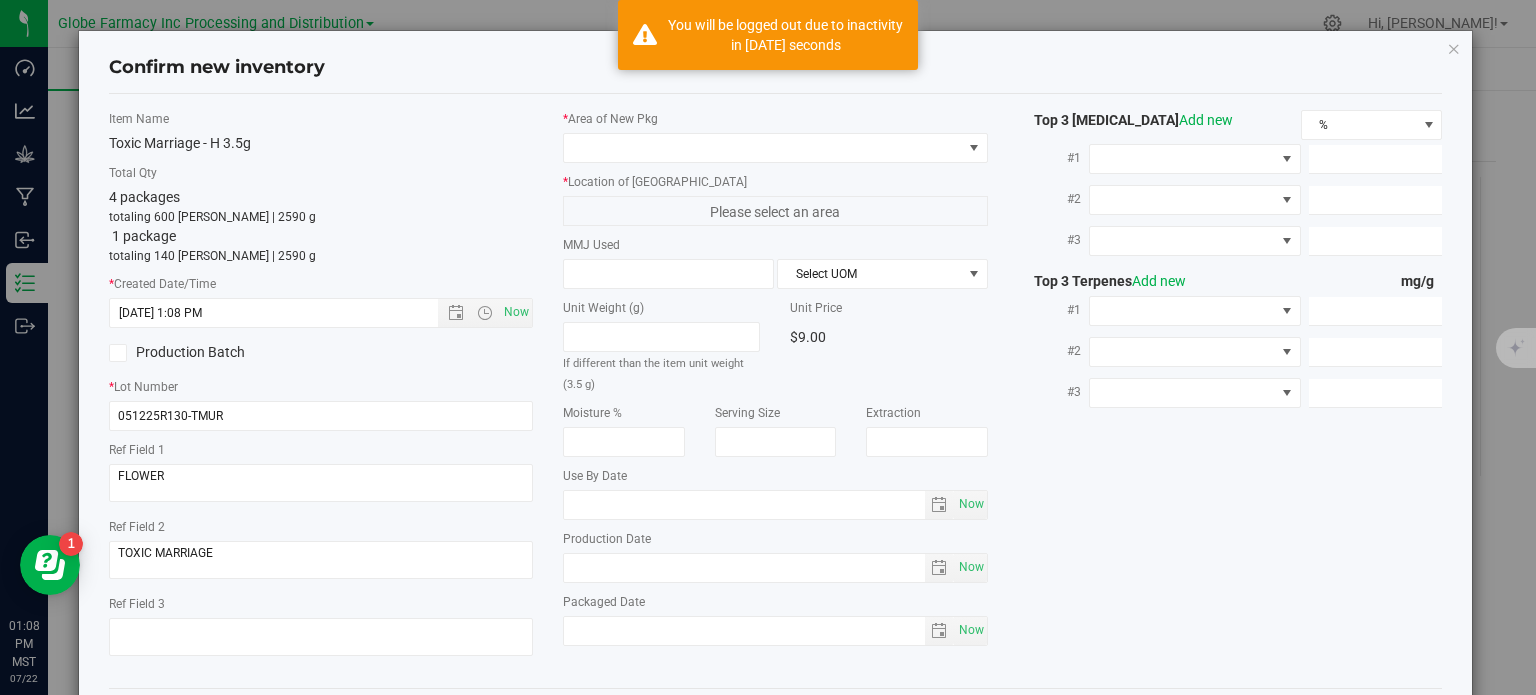 click on "*
Area of [GEOGRAPHIC_DATA]" at bounding box center [775, 119] 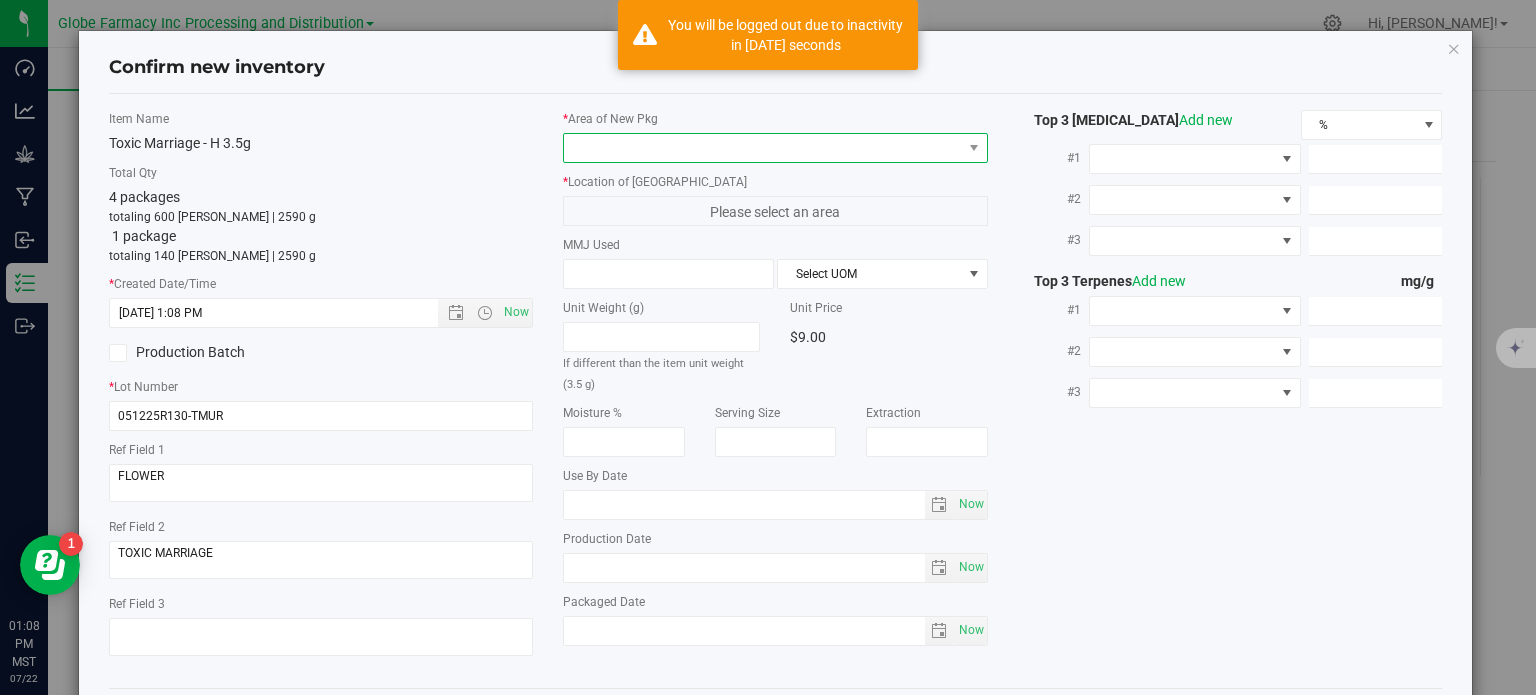 click at bounding box center [763, 148] 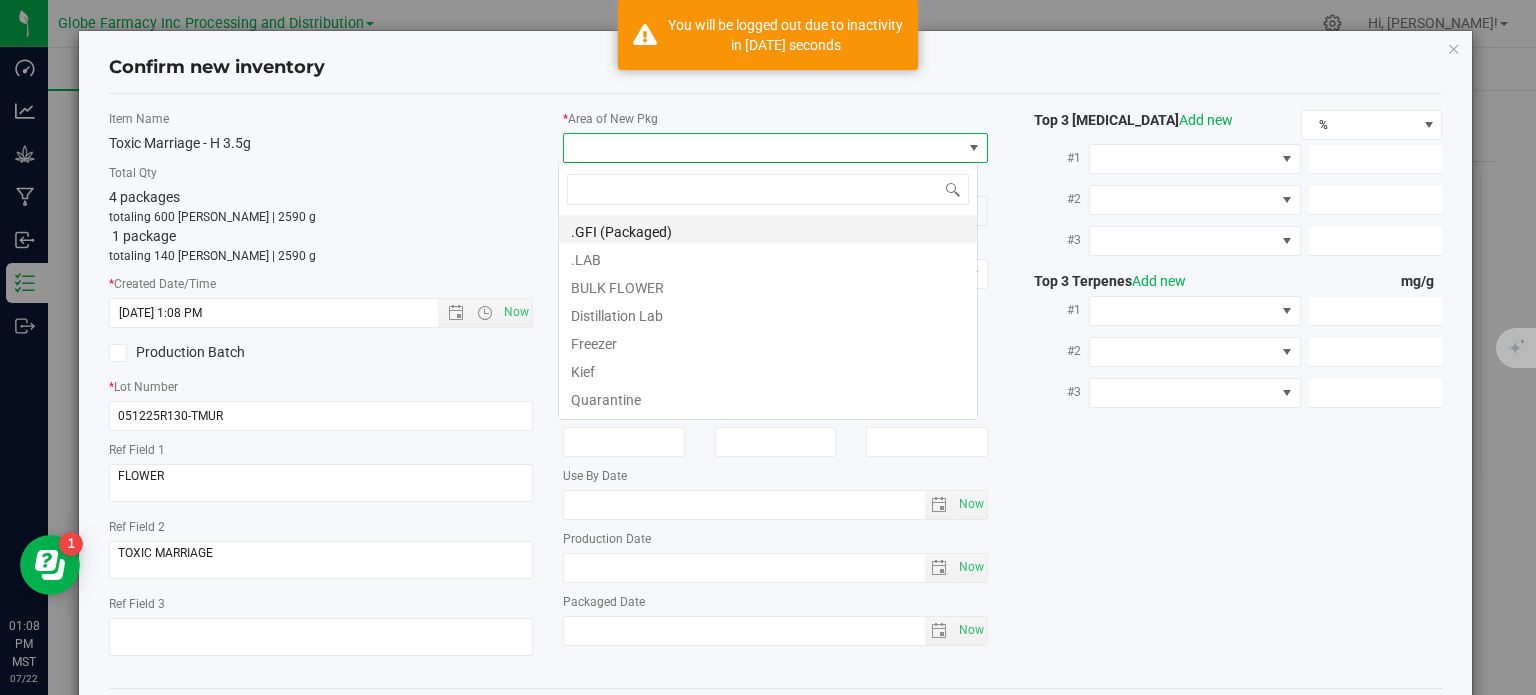 scroll, scrollTop: 99970, scrollLeft: 99580, axis: both 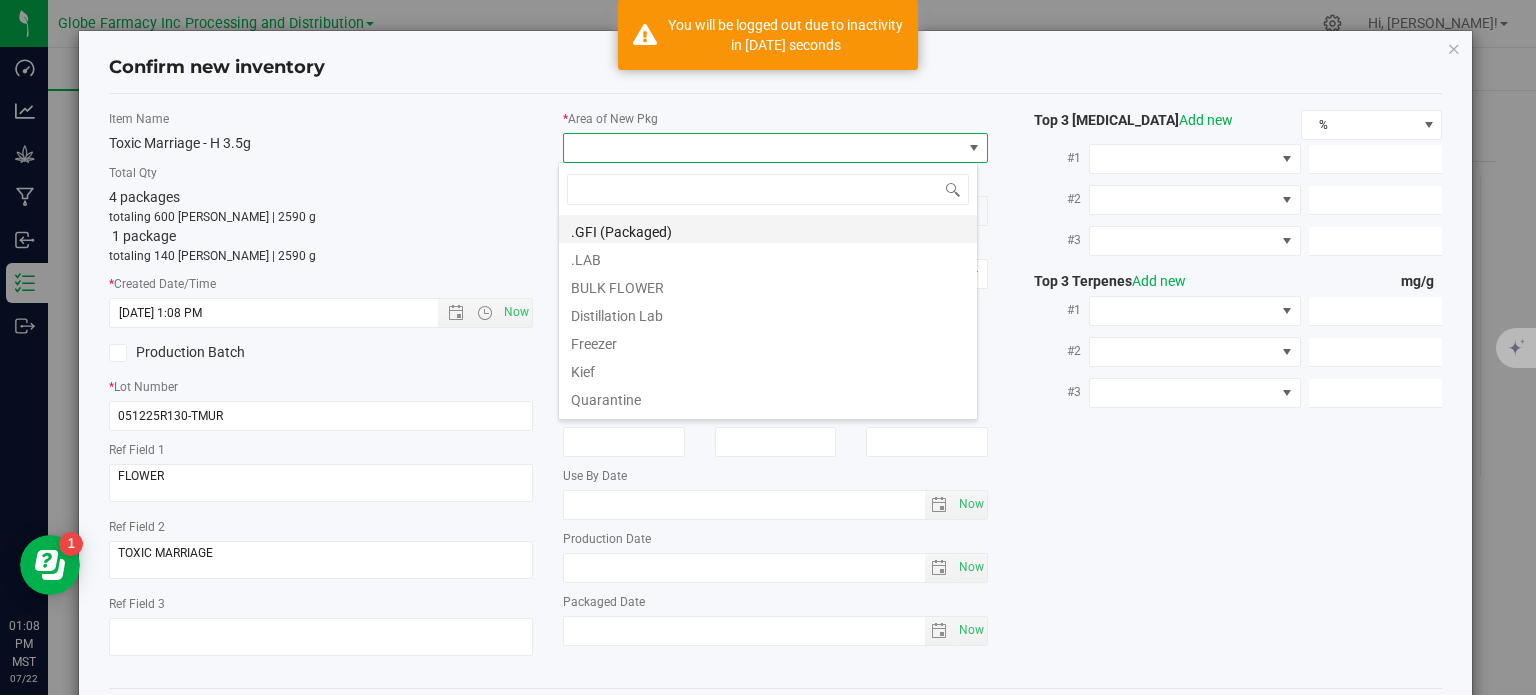 click on ".GFI (Packaged)" at bounding box center (768, 229) 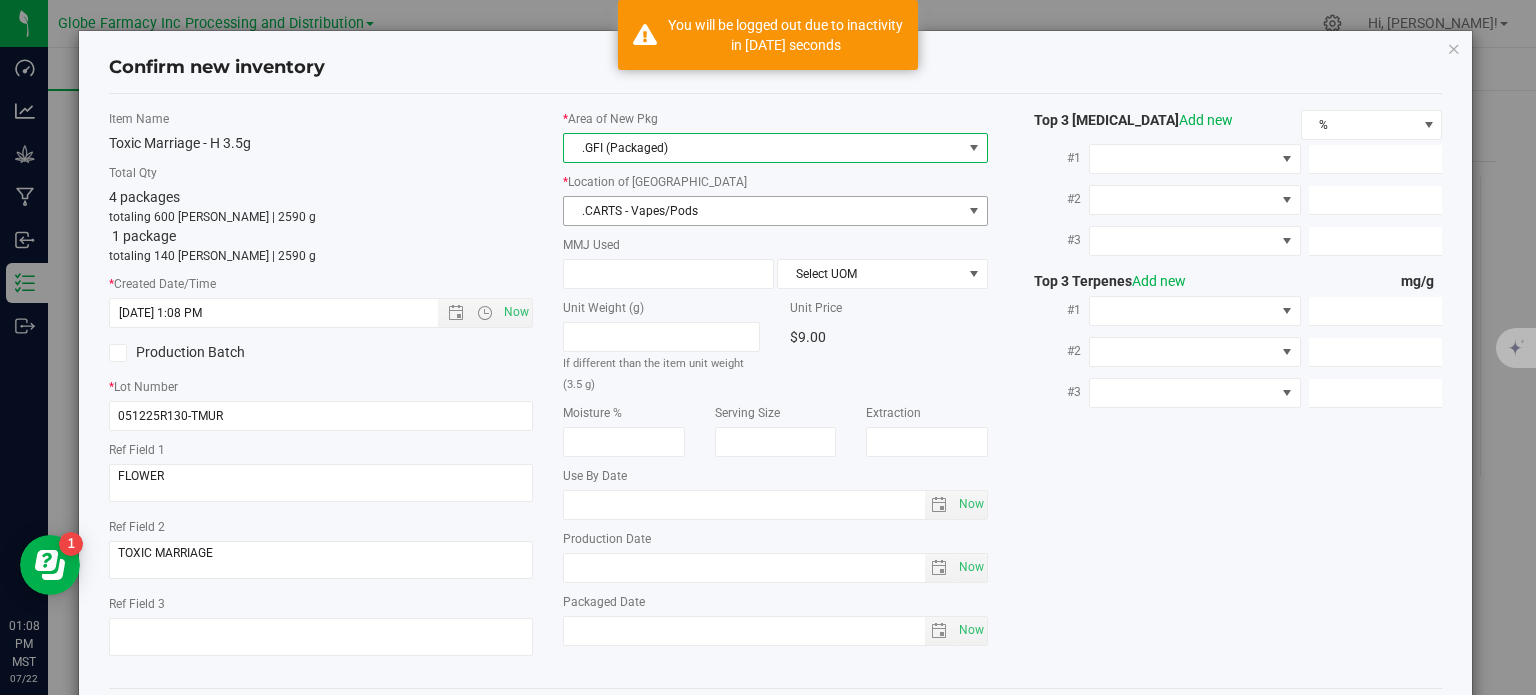 click on ".CARTS - Vapes/Pods" at bounding box center [763, 211] 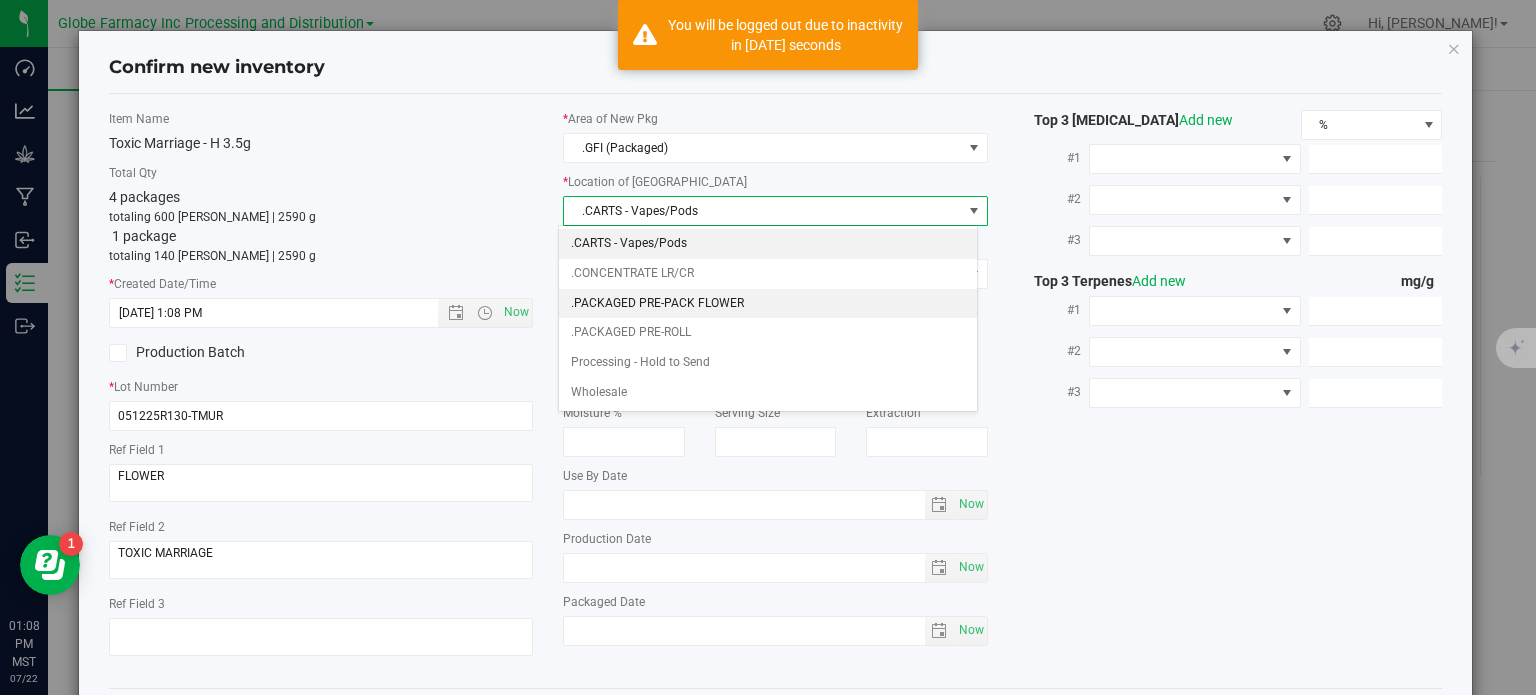 drag, startPoint x: 668, startPoint y: 302, endPoint x: 665, endPoint y: 290, distance: 12.369317 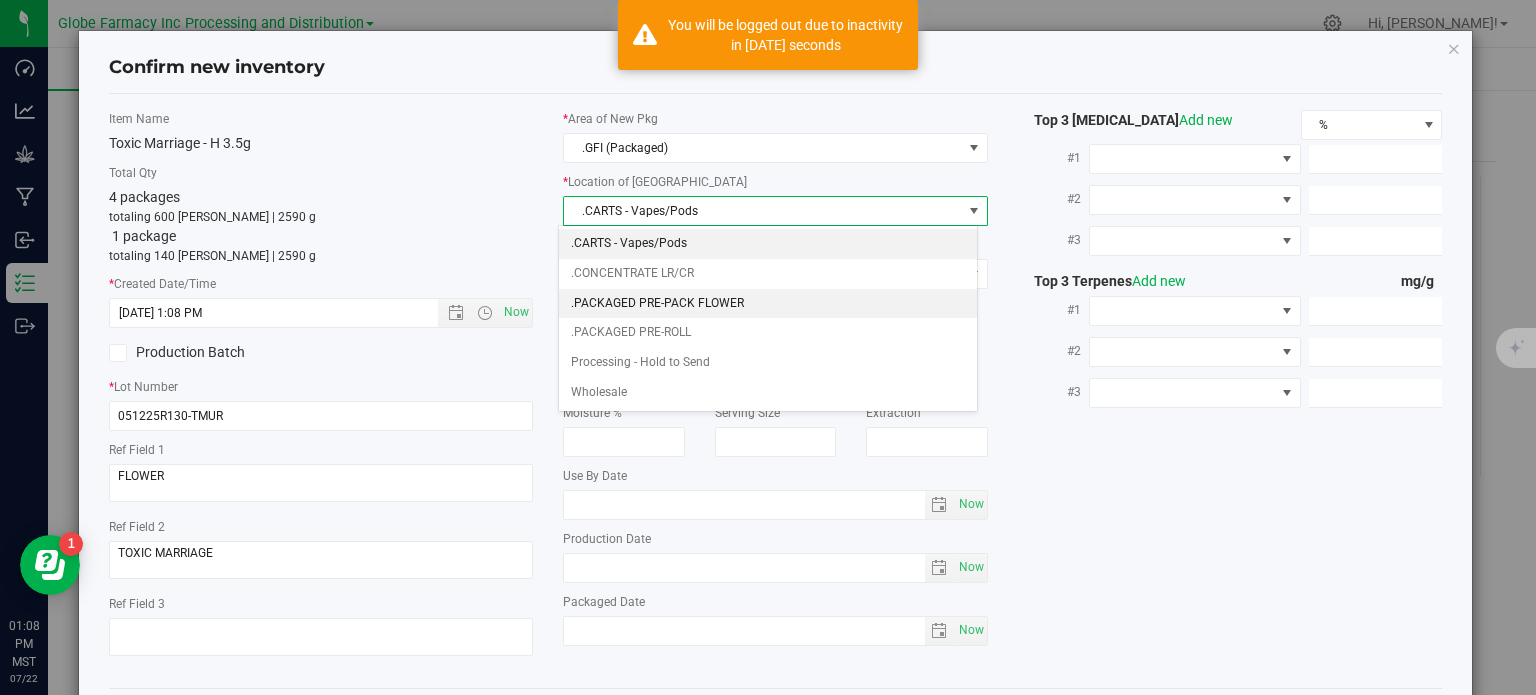 click on ".PACKAGED PRE-PACK FLOWER" at bounding box center [768, 304] 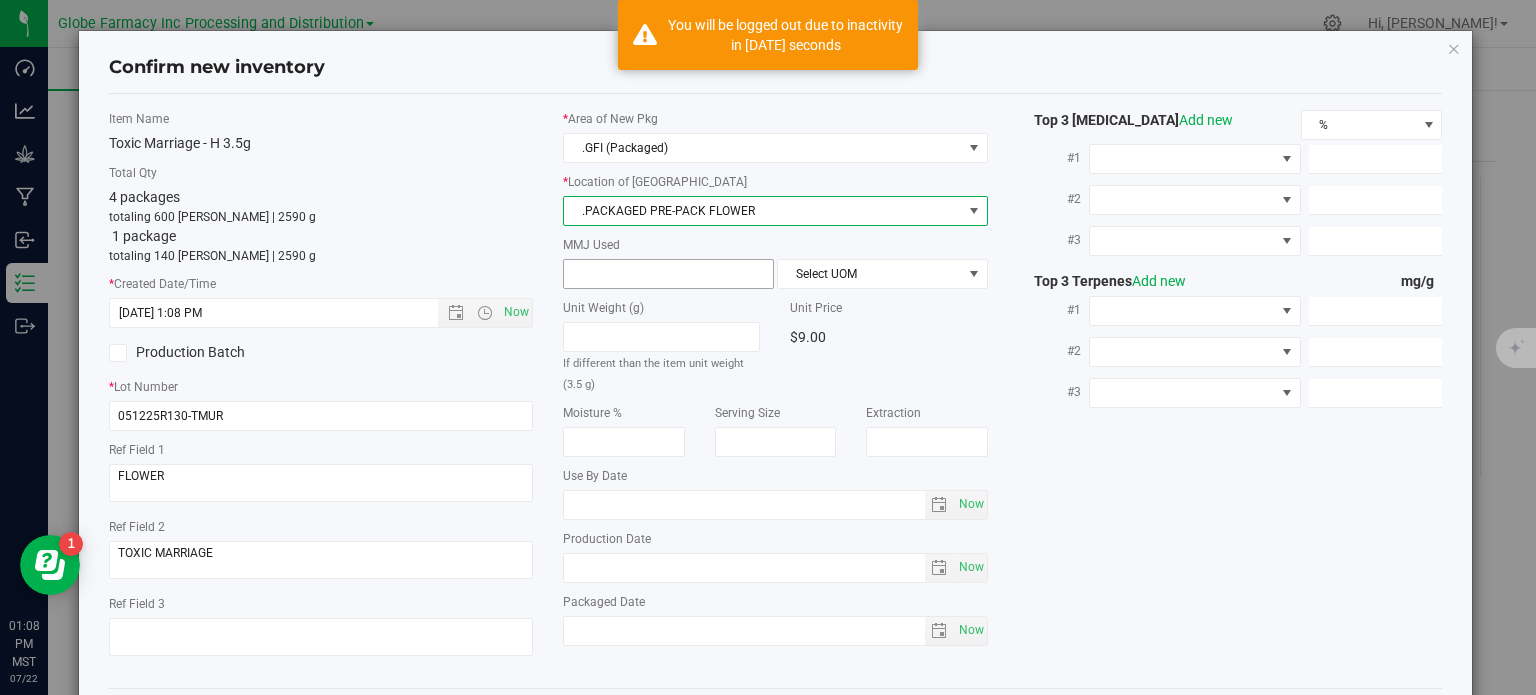 click at bounding box center (668, 274) 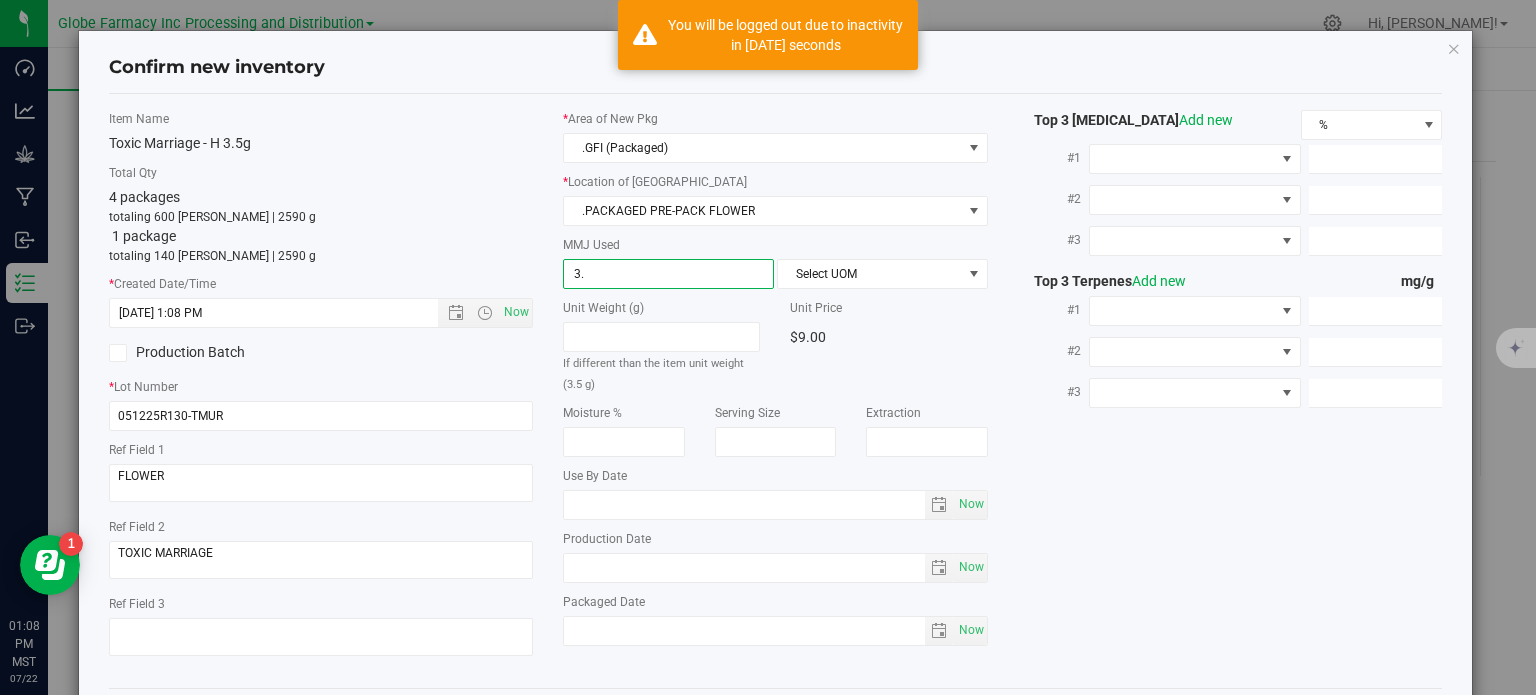 type on "3.5" 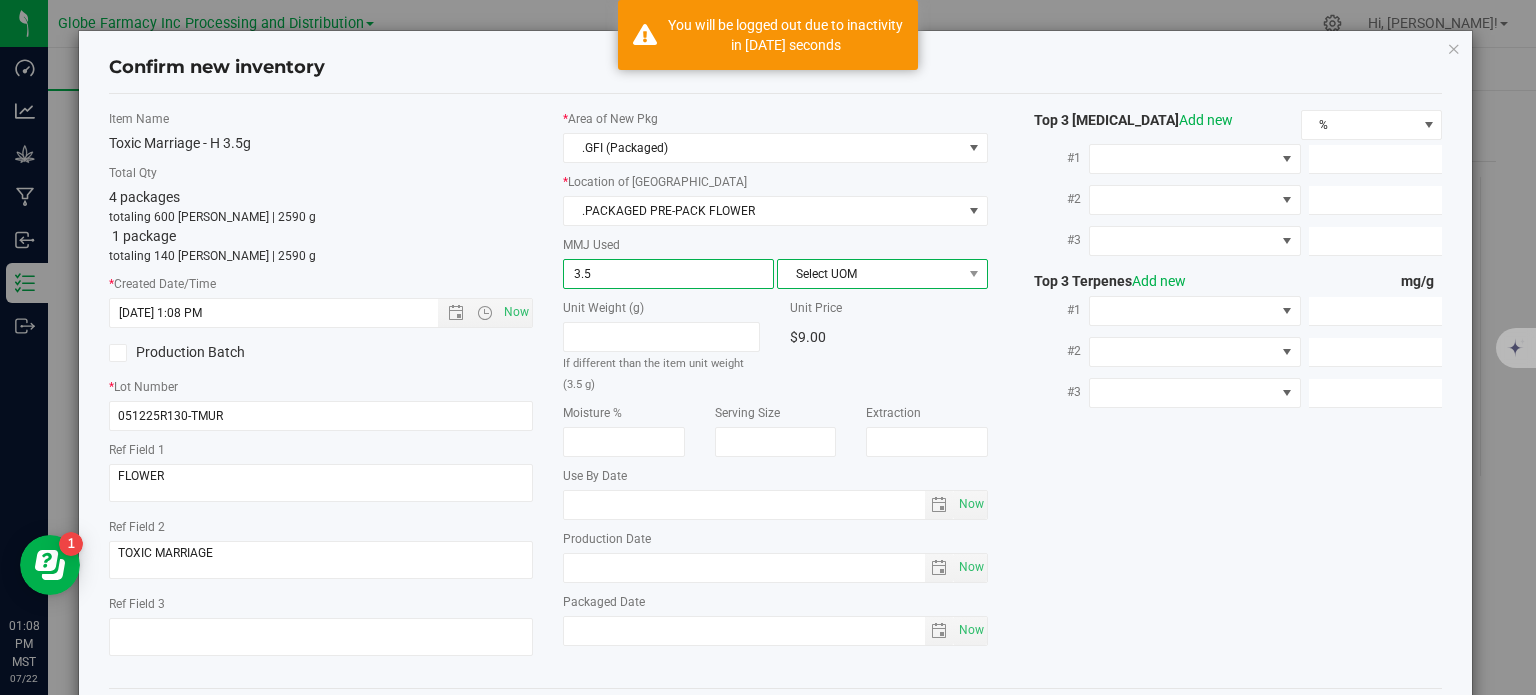 click on "Select UOM" at bounding box center [870, 274] 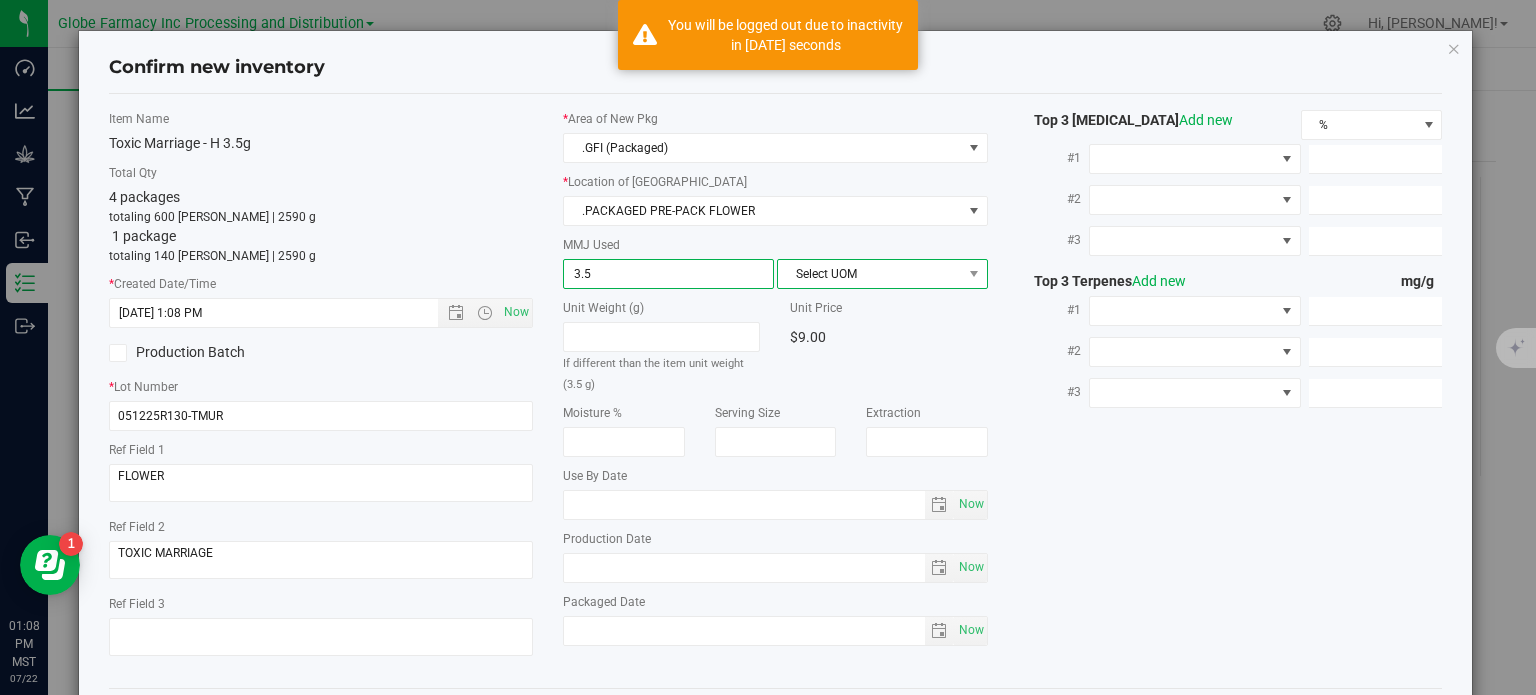 type on "3.5000" 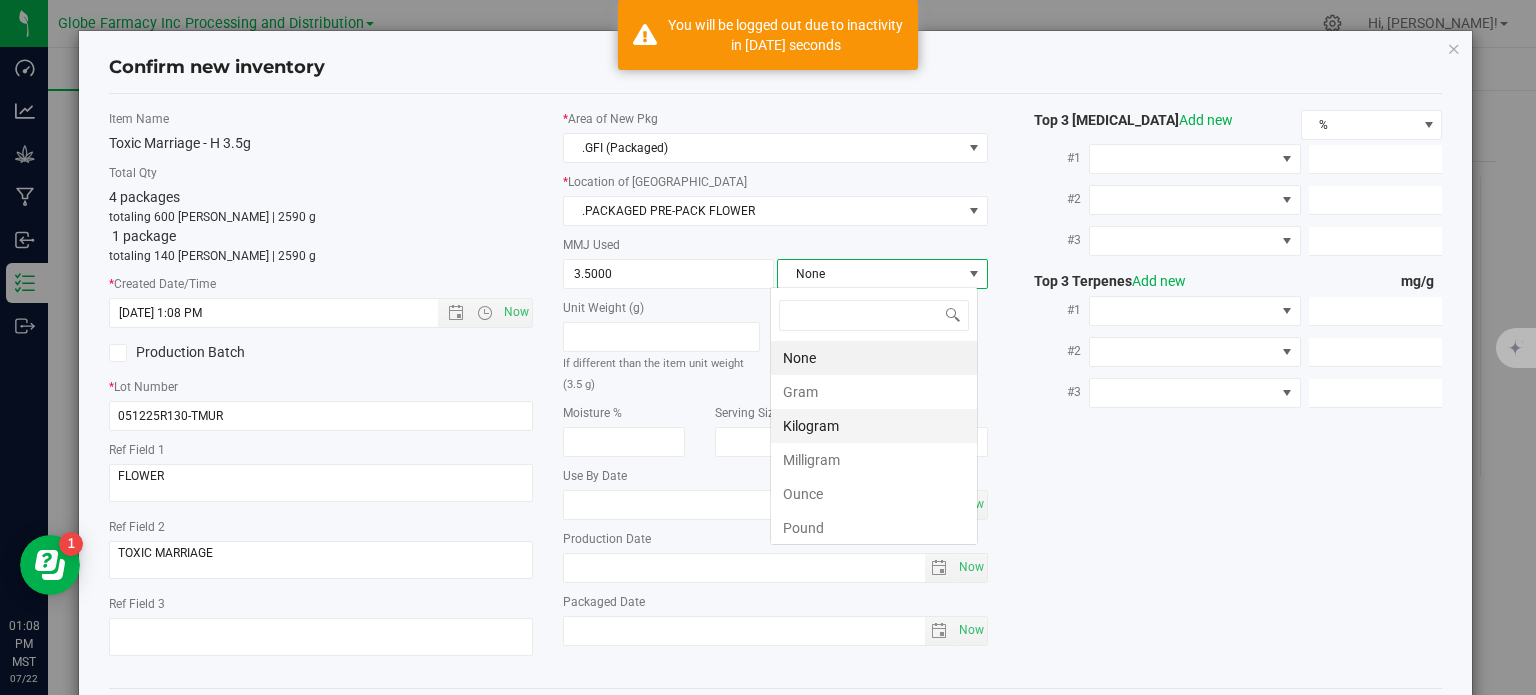 scroll, scrollTop: 99970, scrollLeft: 99792, axis: both 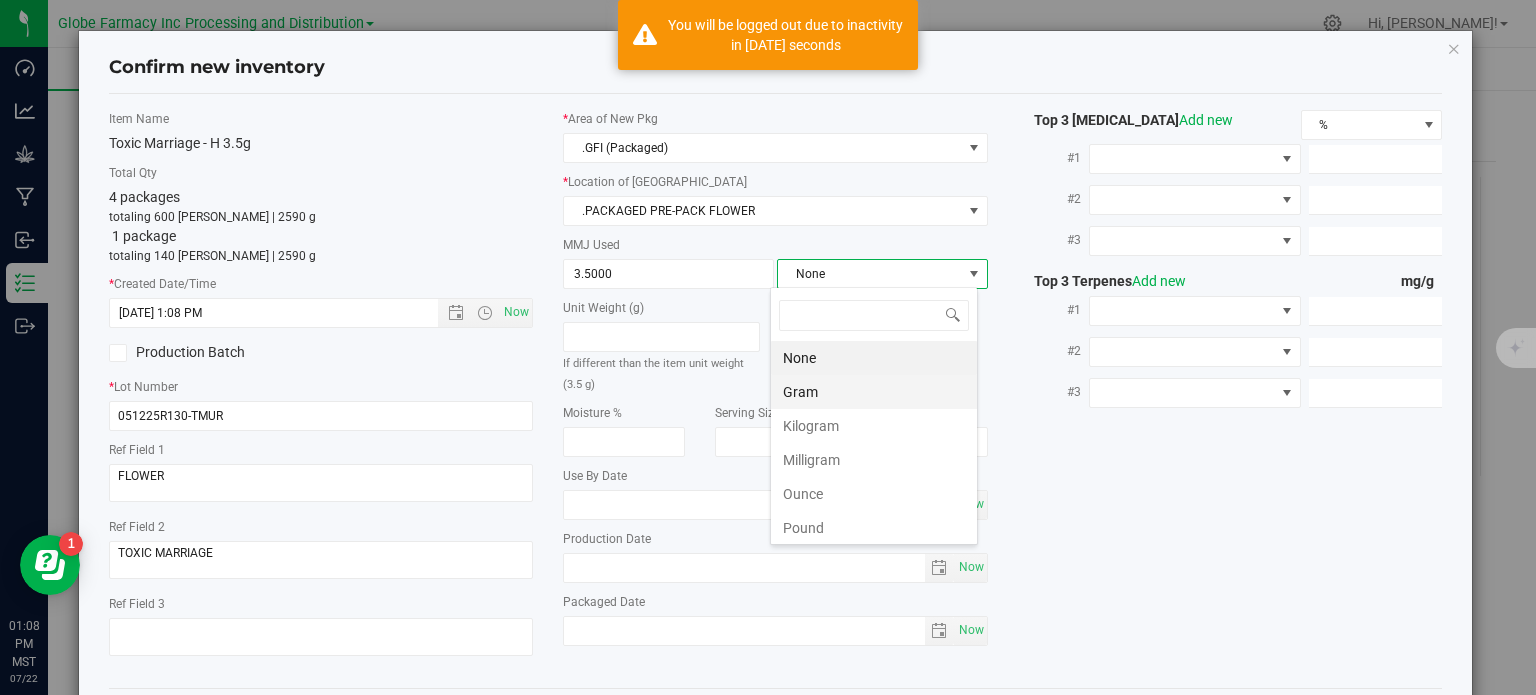 click on "Gram" at bounding box center (874, 392) 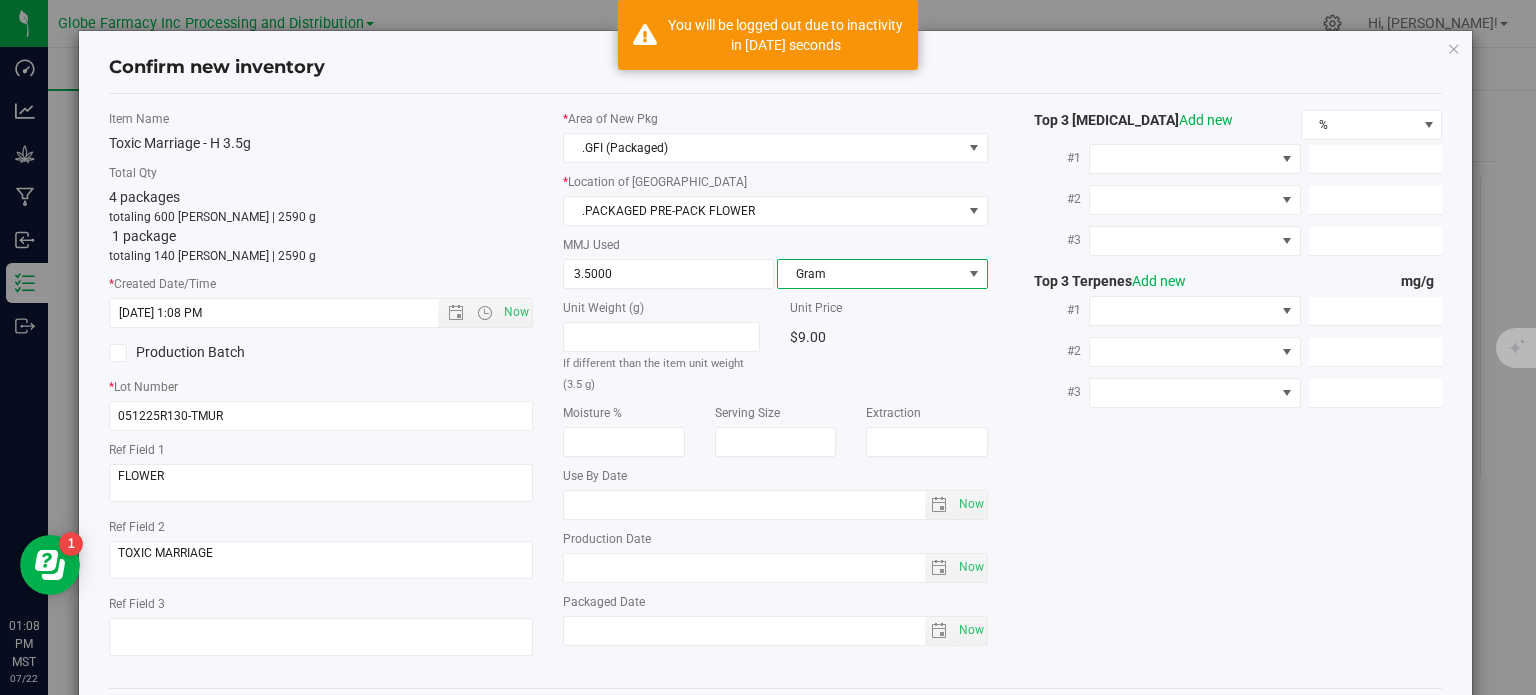 click on "Item Name
Toxic Marriage - H 3.5g
Total Qty
4 packages  totaling 600 [PERSON_NAME] | 2590 g   1 package  totaling 140 [PERSON_NAME] | 2590 g
*
Created Date/Time
[DATE] 1:08 PM
Now
Production Batch
*
Lot Number
051225R130-TMUR" at bounding box center [776, 391] 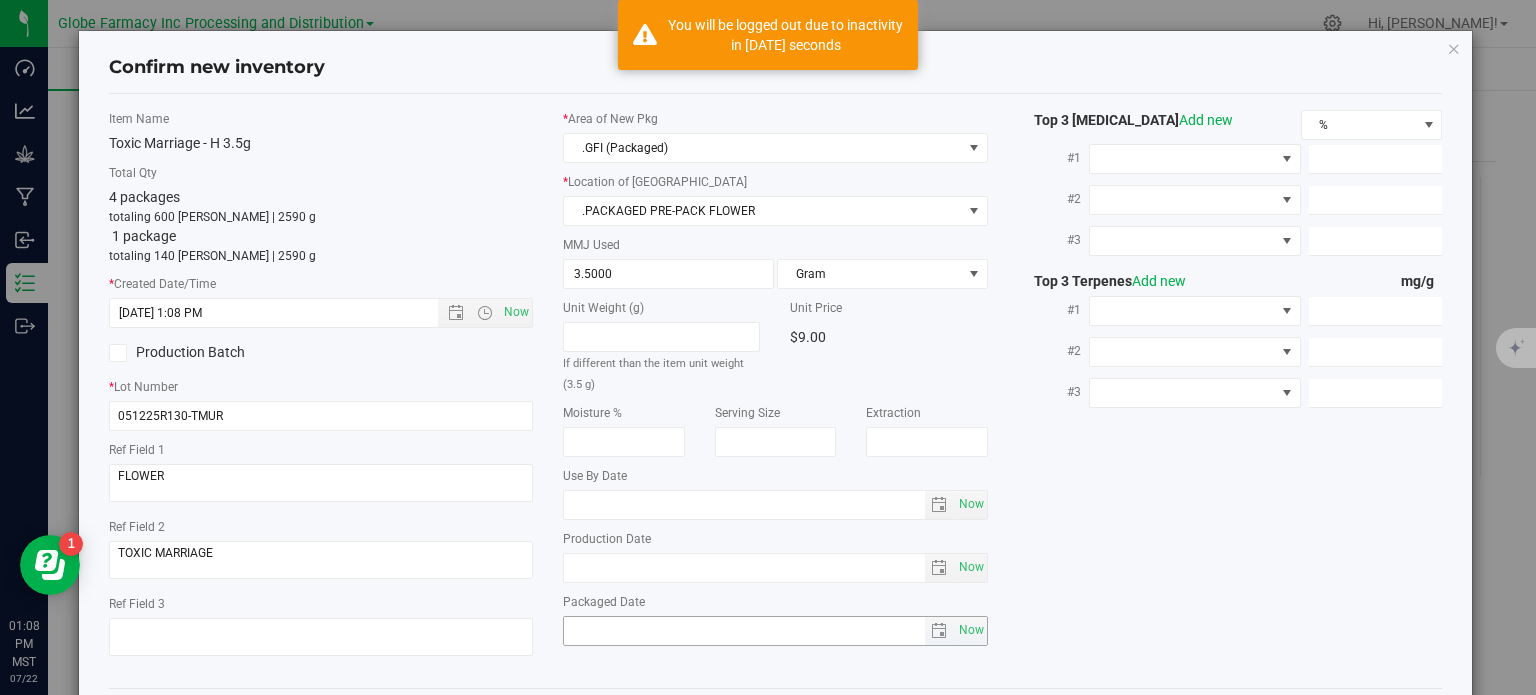 scroll, scrollTop: 89, scrollLeft: 0, axis: vertical 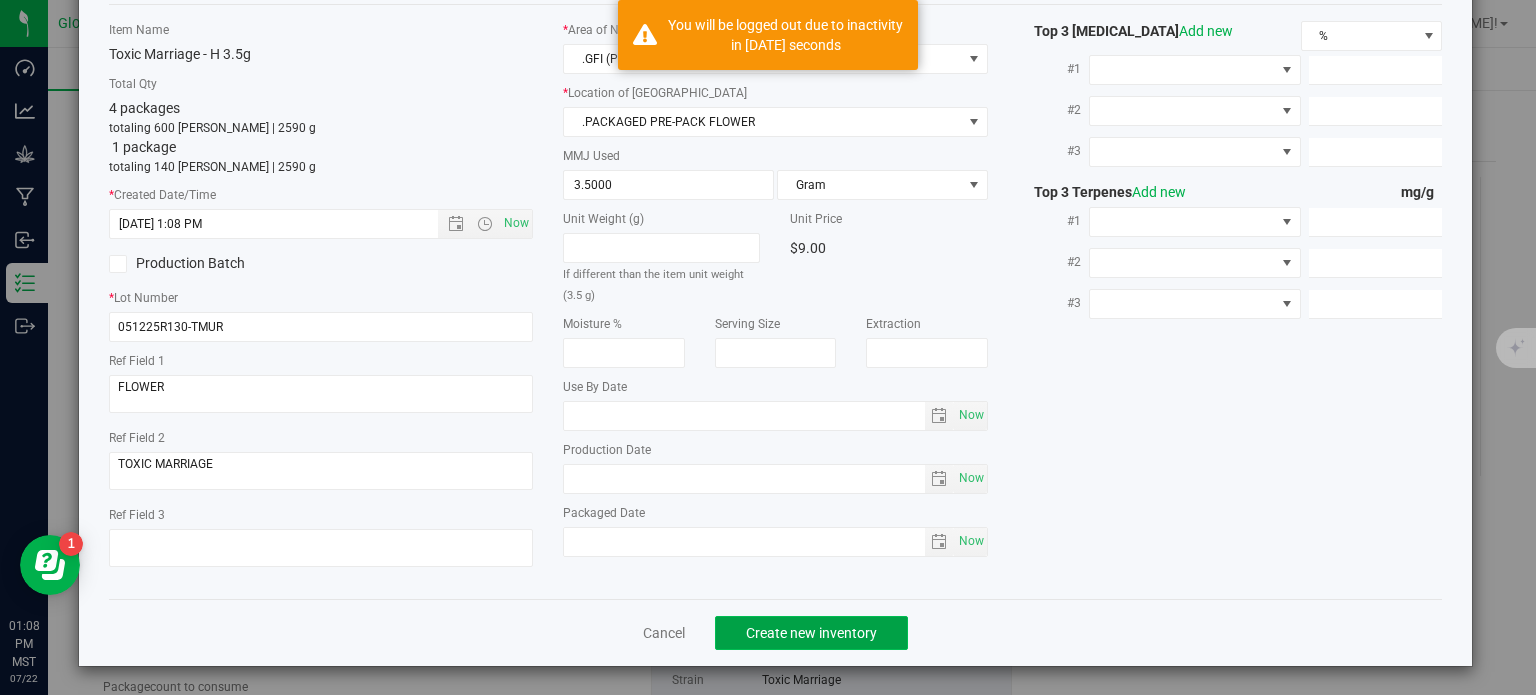 click on "Create new inventory" 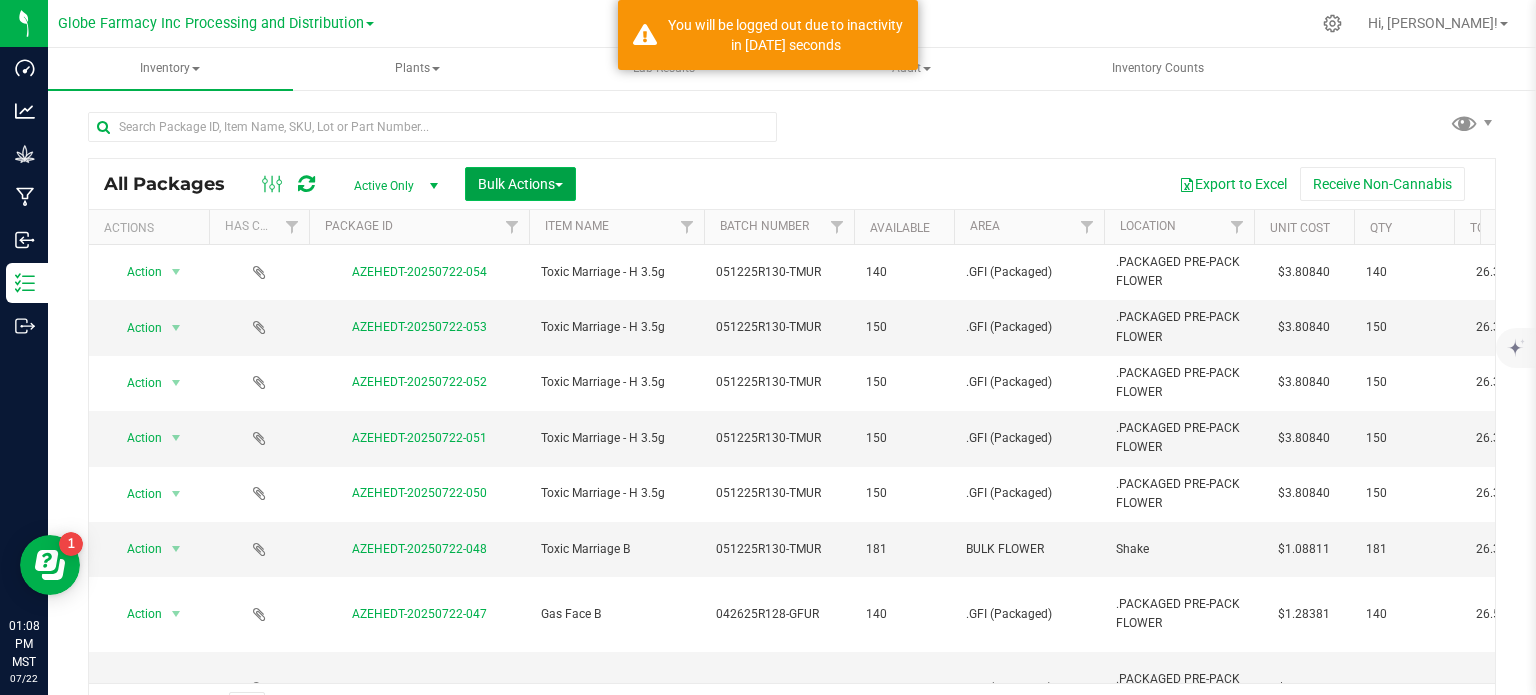click on "Bulk Actions" at bounding box center [520, 184] 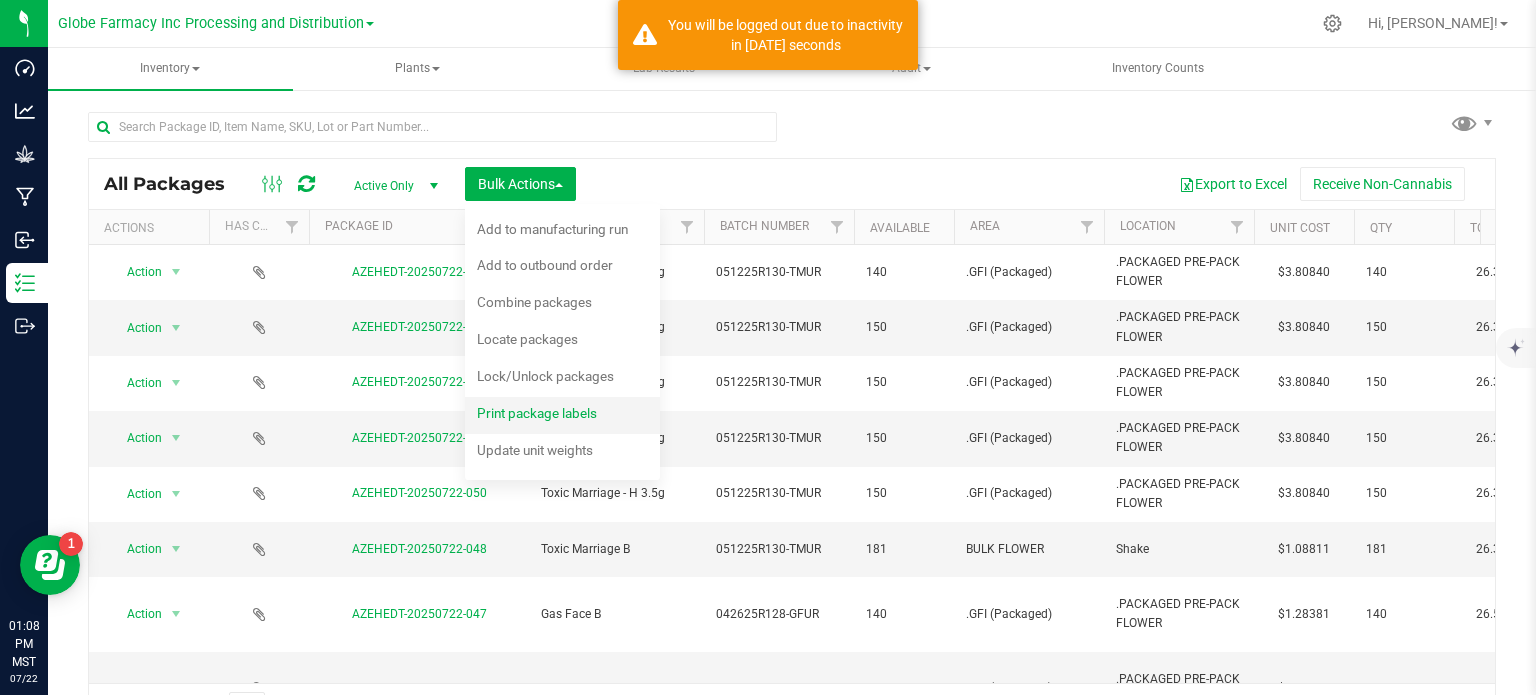 click on "Print package labels" at bounding box center (537, 413) 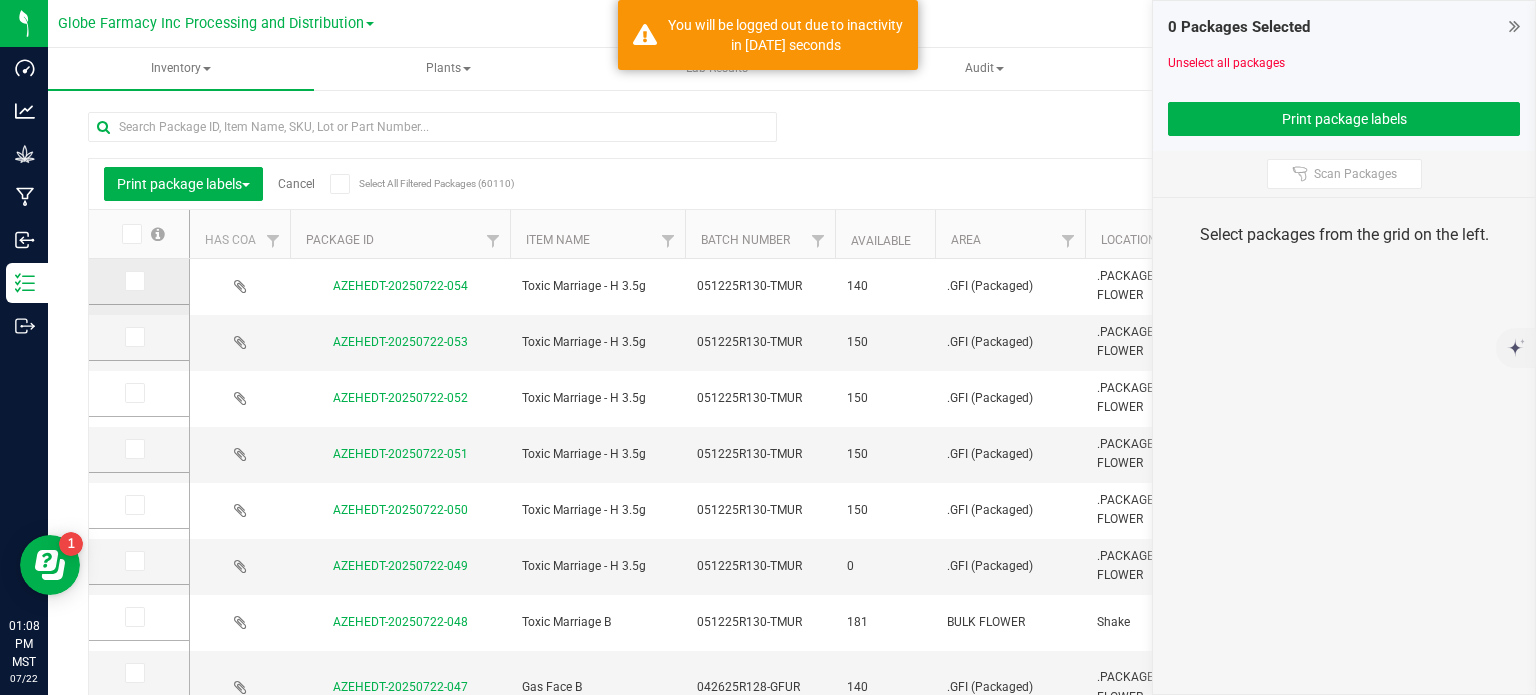 click at bounding box center [139, 282] 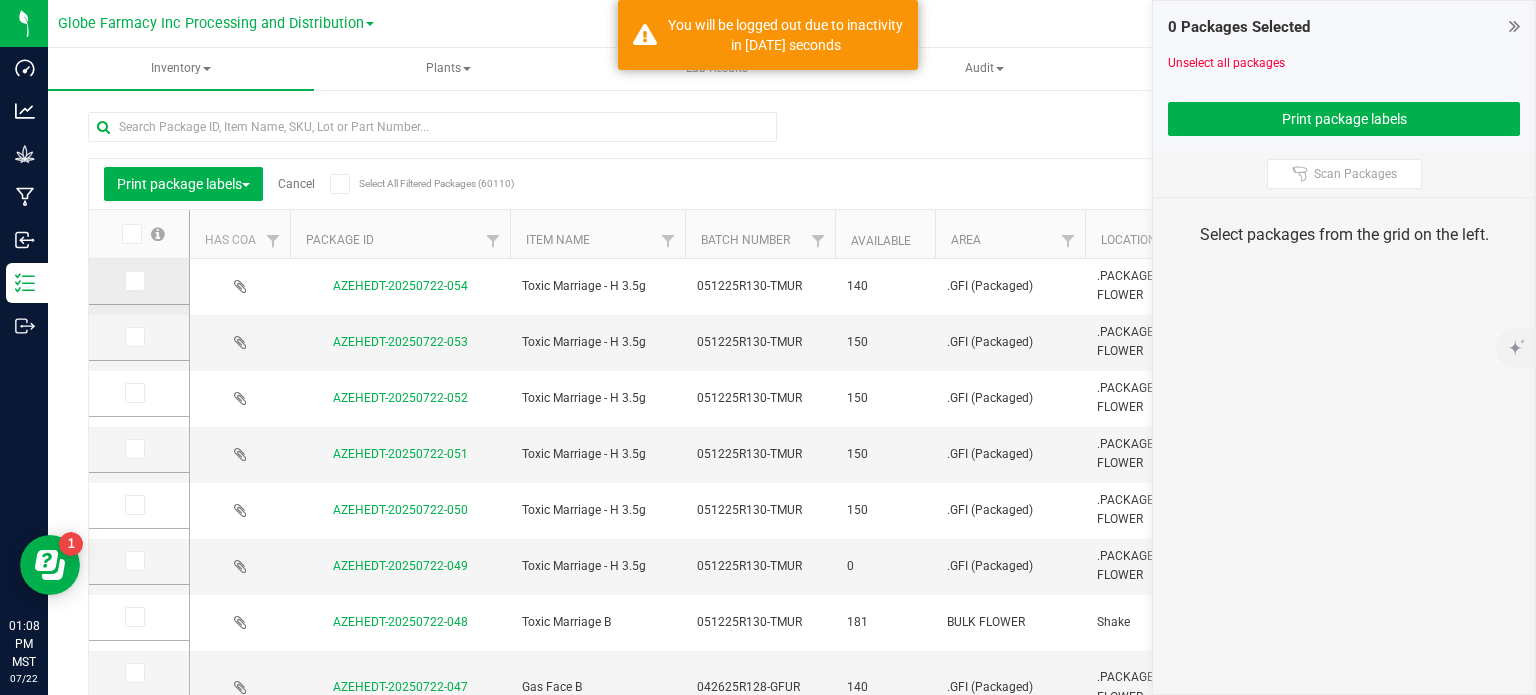 click at bounding box center (133, 281) 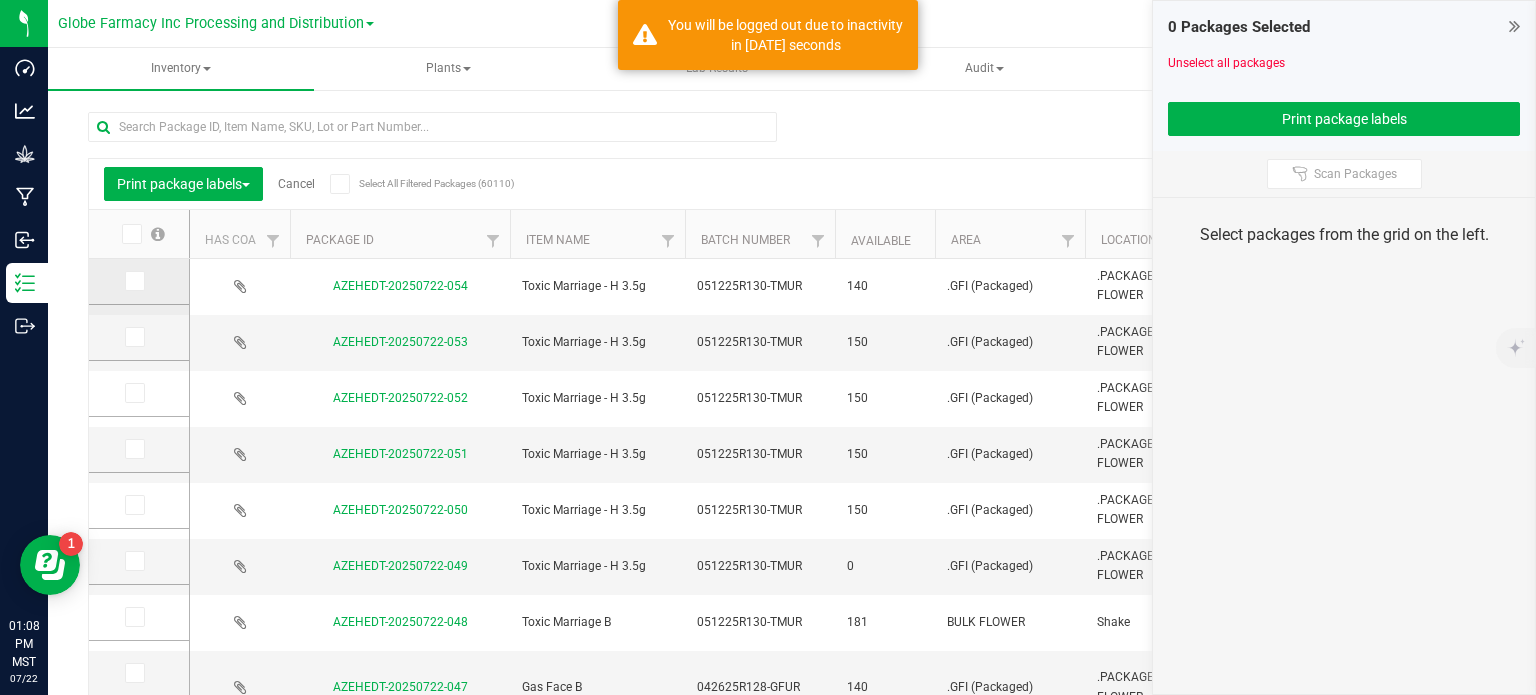 click at bounding box center [0, 0] 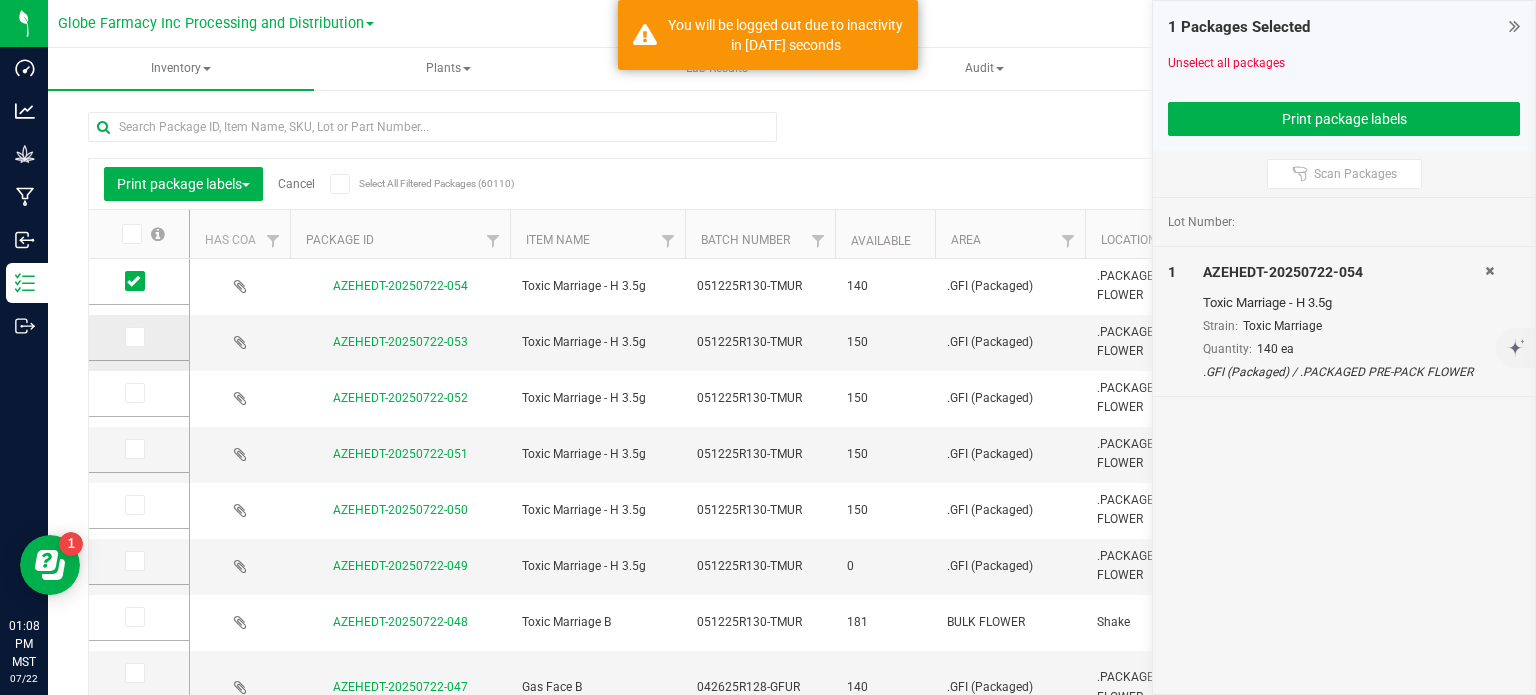 click at bounding box center (135, 337) 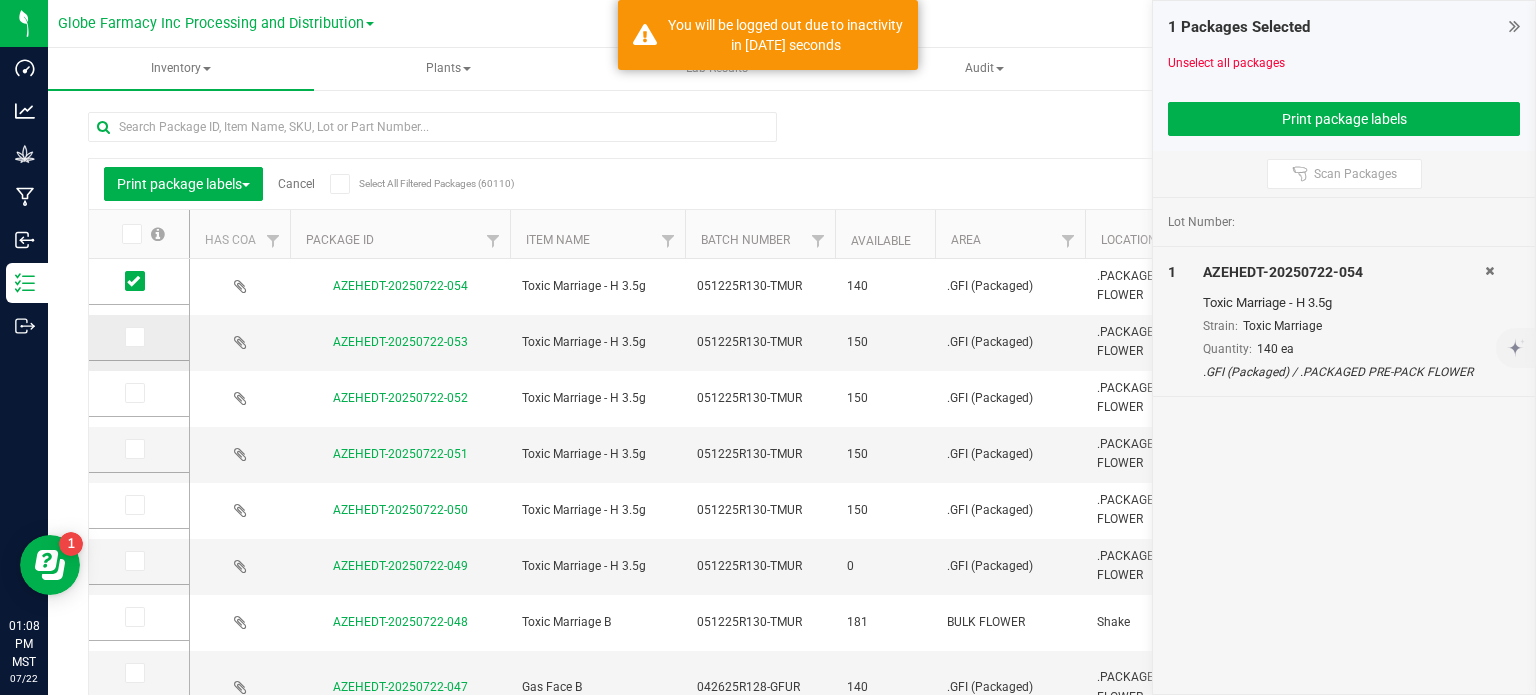 click at bounding box center (0, 0) 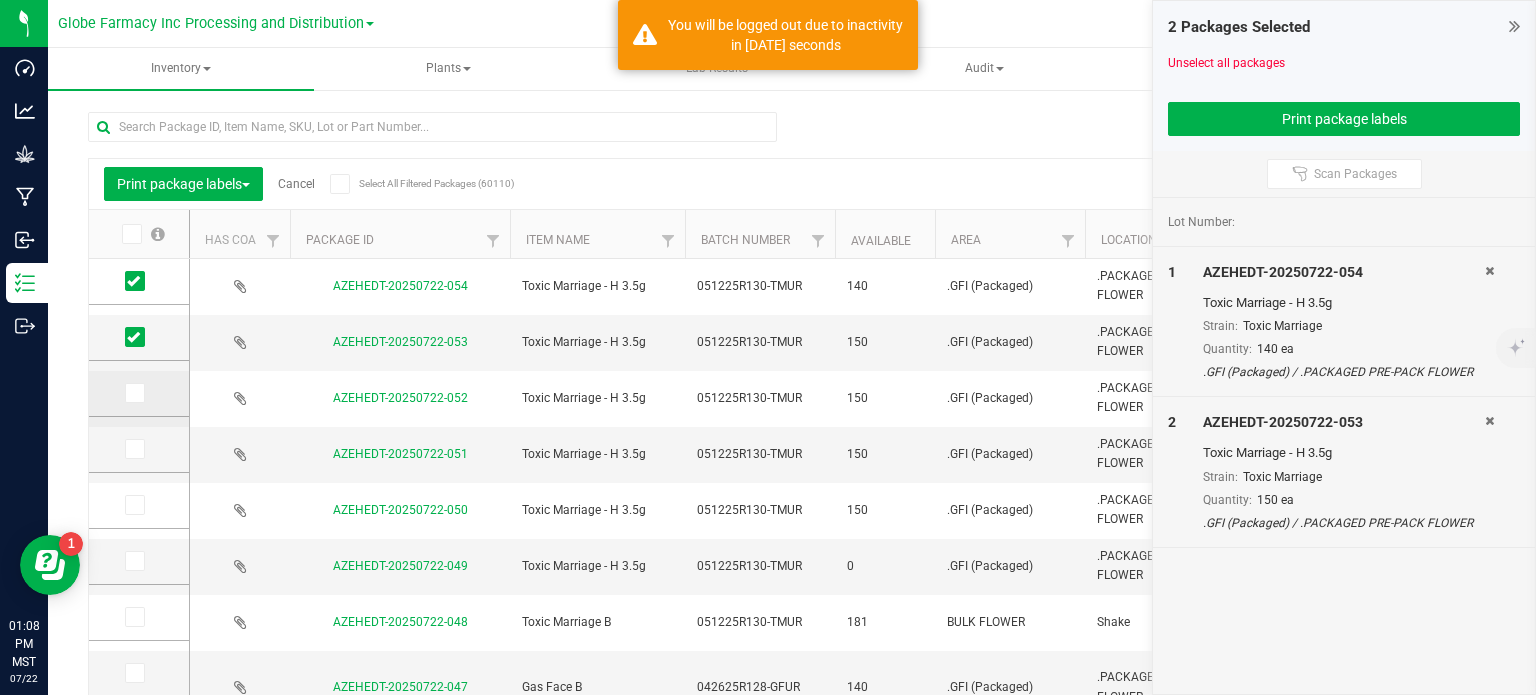 click at bounding box center (133, 393) 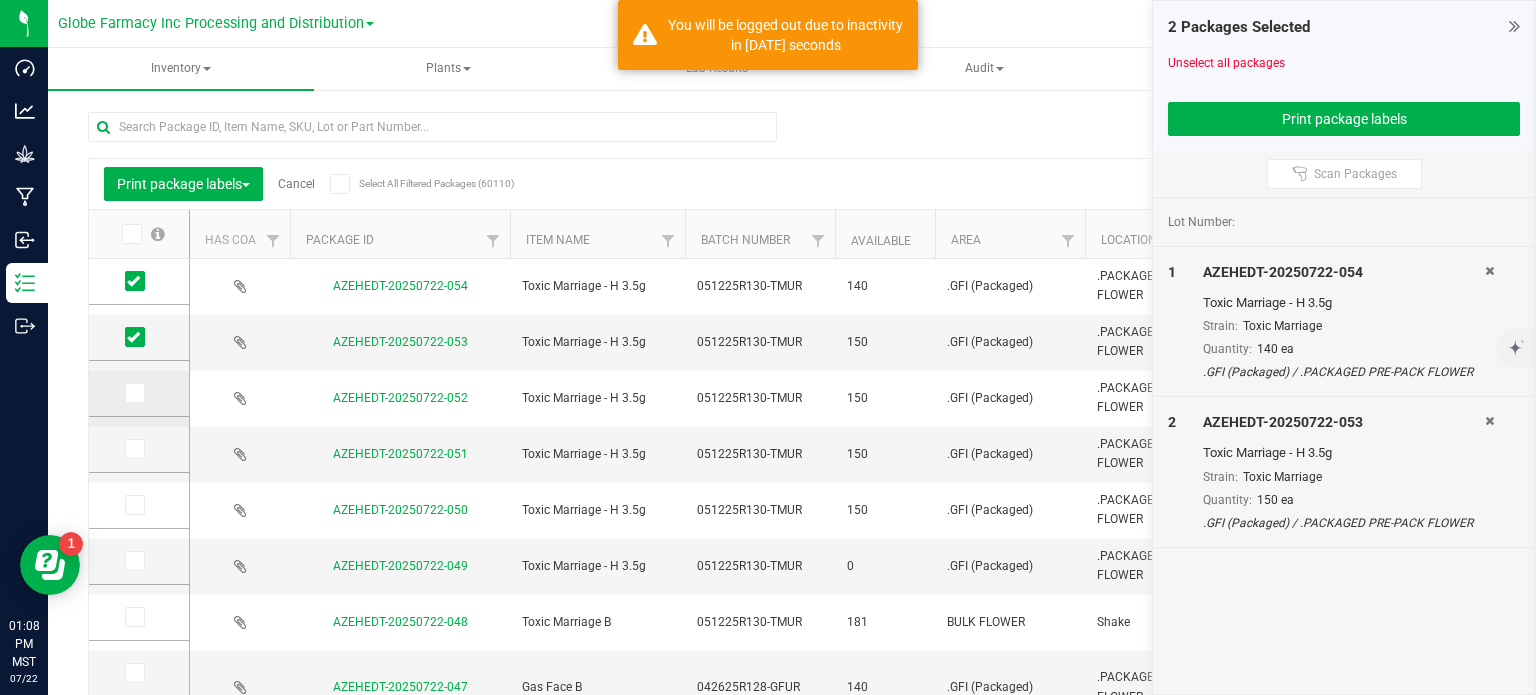 click at bounding box center [0, 0] 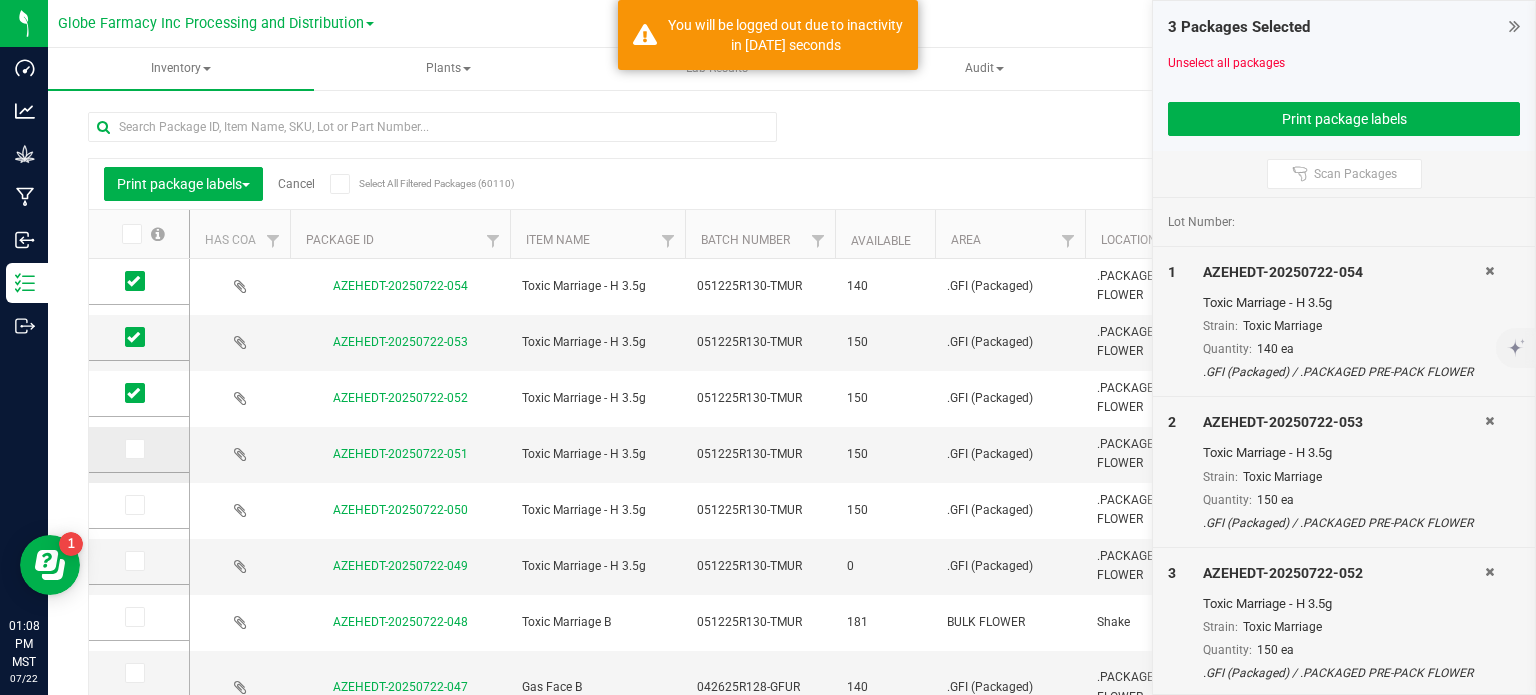 click at bounding box center [133, 449] 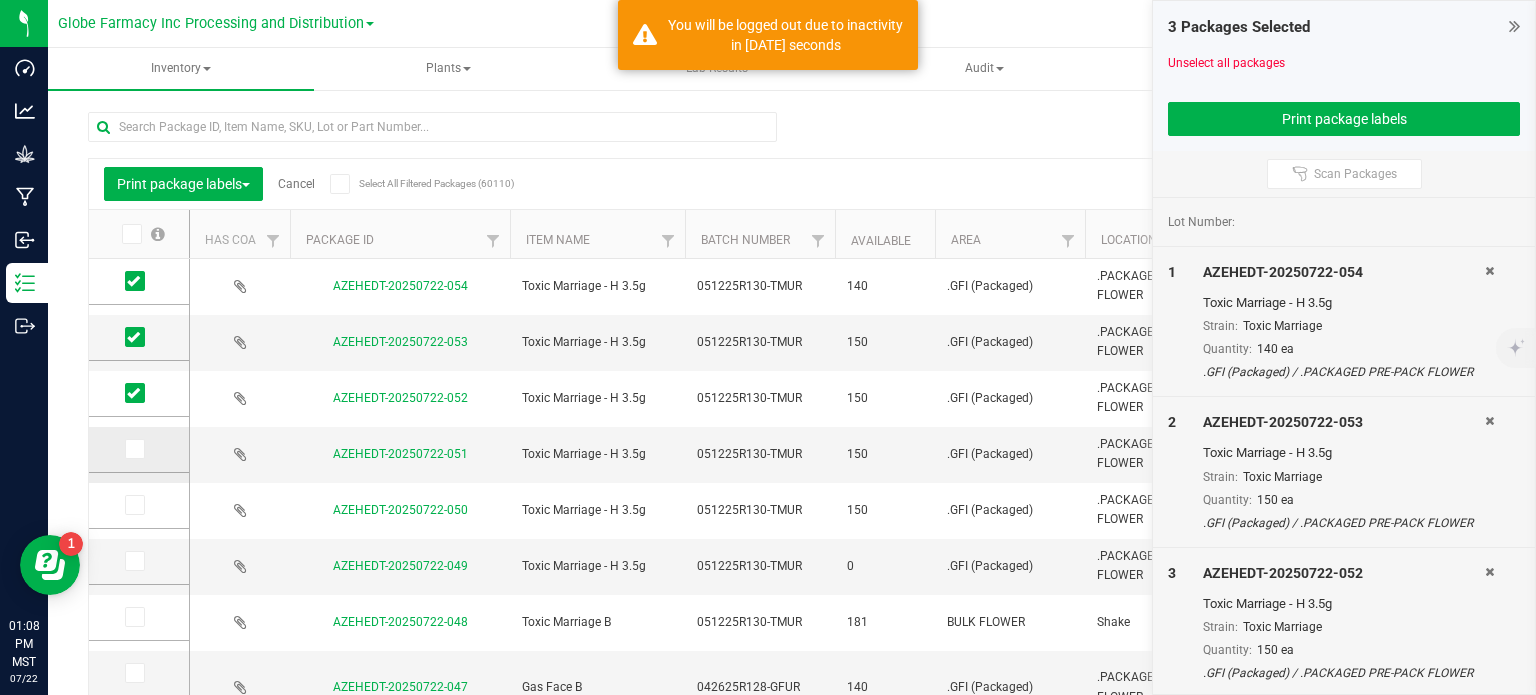 click at bounding box center [0, 0] 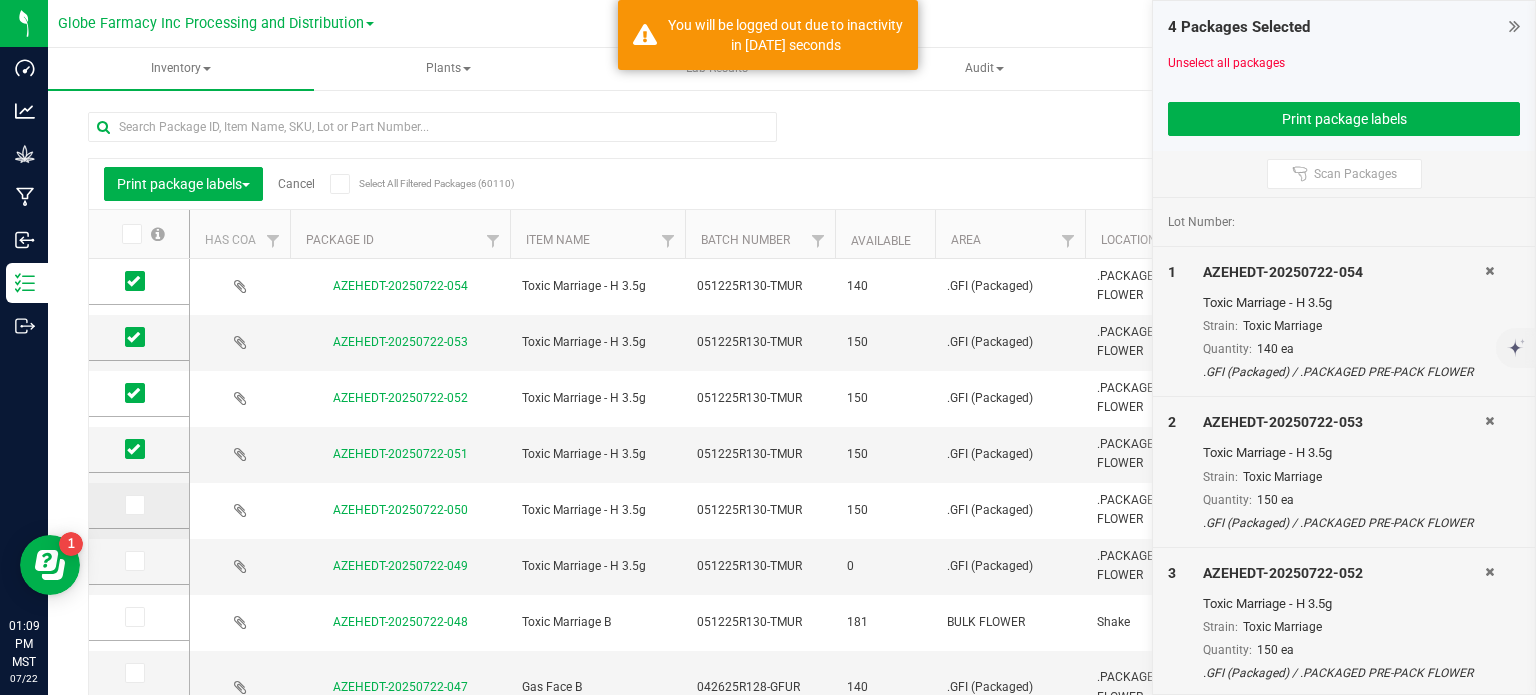 click at bounding box center [133, 505] 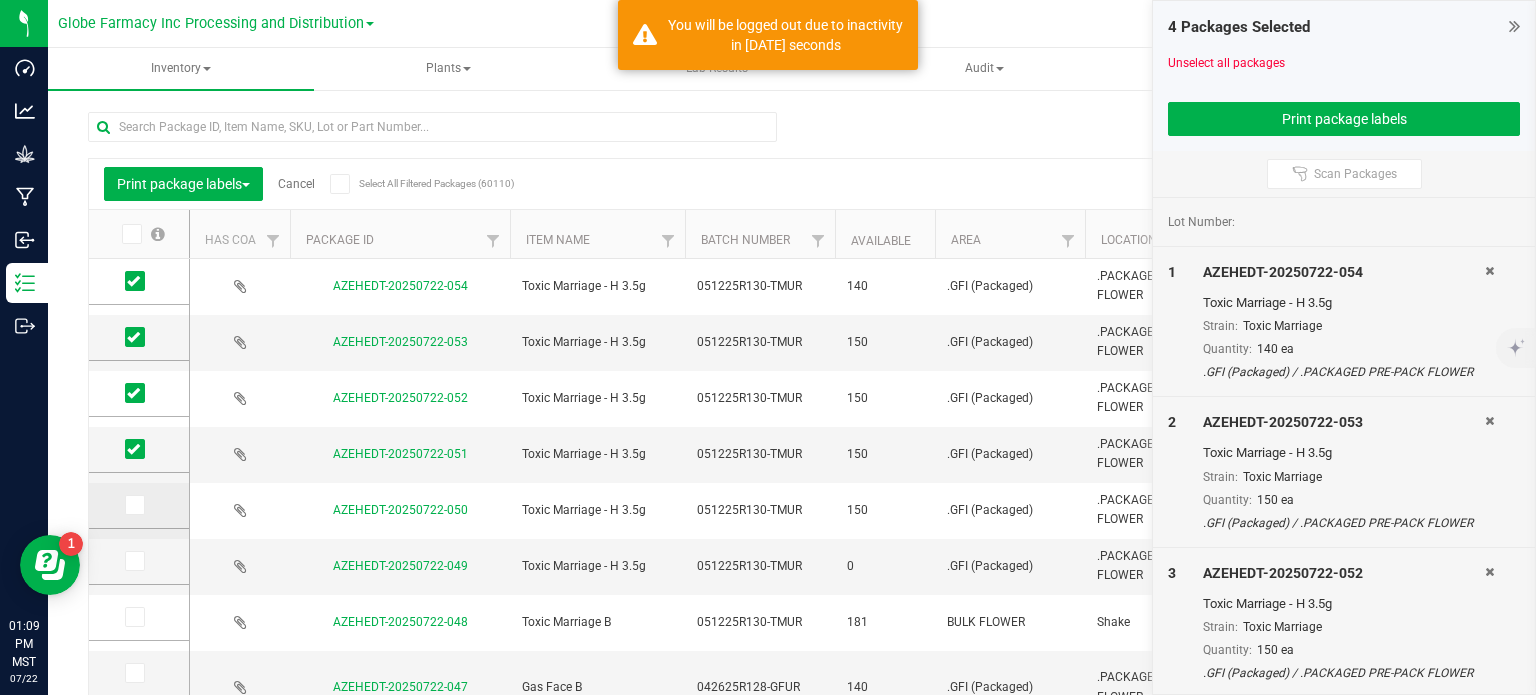 click at bounding box center [0, 0] 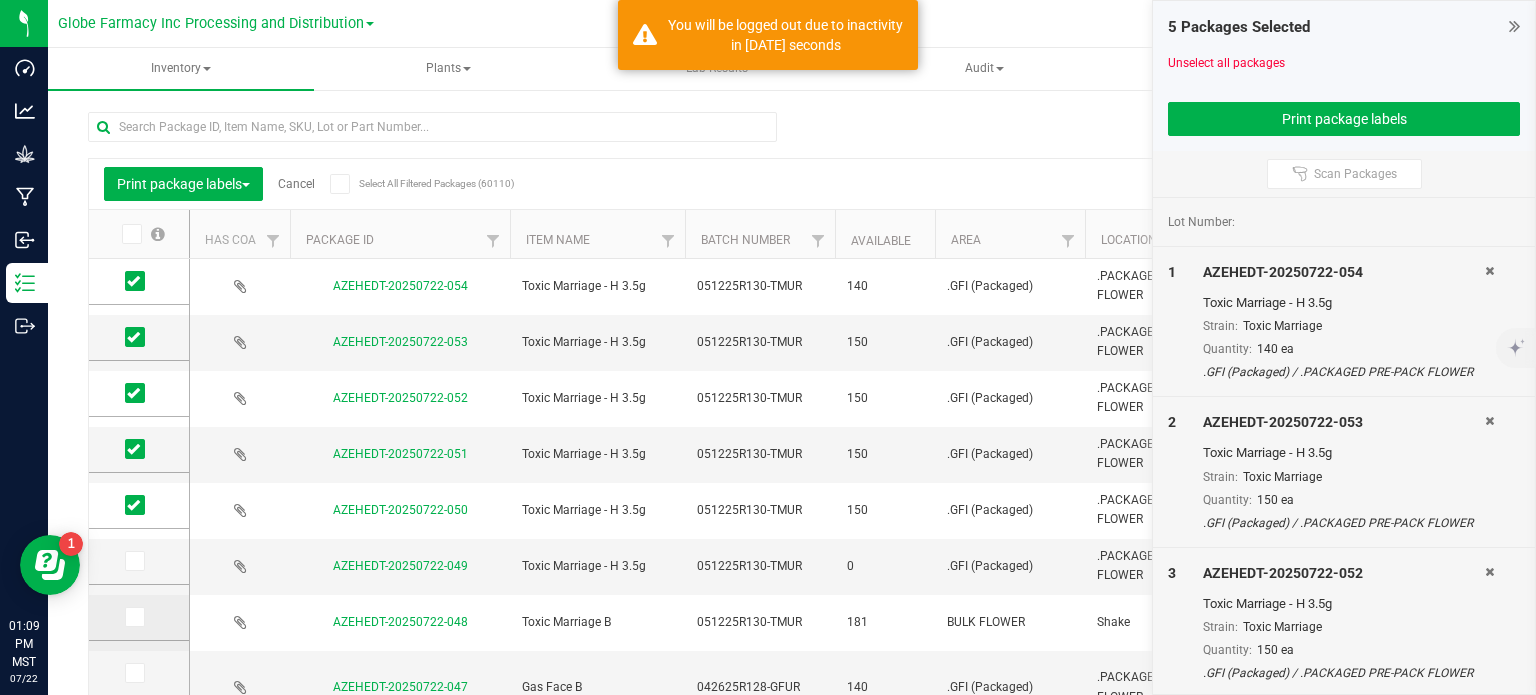 click at bounding box center (135, 617) 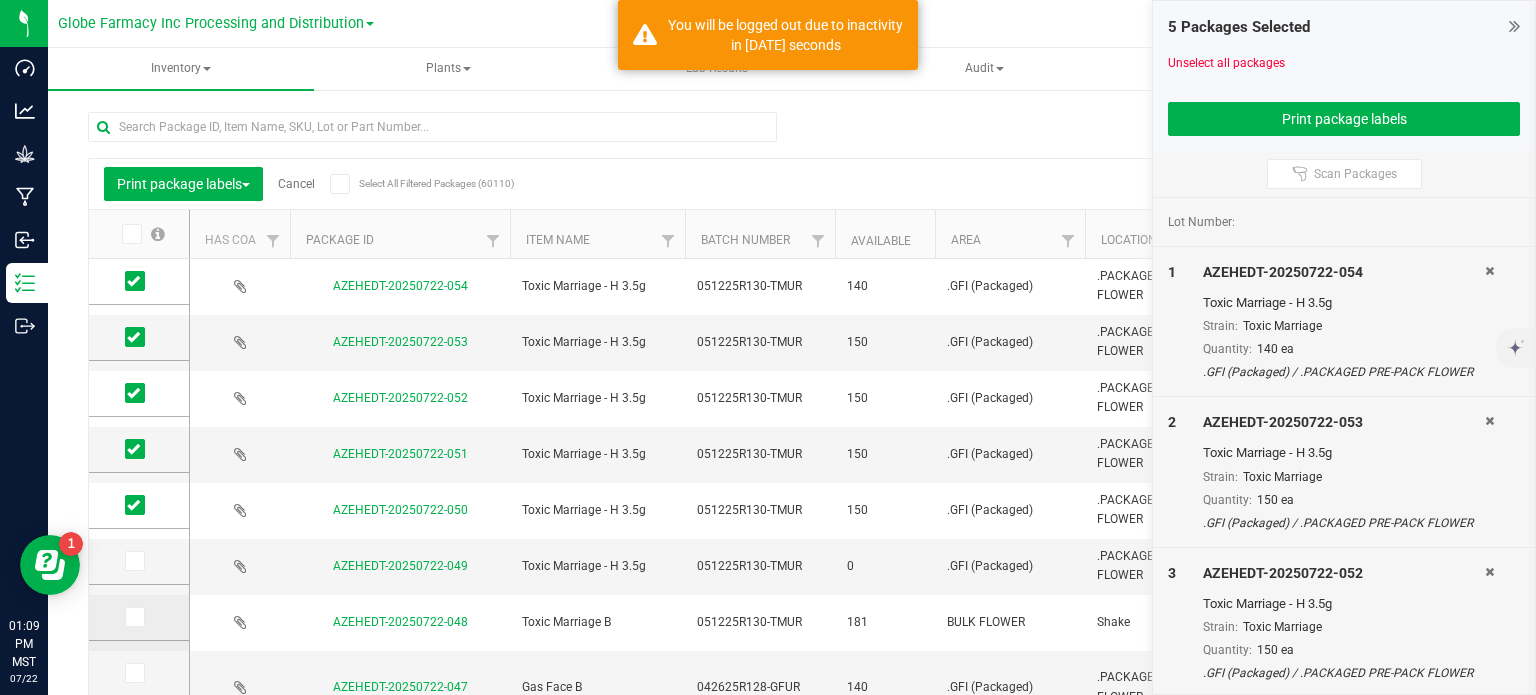 click at bounding box center [0, 0] 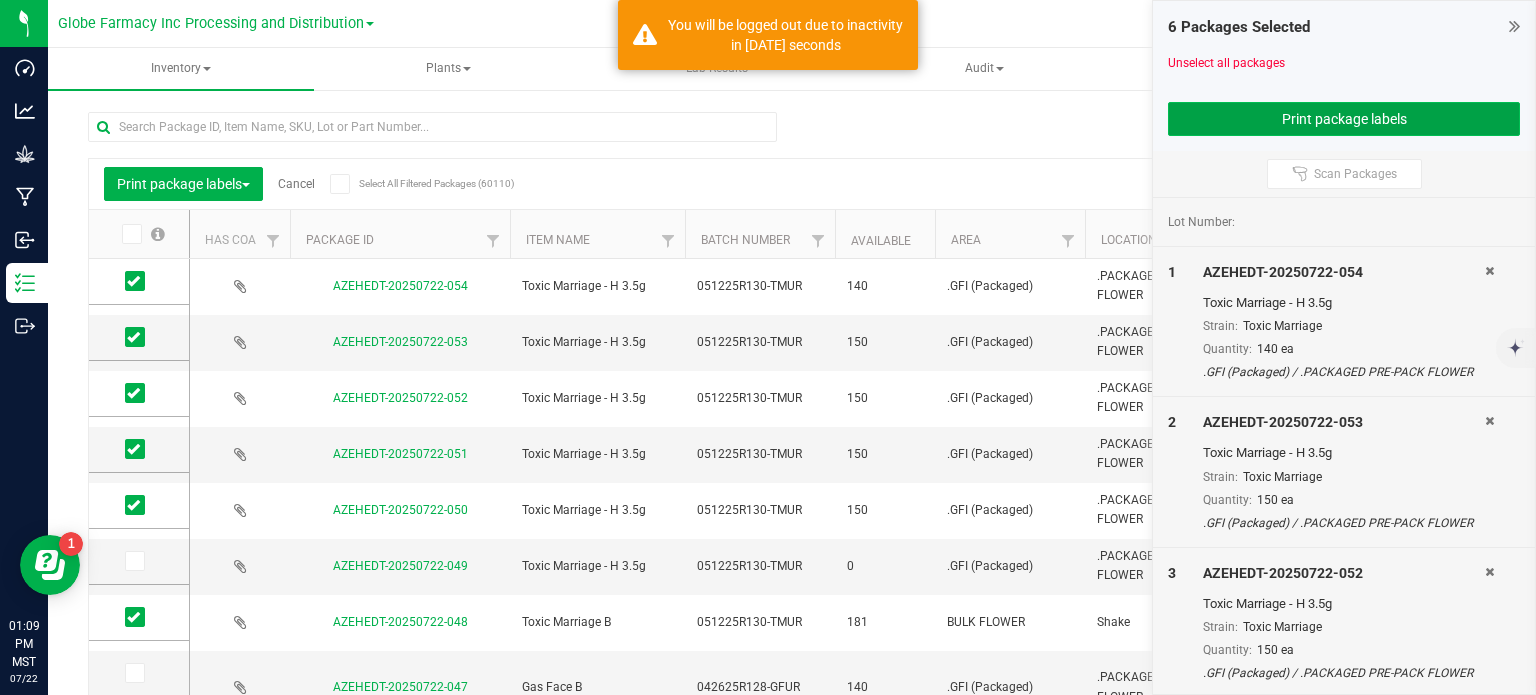 click on "Print package labels" at bounding box center (1344, 119) 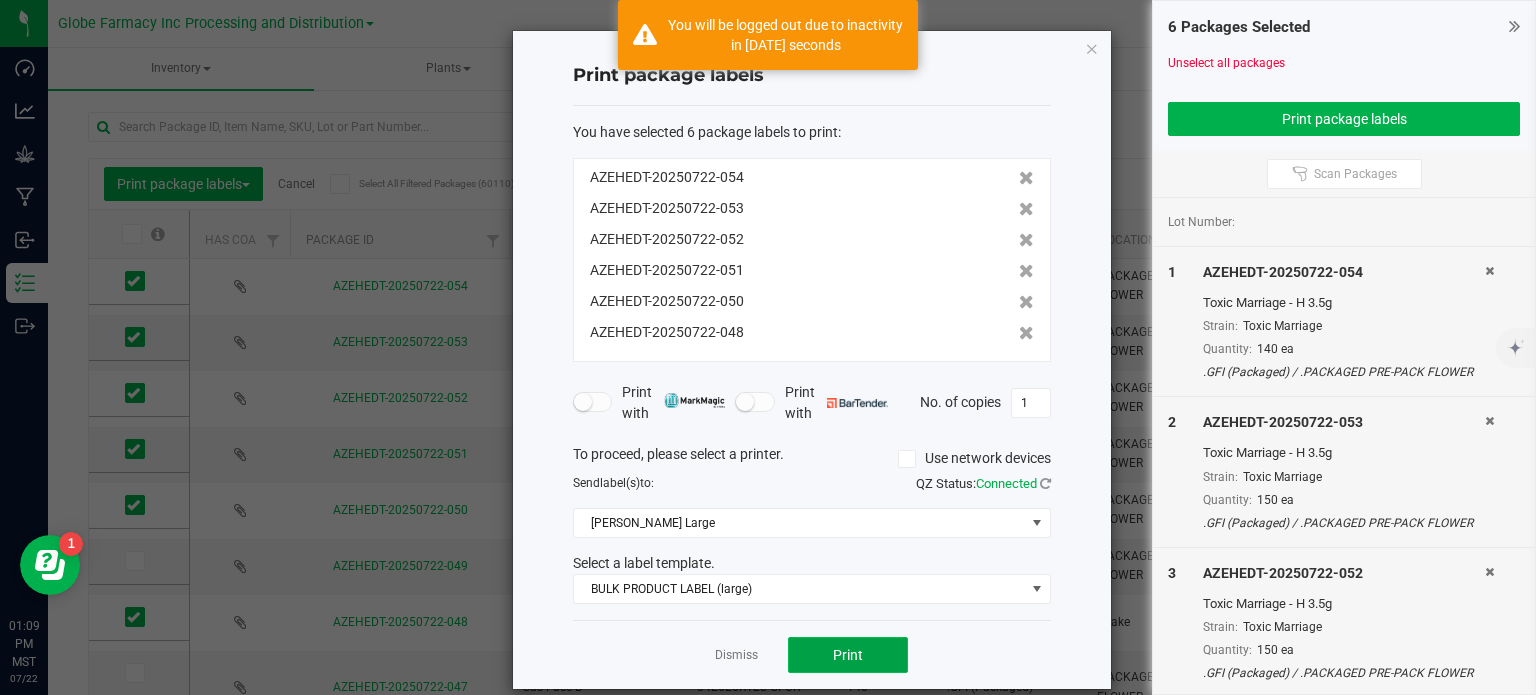 click on "Print" 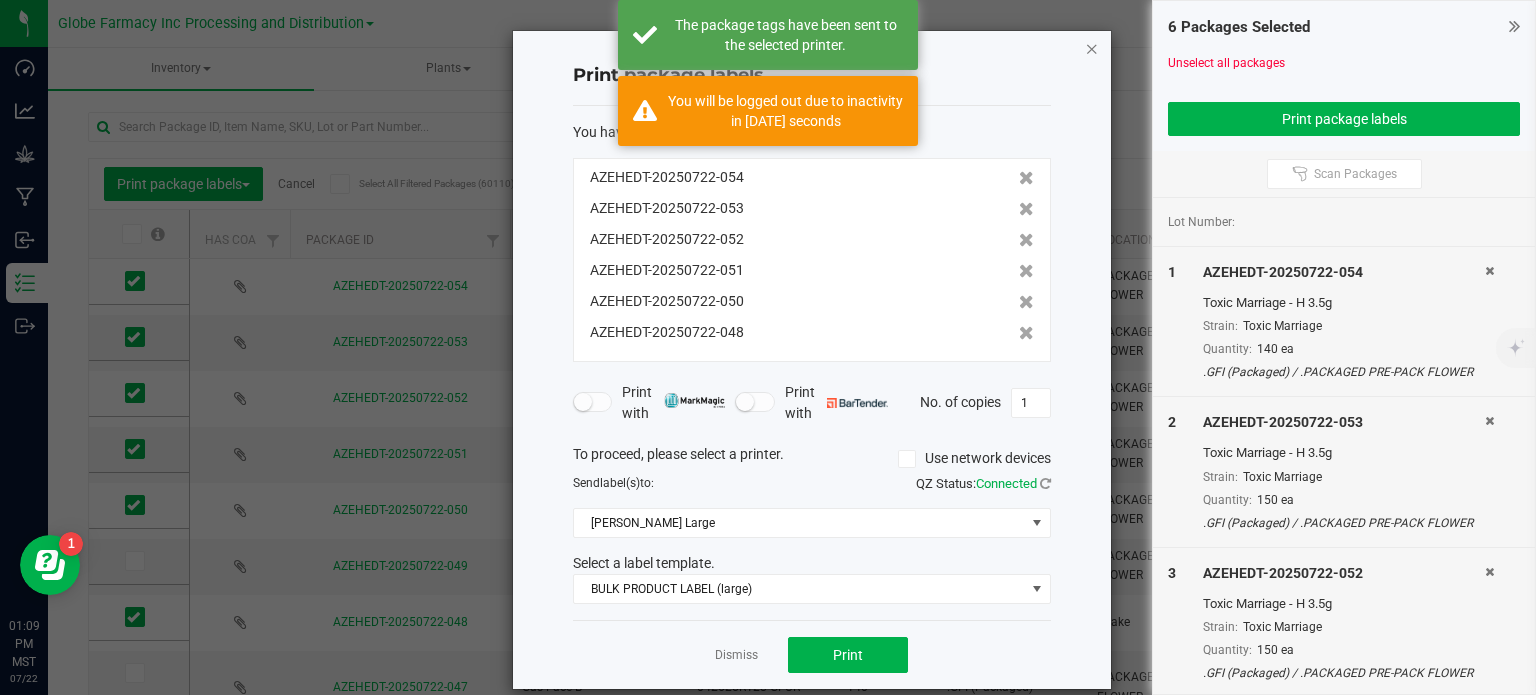 click 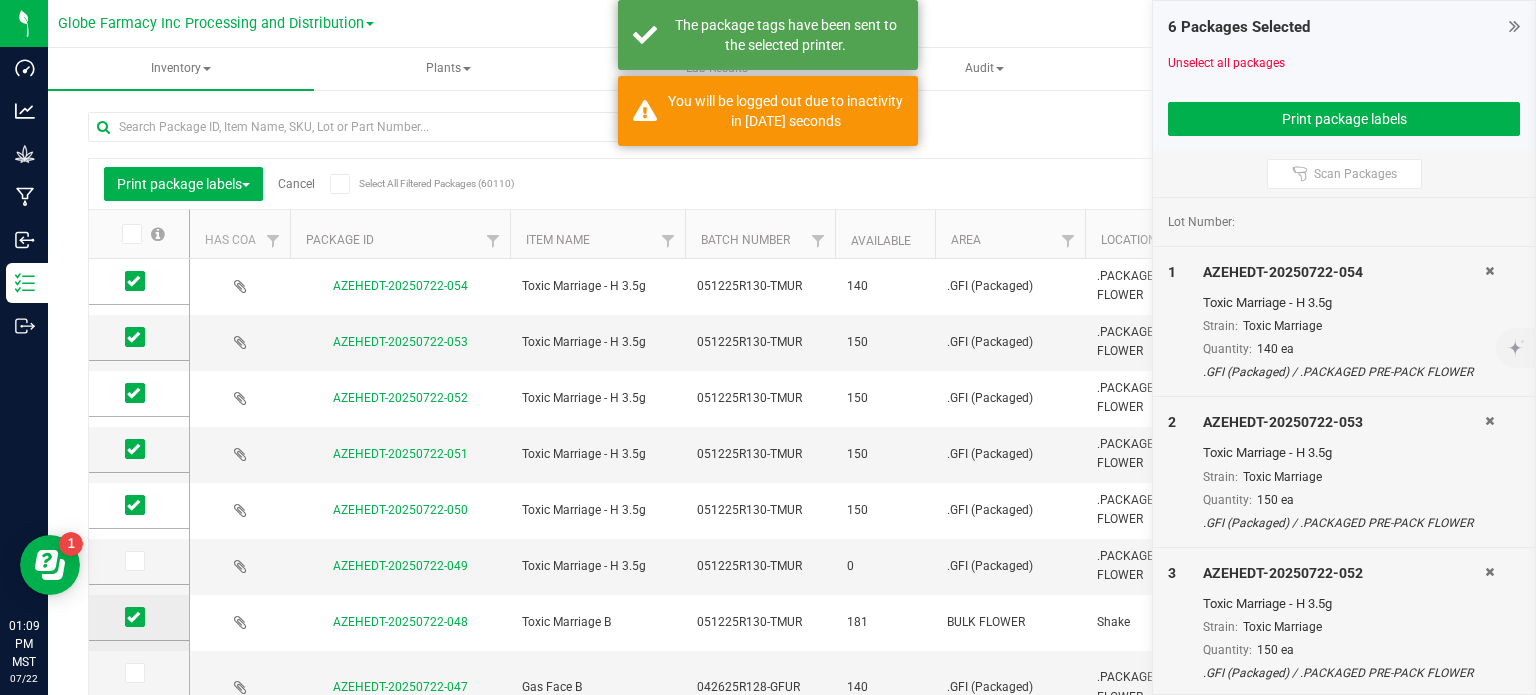 click at bounding box center [133, 617] 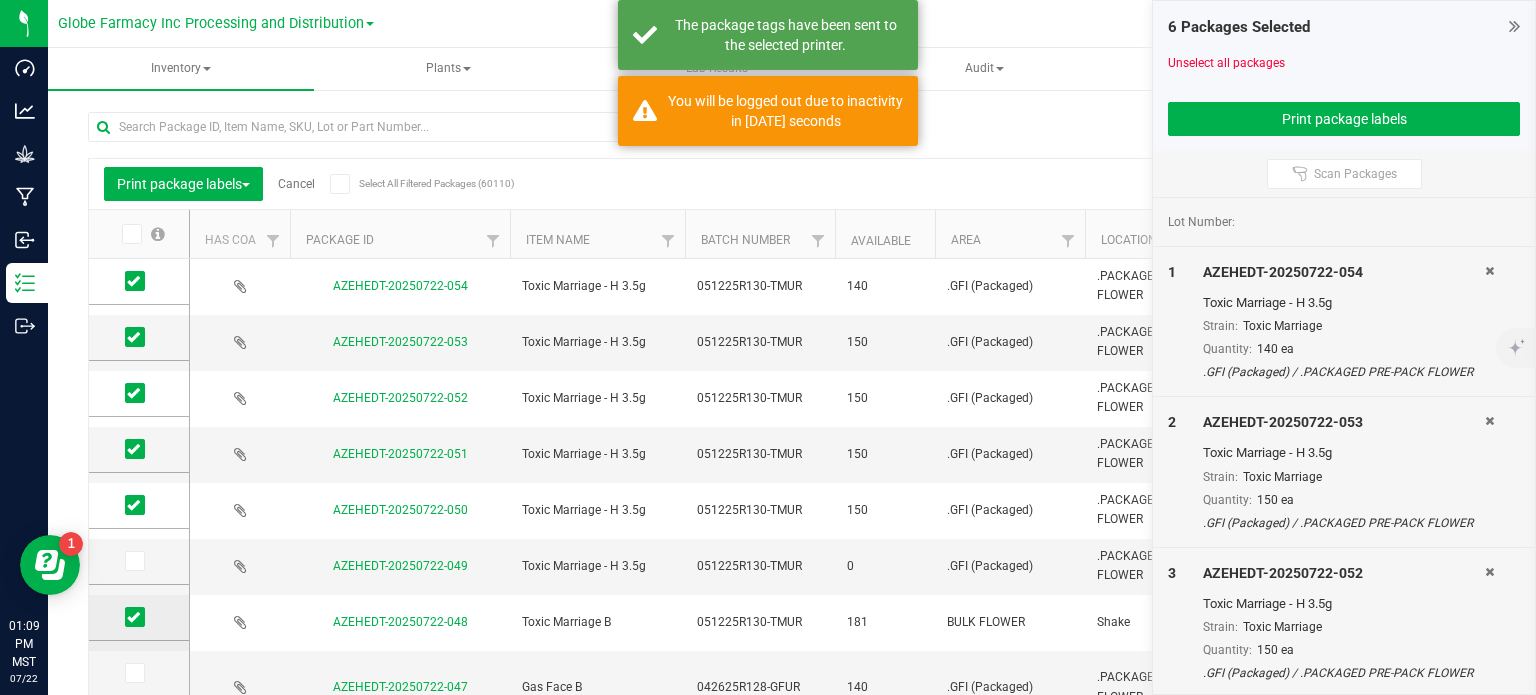click at bounding box center (0, 0) 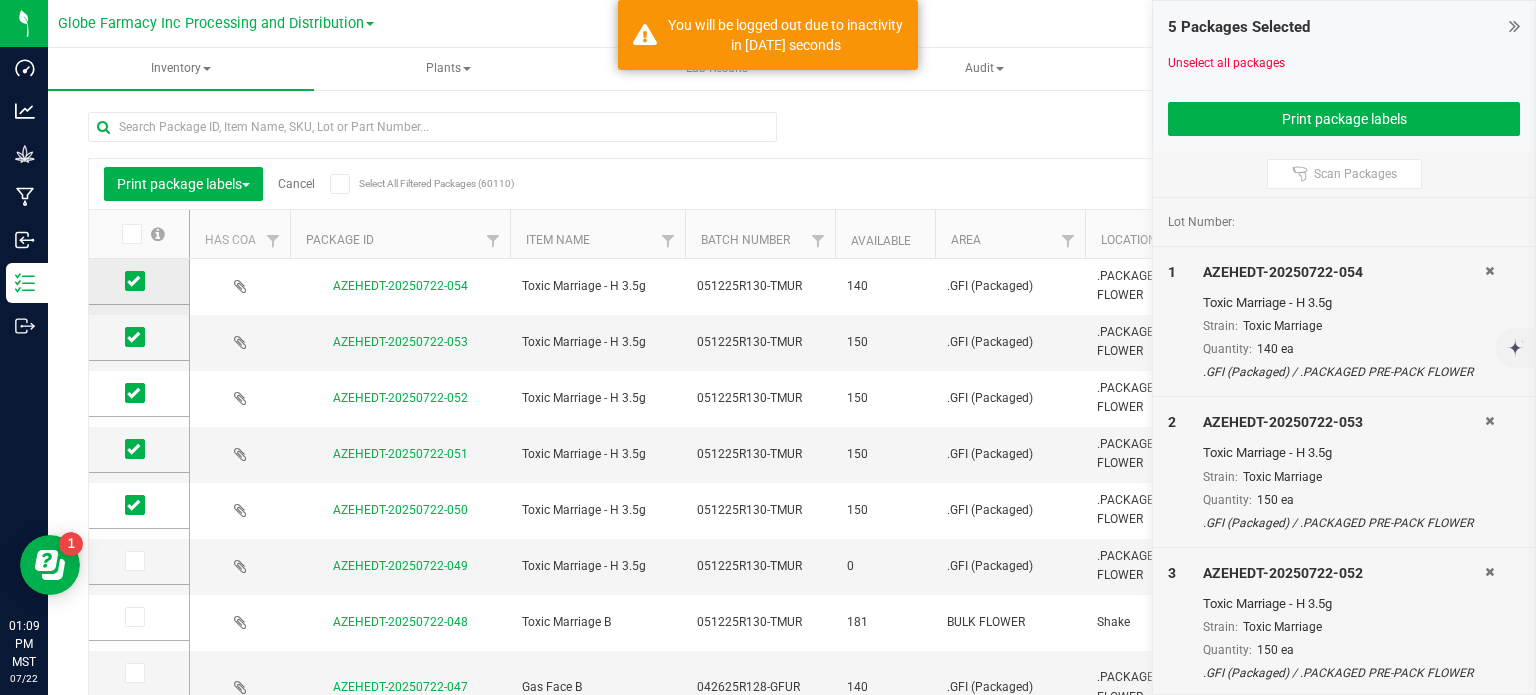 click at bounding box center [133, 281] 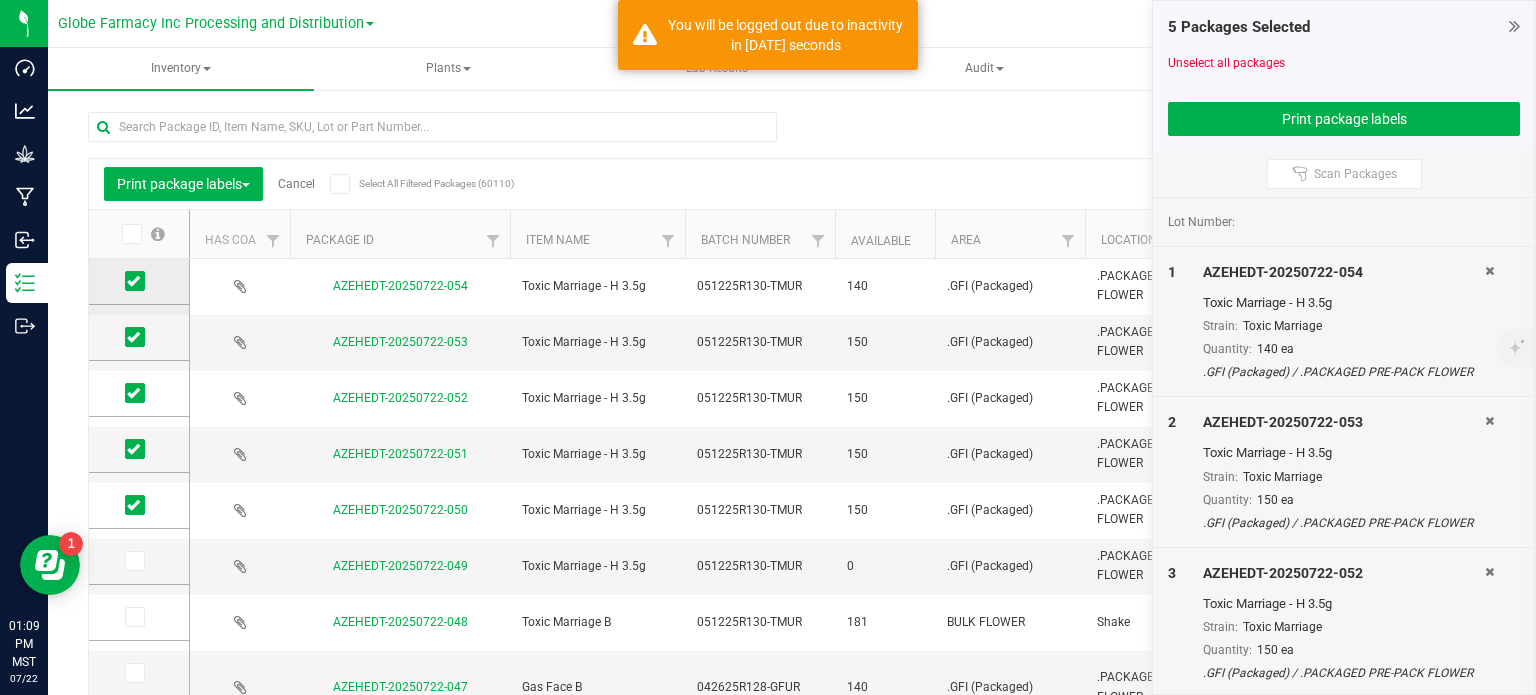 click at bounding box center (0, 0) 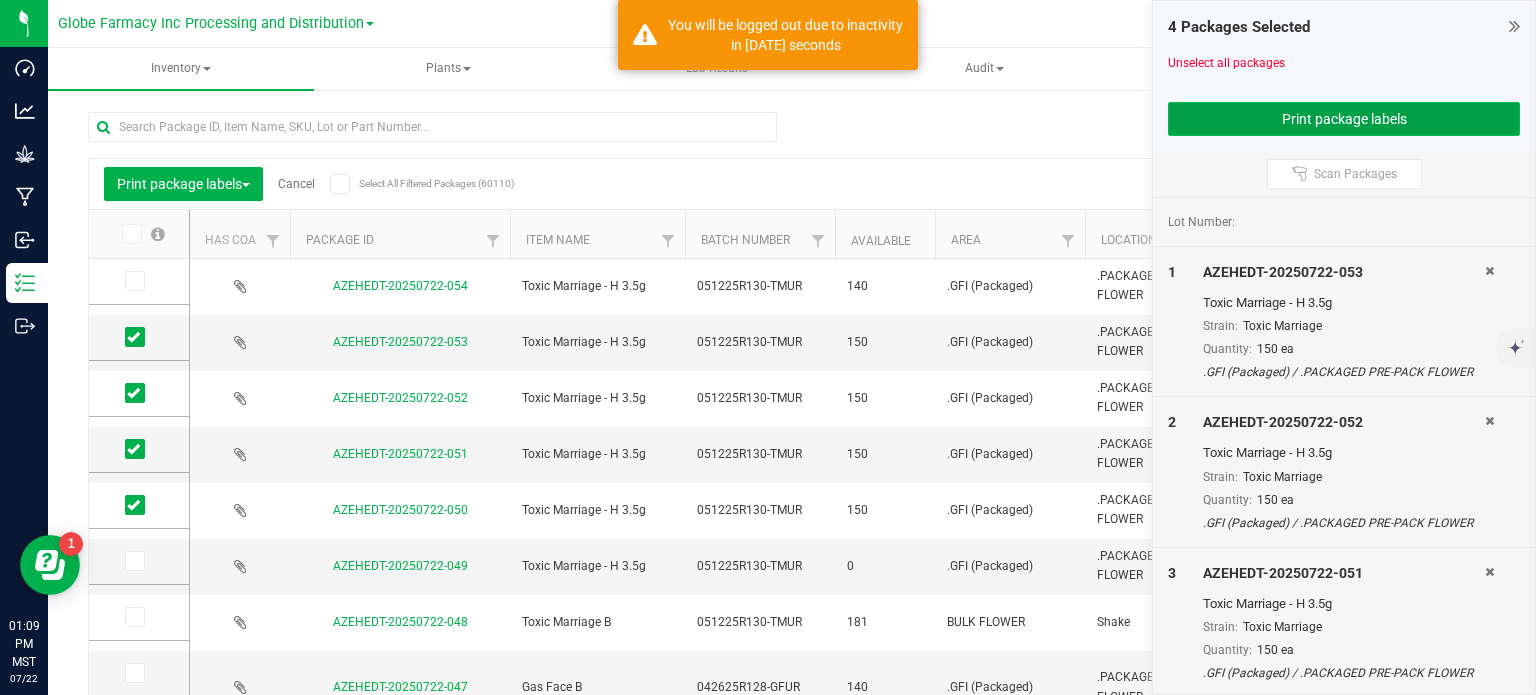 click on "Print package labels" at bounding box center (1344, 119) 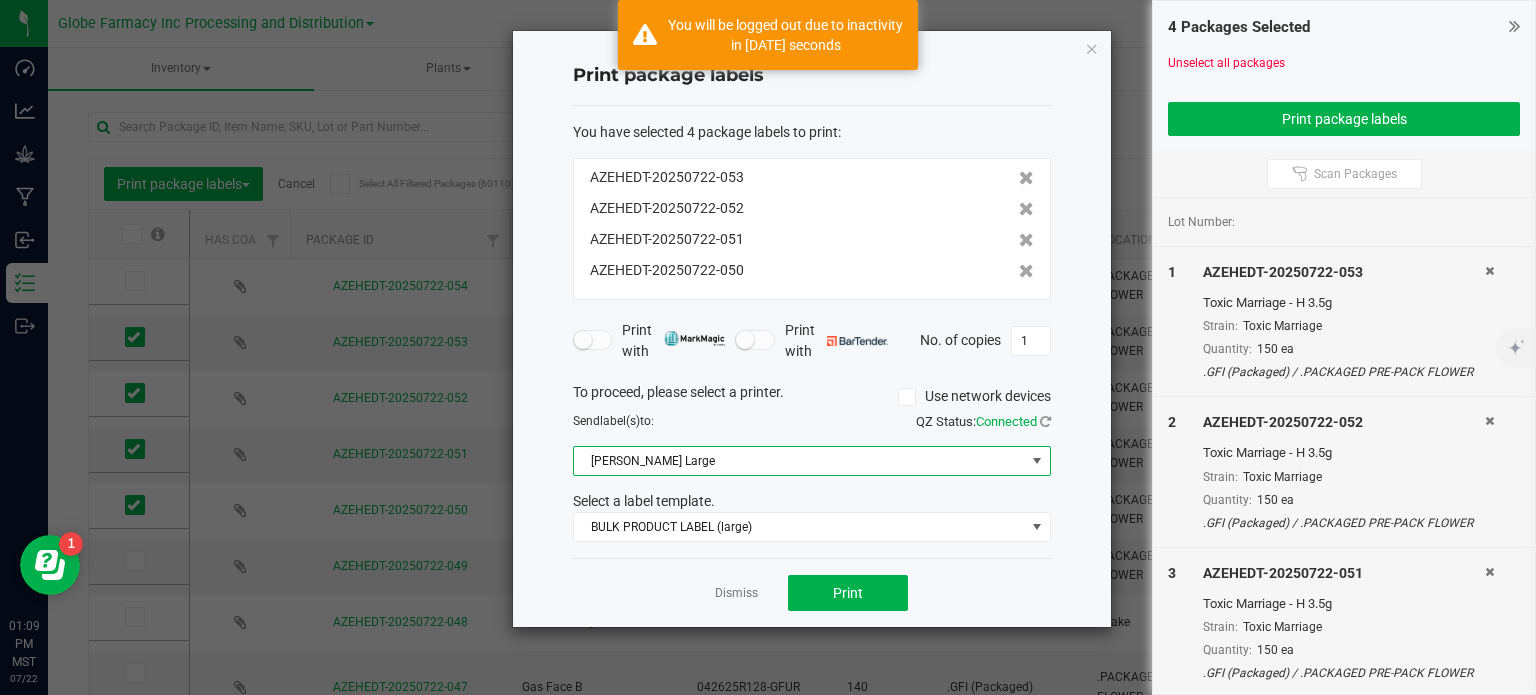 click on "[PERSON_NAME] Large" at bounding box center (799, 461) 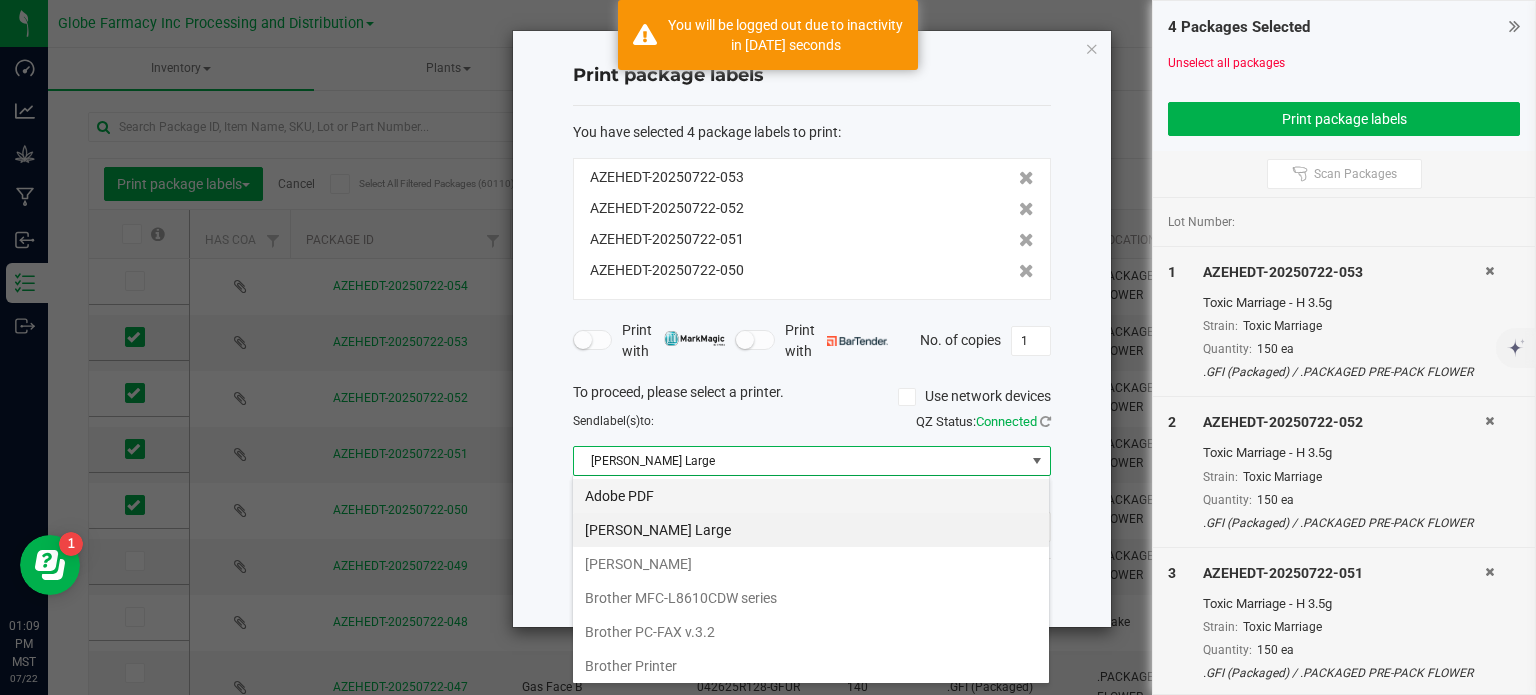 scroll, scrollTop: 99970, scrollLeft: 99521, axis: both 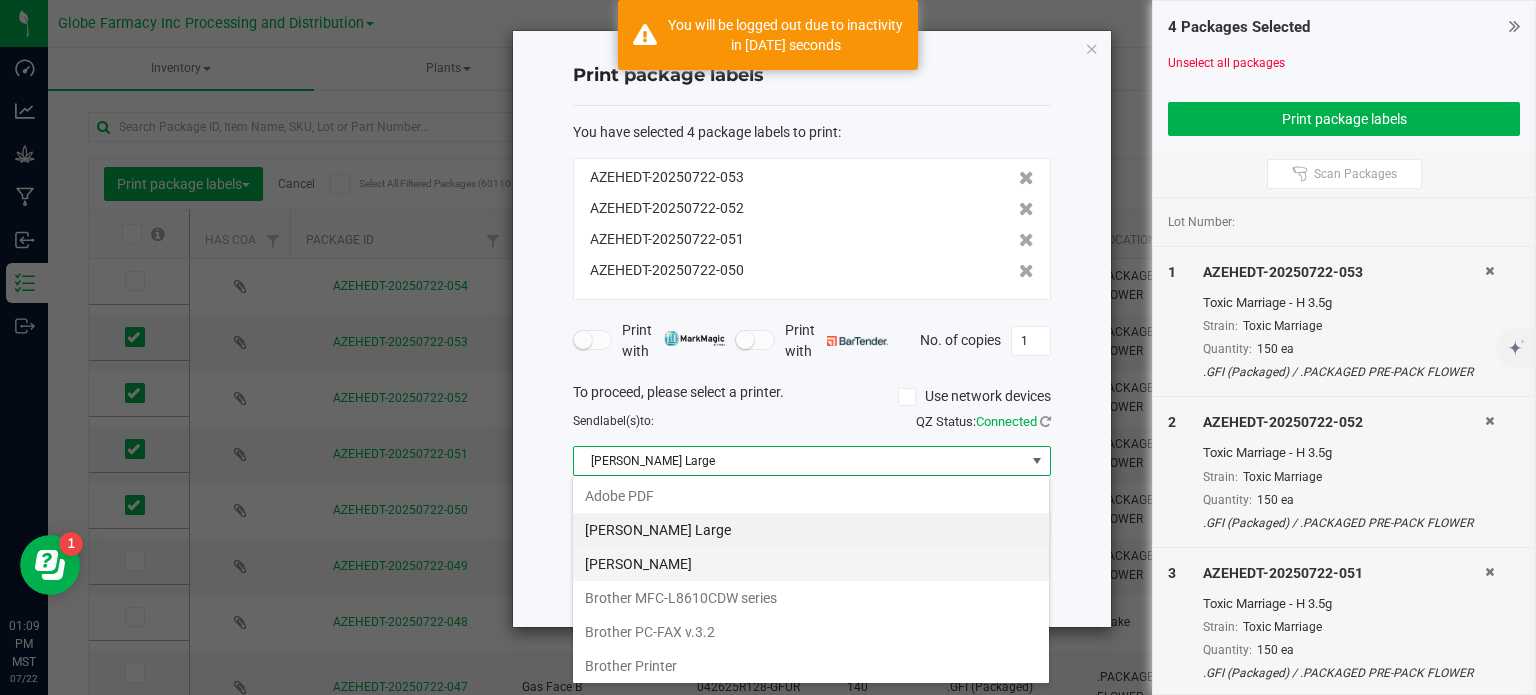 click on "[PERSON_NAME]" at bounding box center (811, 564) 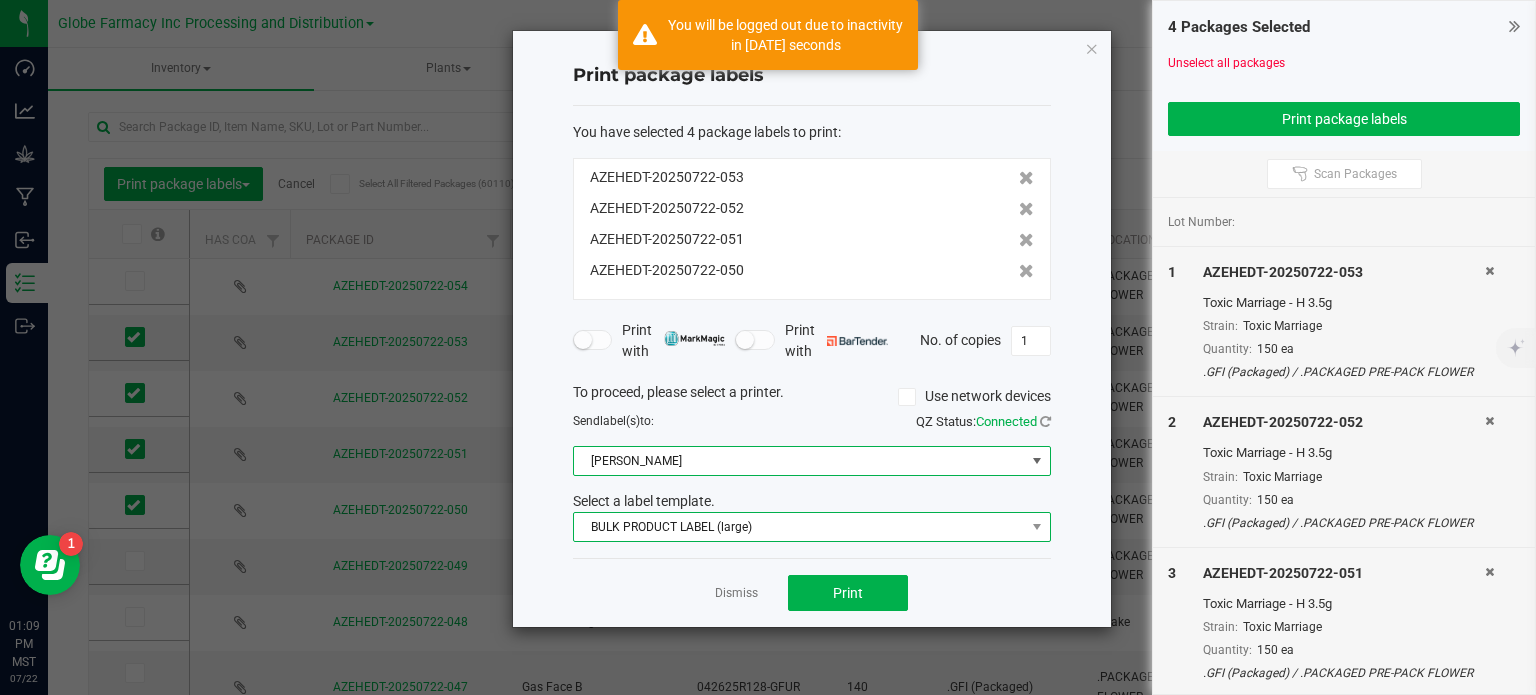click on "BULK PRODUCT LABEL (large)" at bounding box center (799, 527) 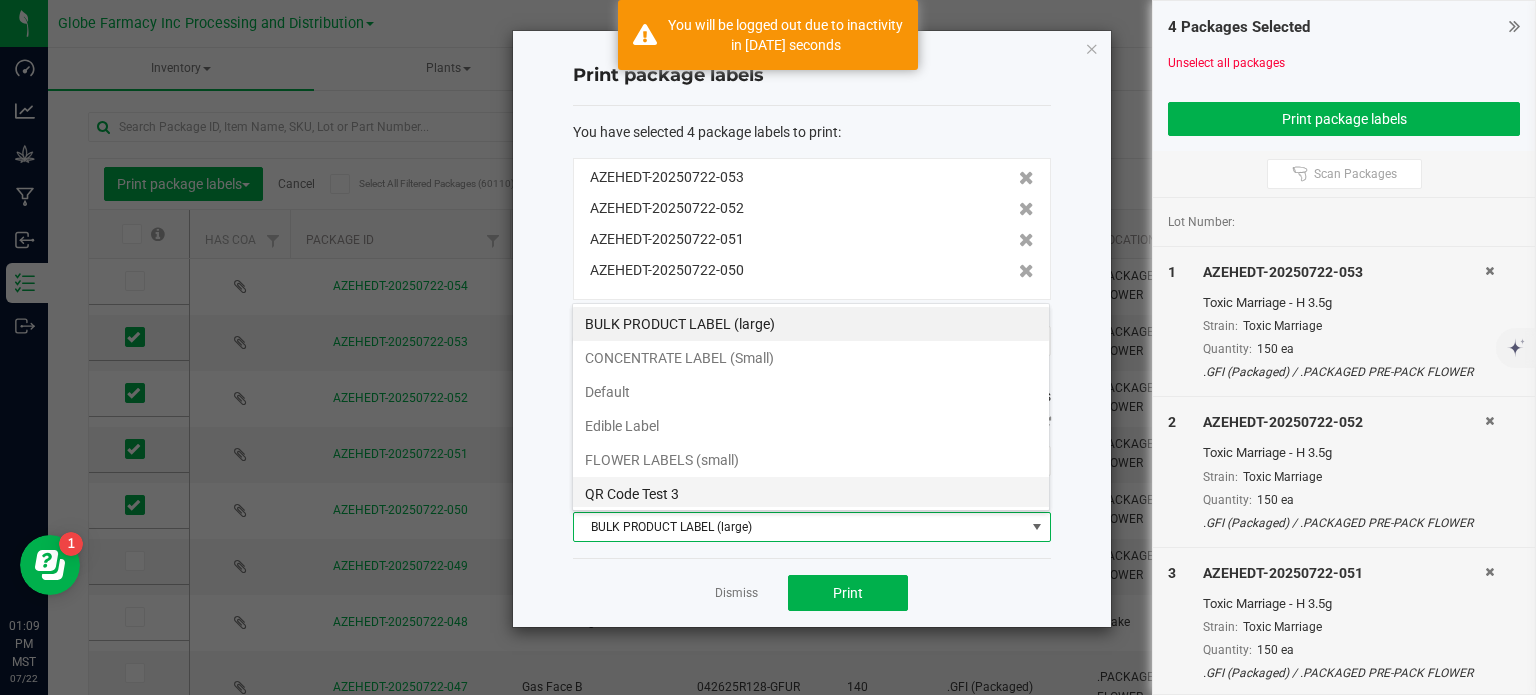 scroll, scrollTop: 99970, scrollLeft: 99521, axis: both 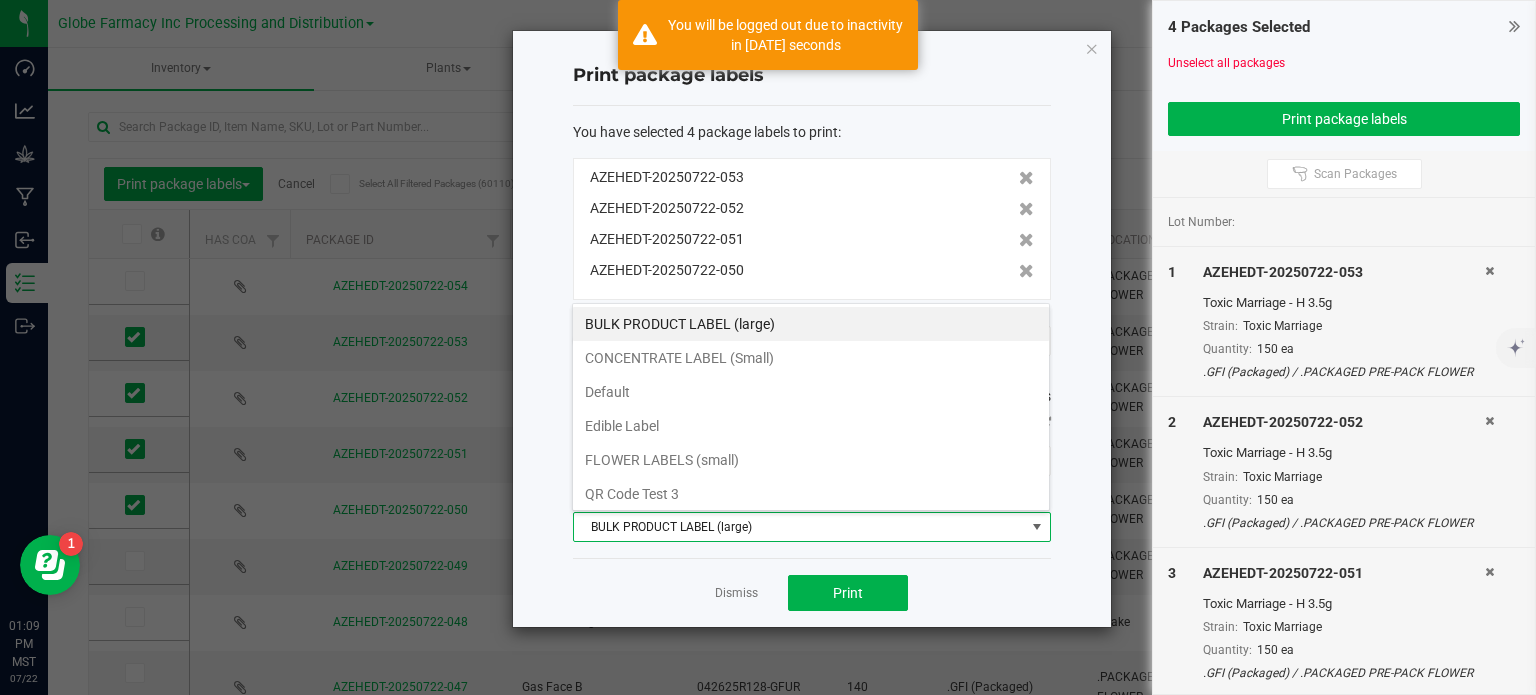 drag, startPoint x: 711, startPoint y: 456, endPoint x: 984, endPoint y: 391, distance: 280.63144 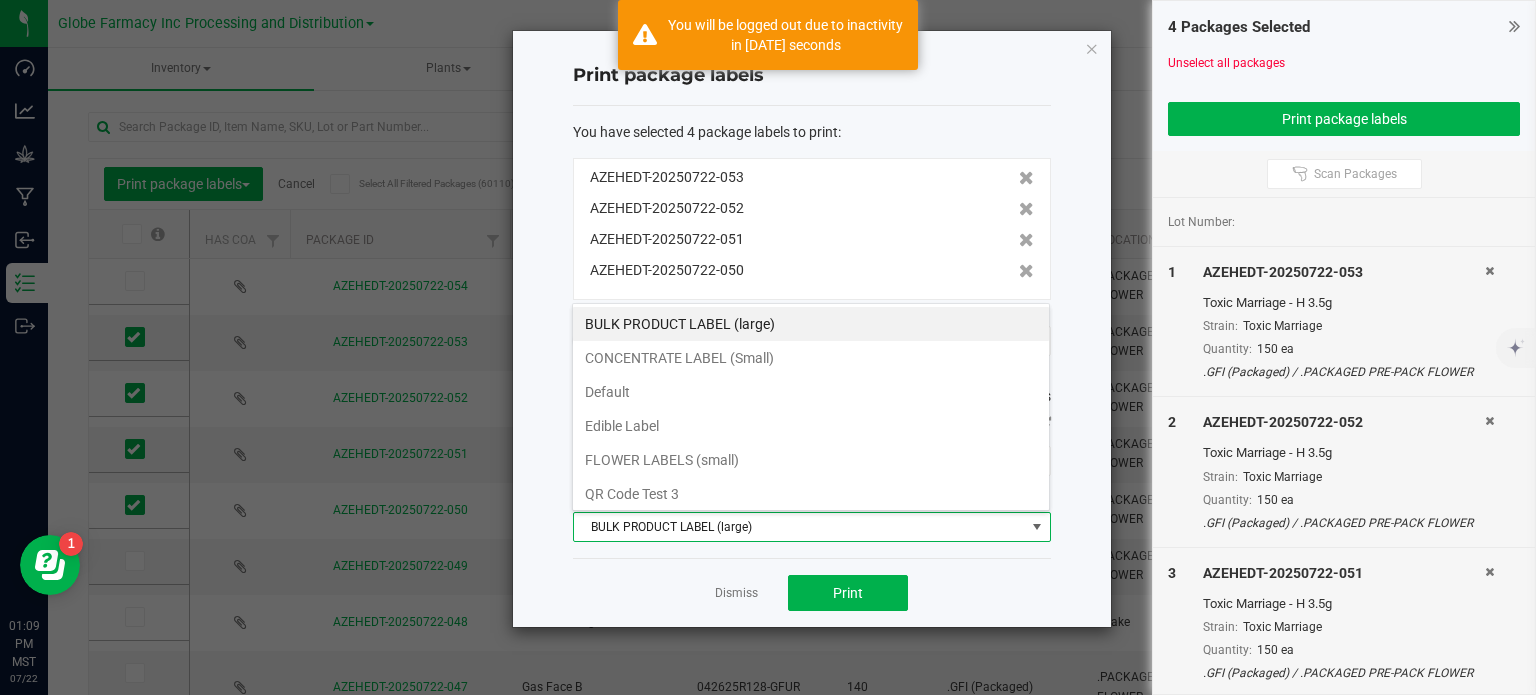 click on "FLOWER LABELS  (small)" at bounding box center [811, 460] 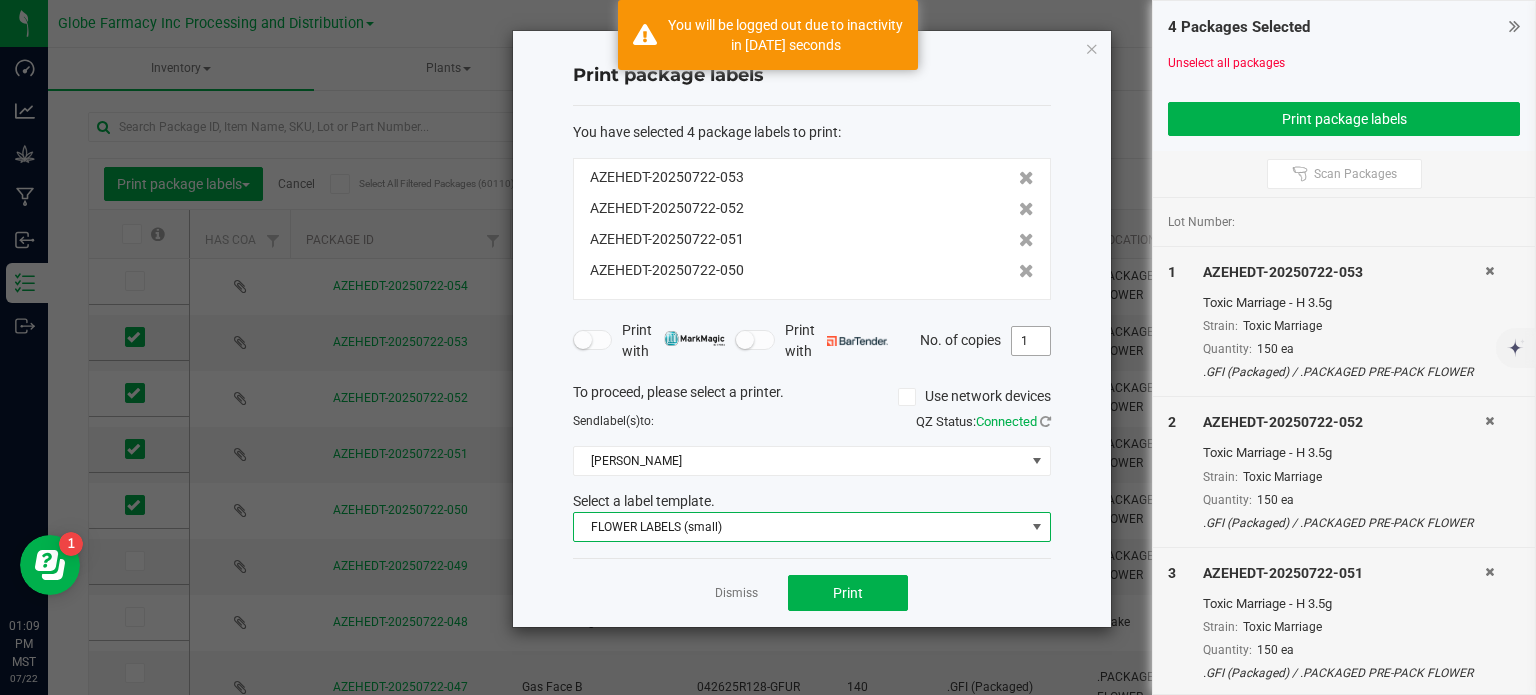 click on "1" at bounding box center (1031, 341) 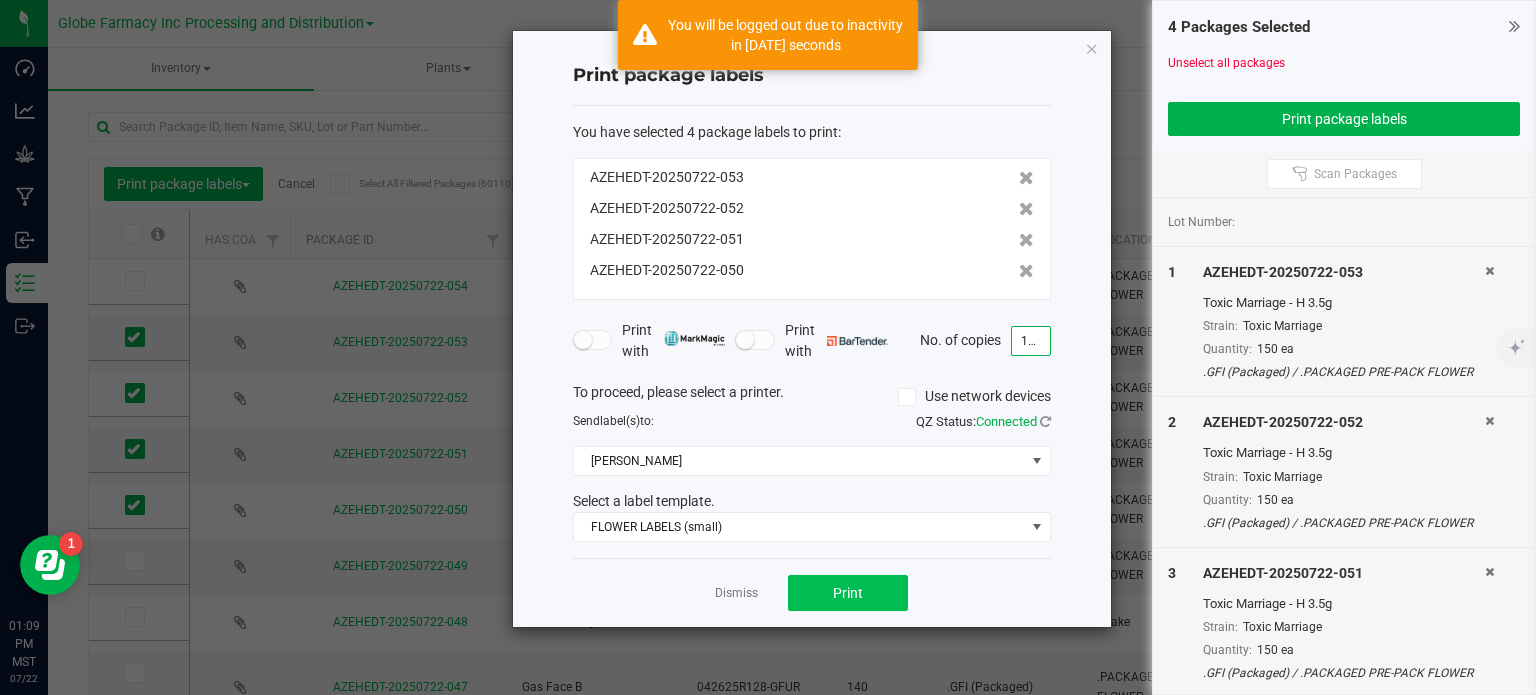 type on "150" 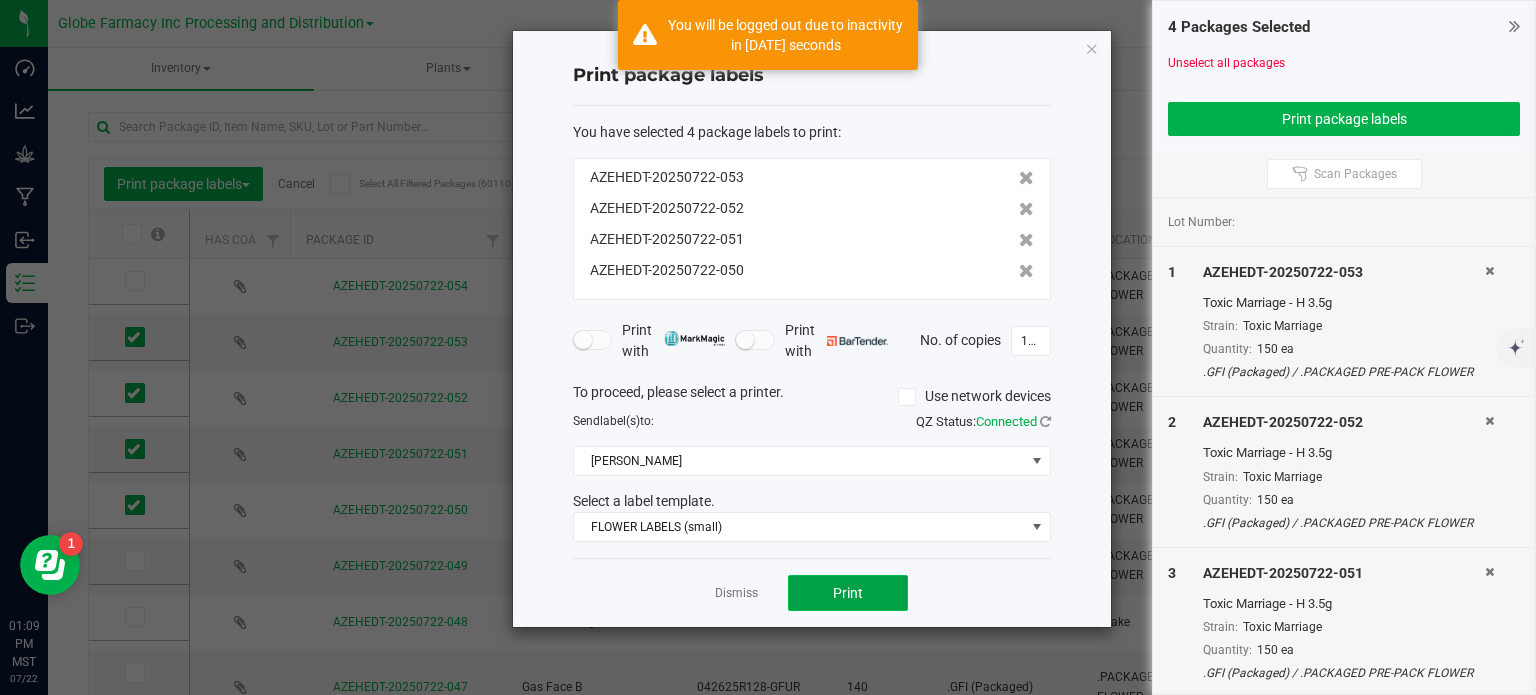 click on "Print" 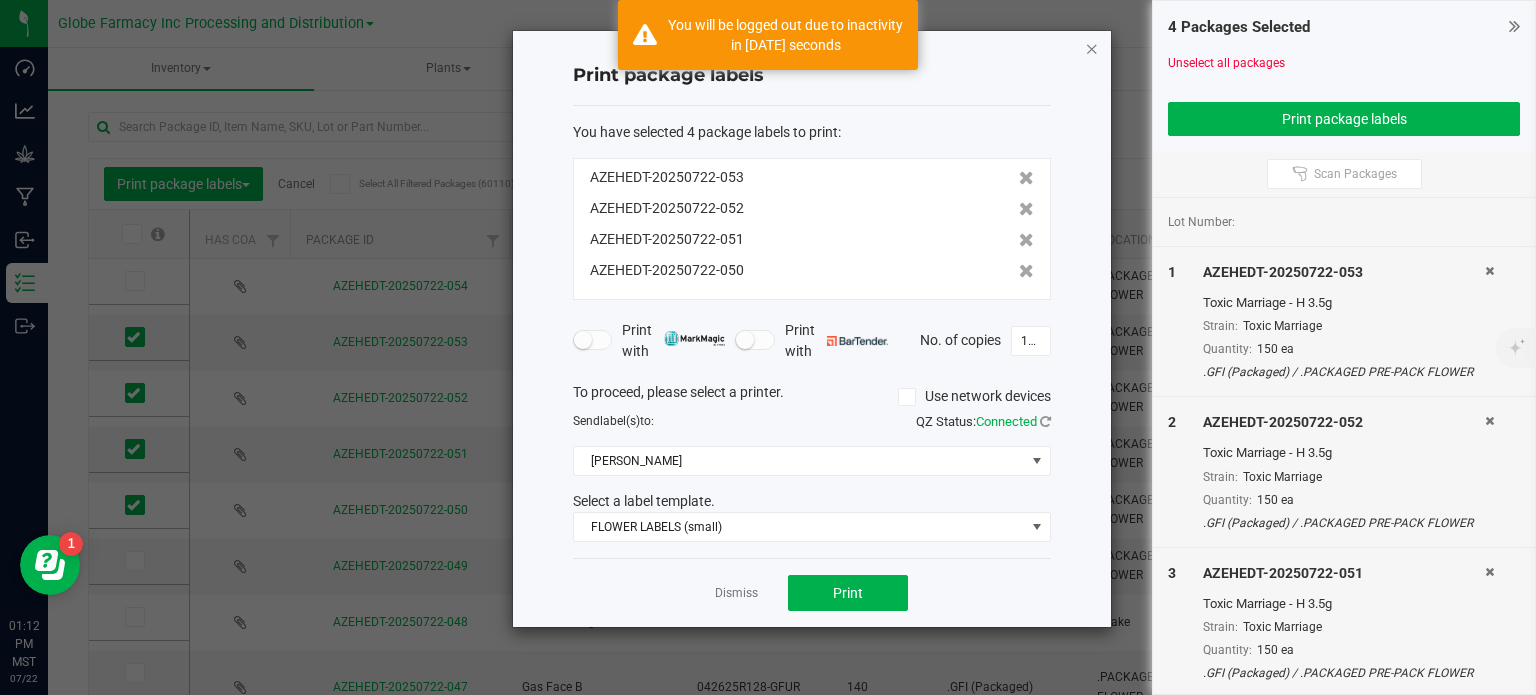 click 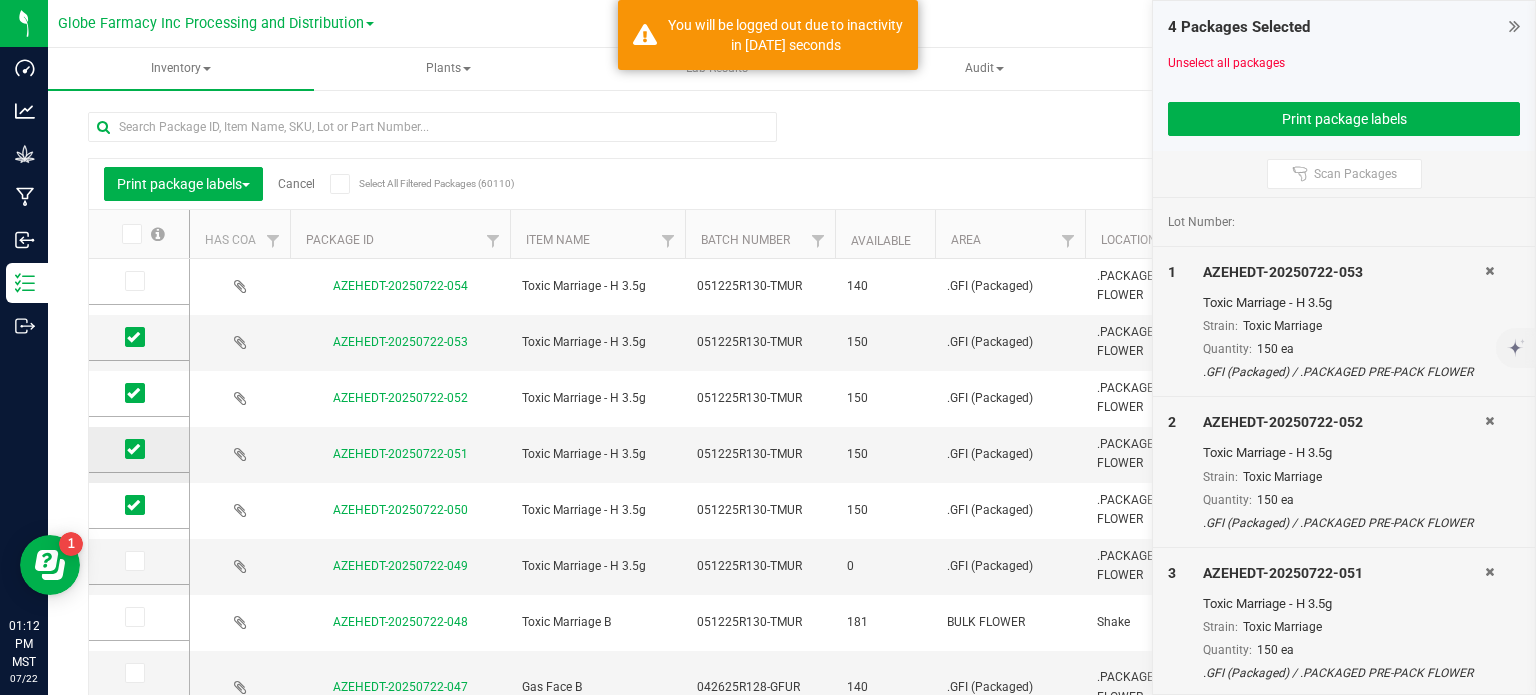 click at bounding box center (133, 449) 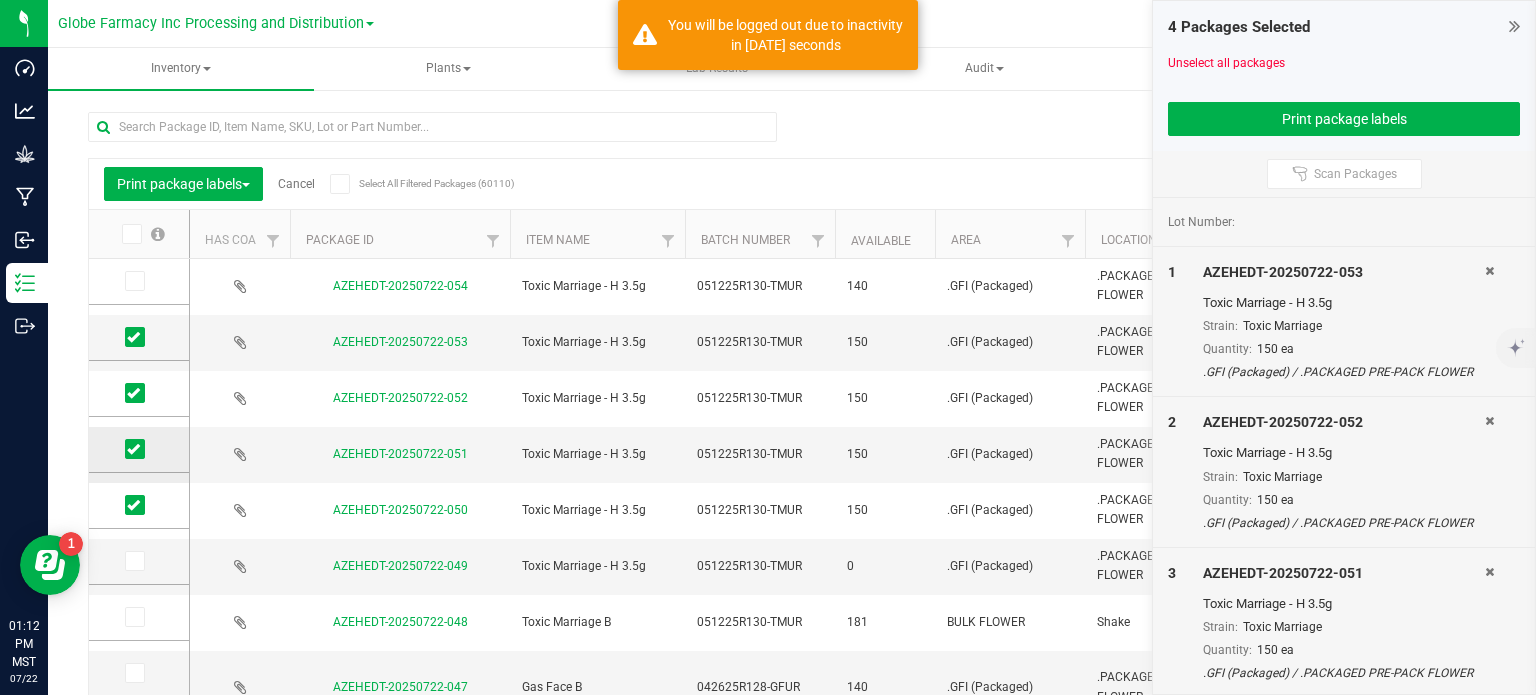 click at bounding box center (0, 0) 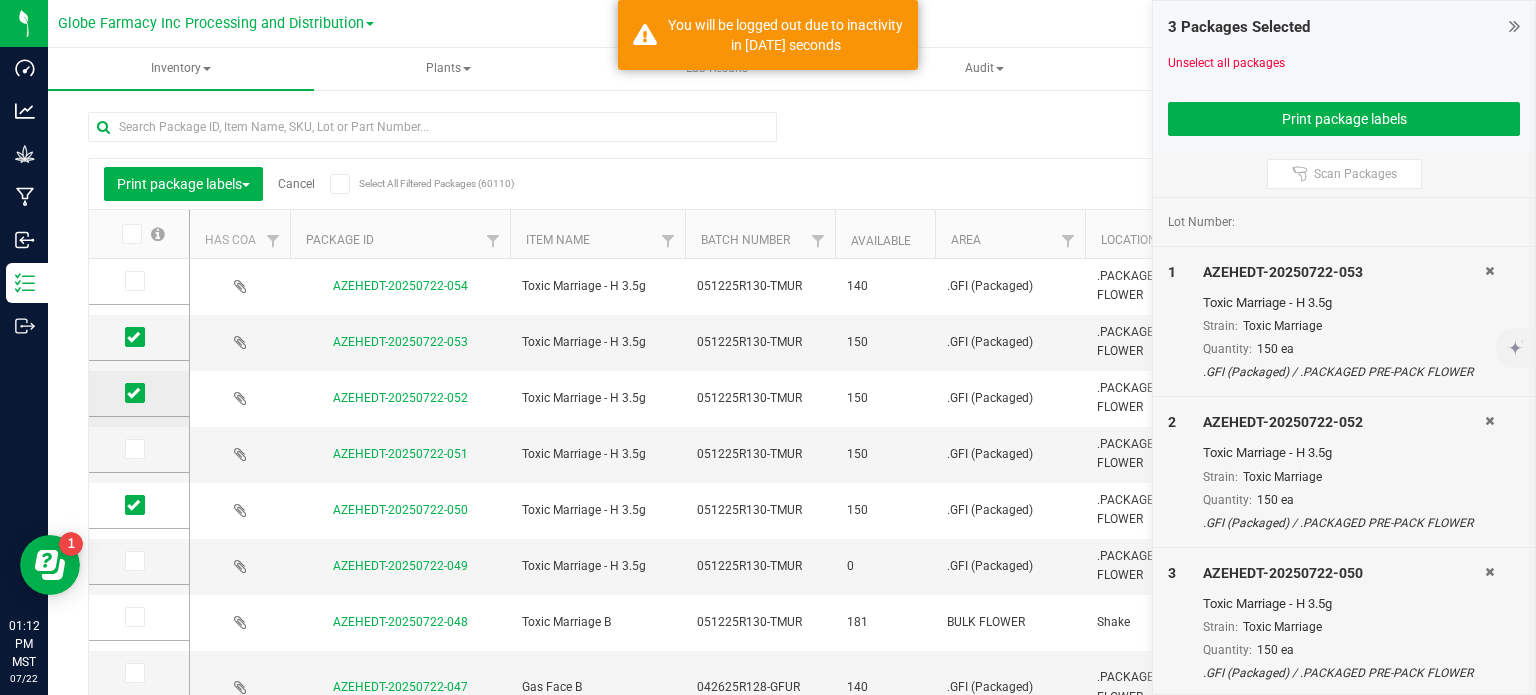 click at bounding box center [133, 393] 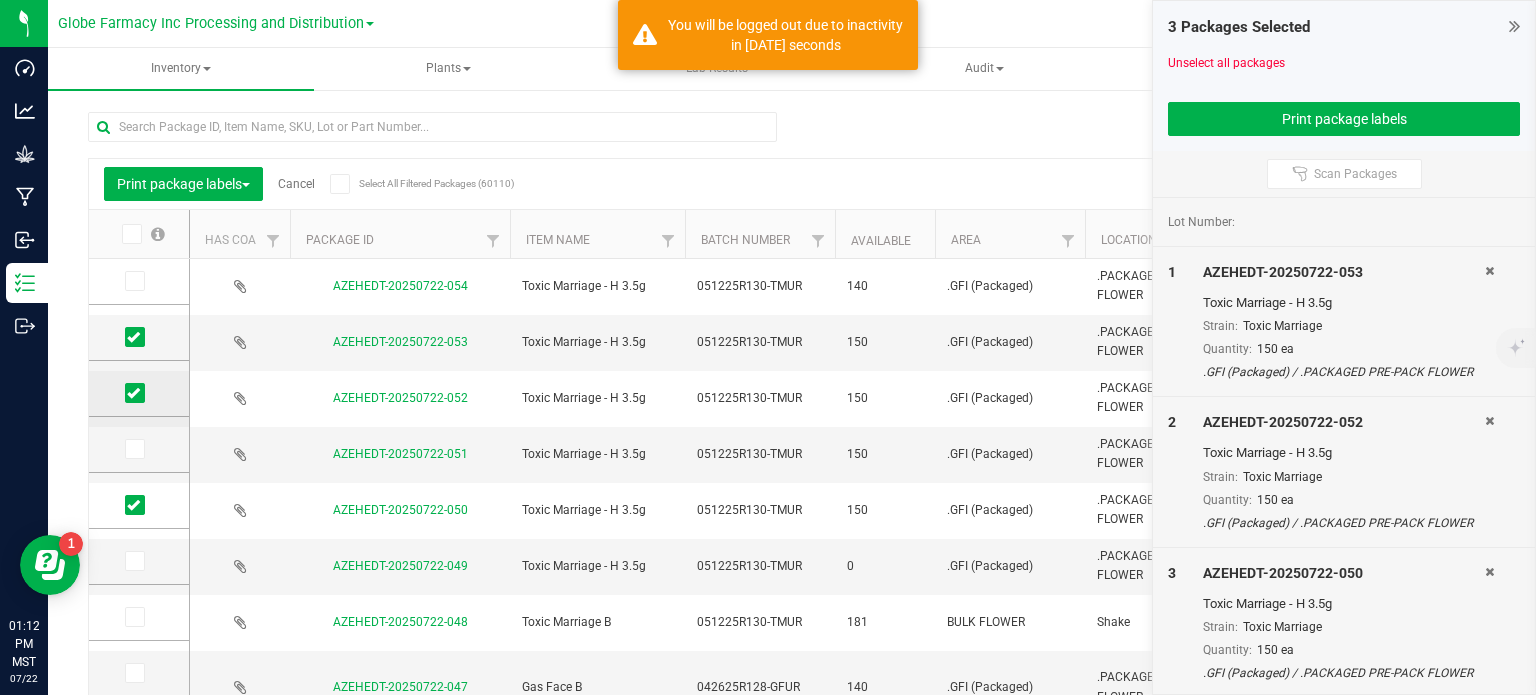 click at bounding box center [0, 0] 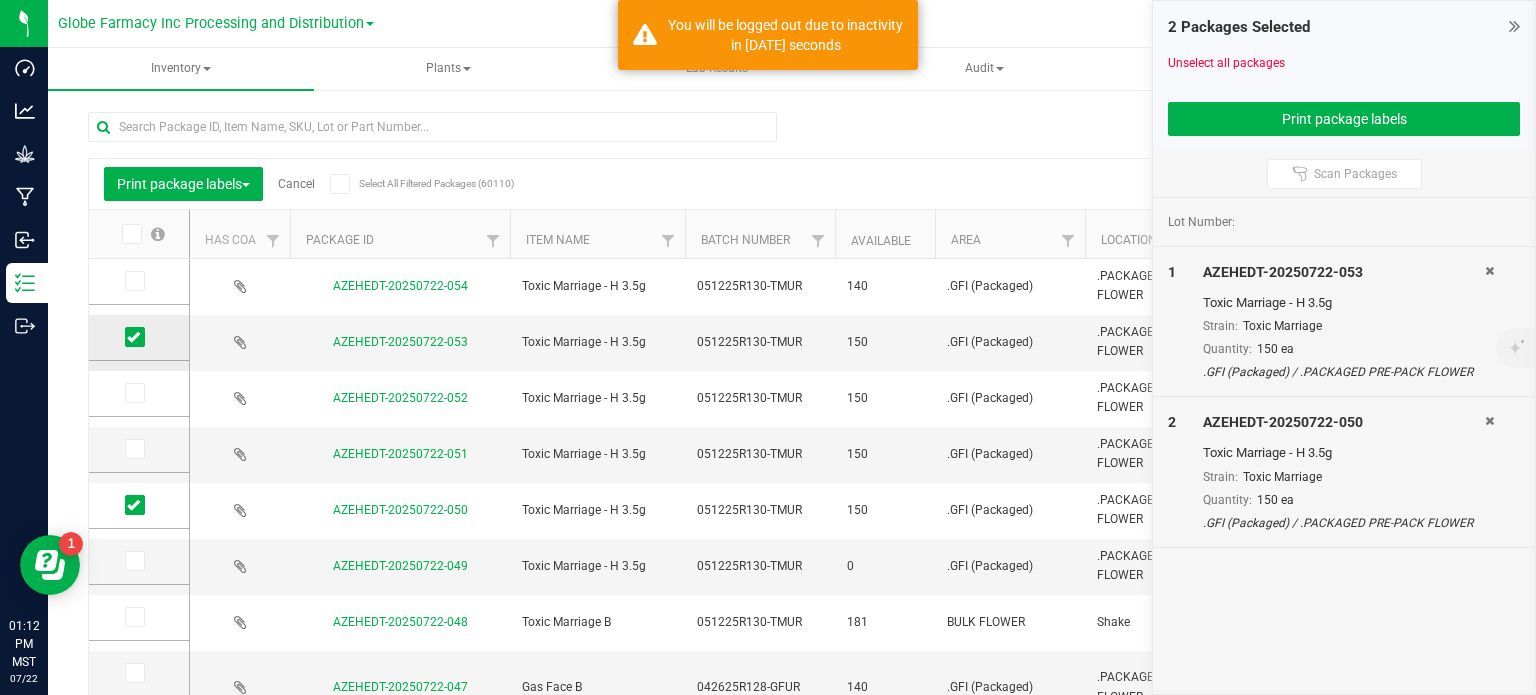 click at bounding box center [133, 337] 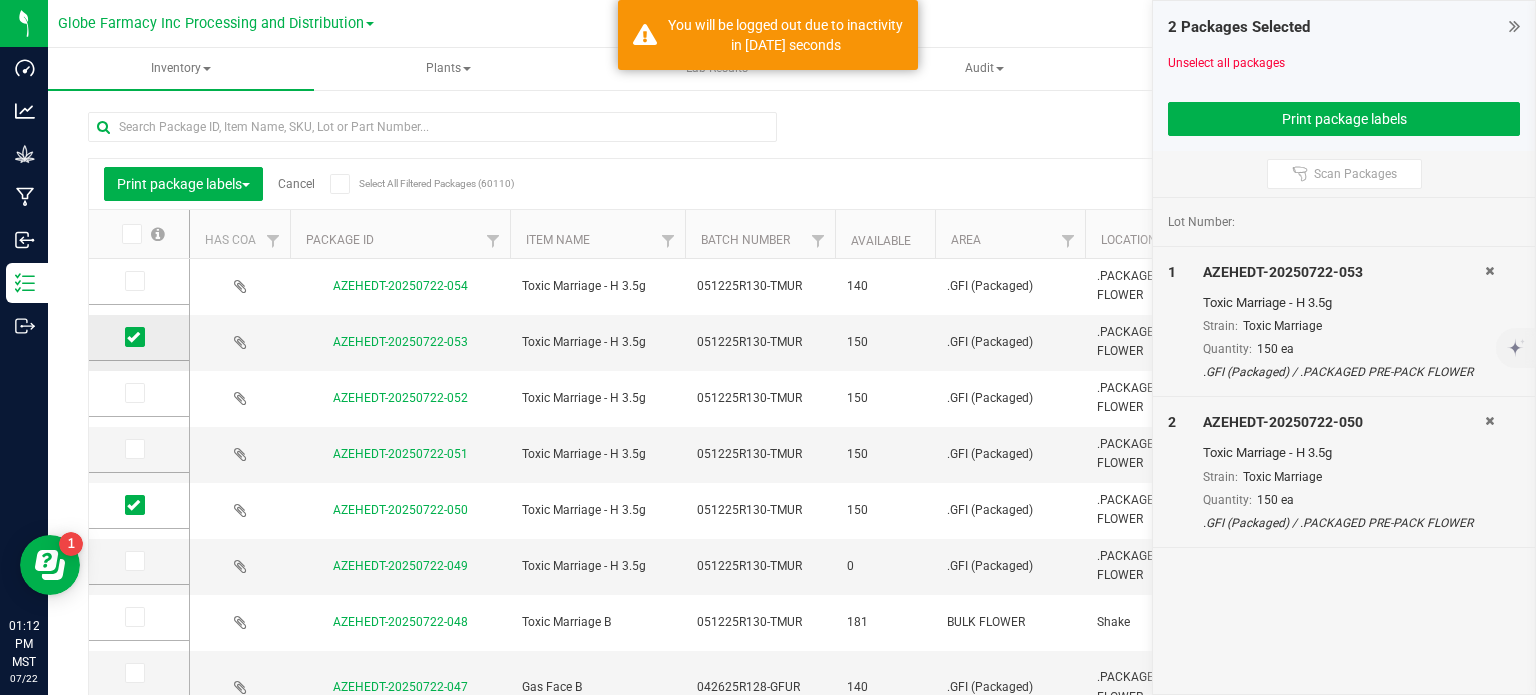 click at bounding box center (0, 0) 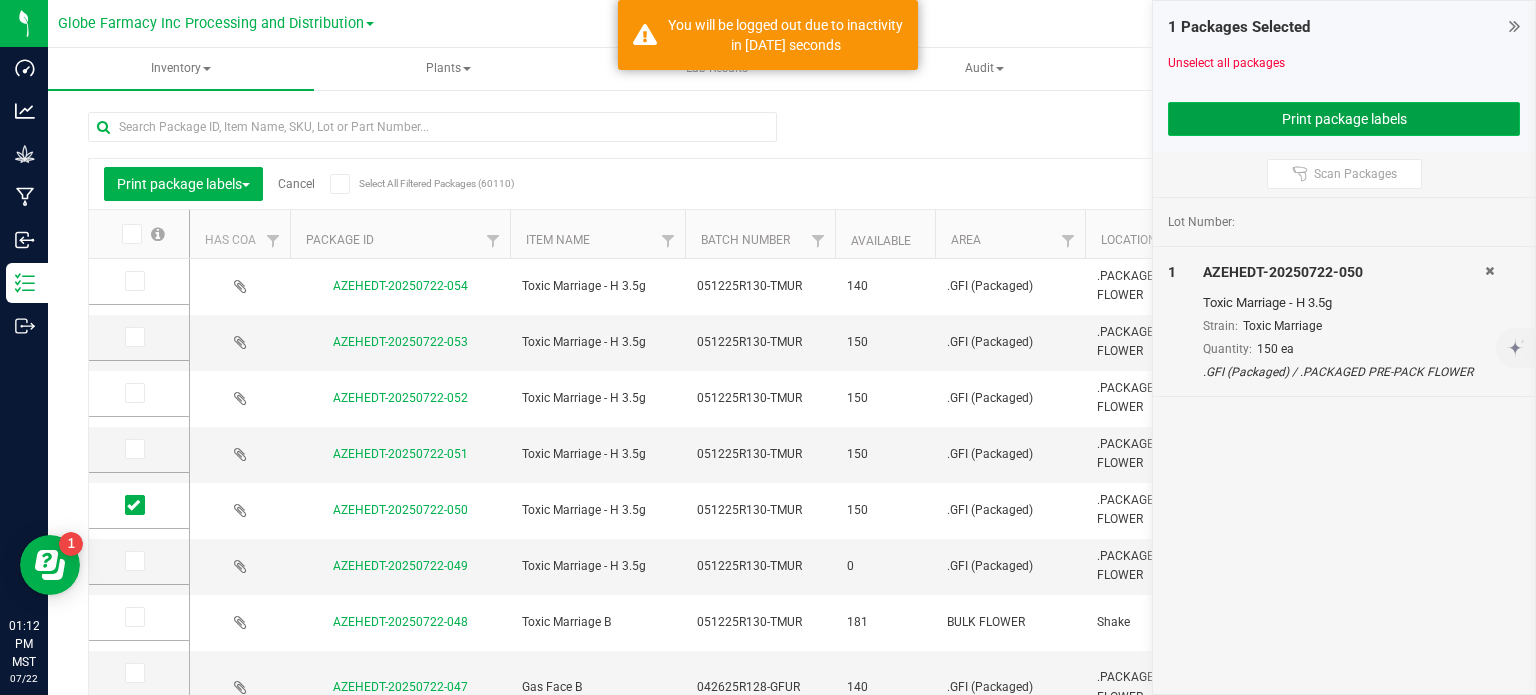 click on "Print package labels" at bounding box center (1344, 119) 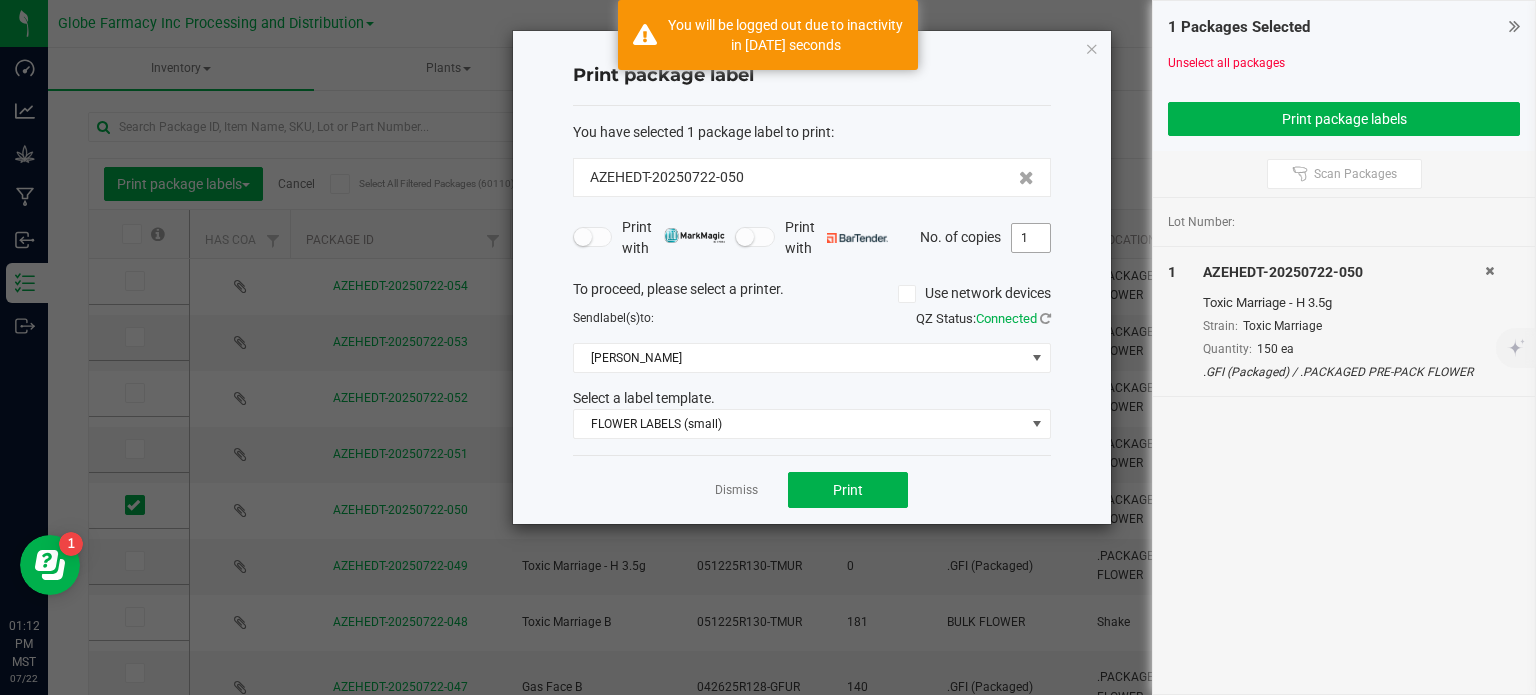 click on "1" at bounding box center (1031, 238) 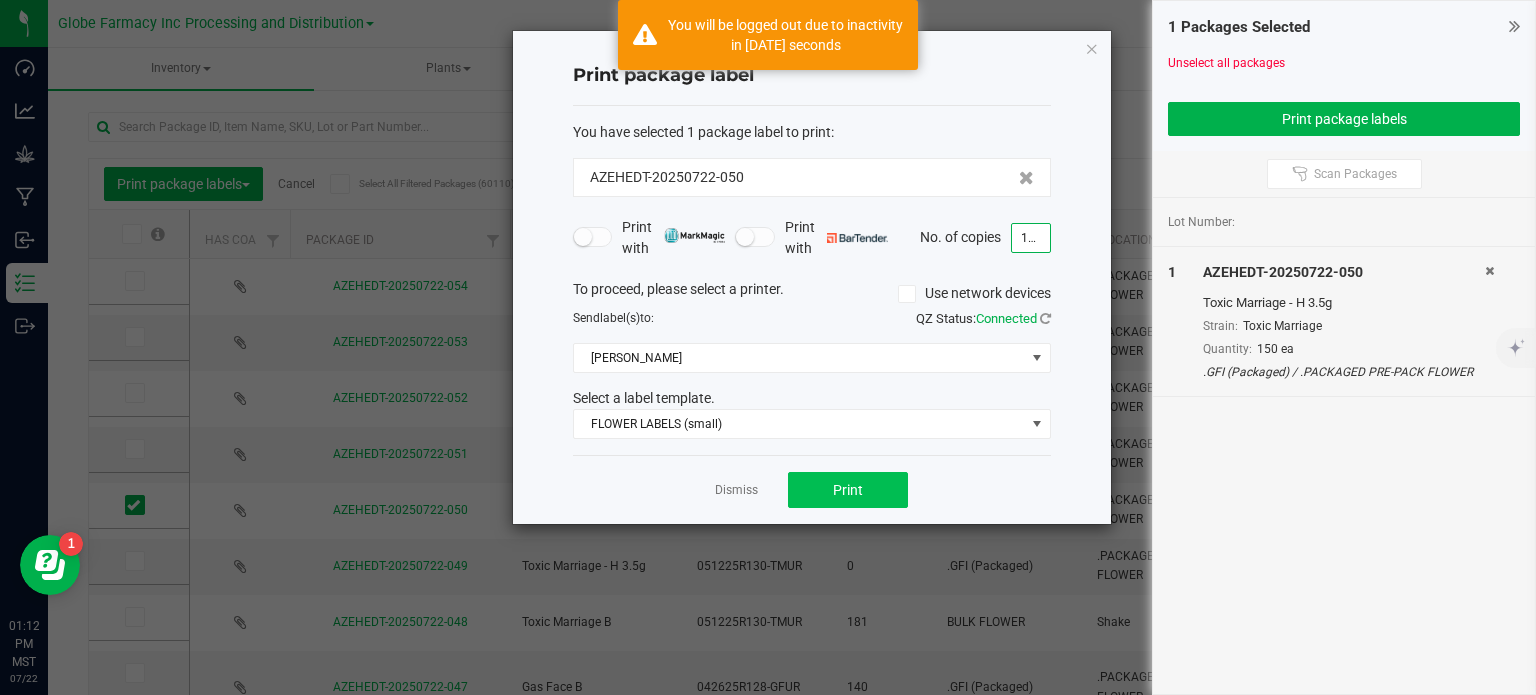 type on "150" 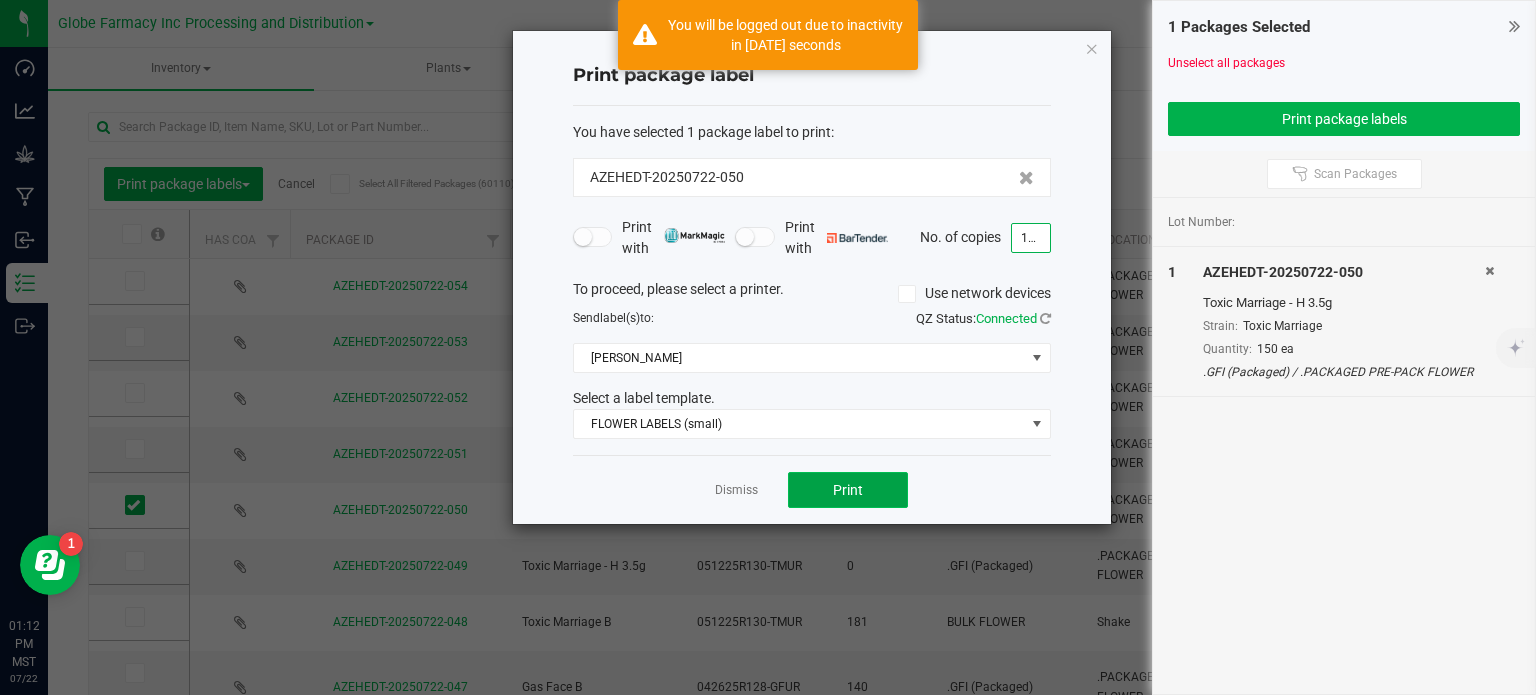 click on "Print" 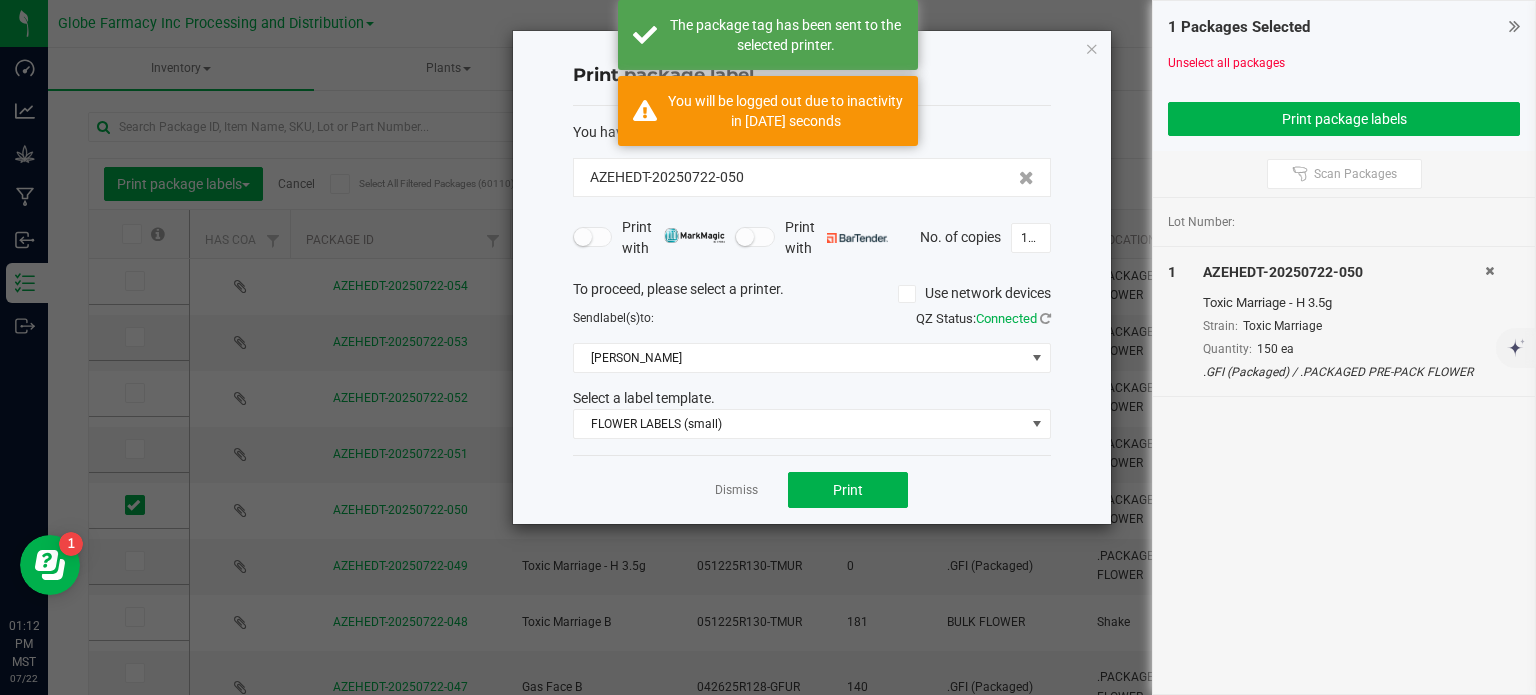 click 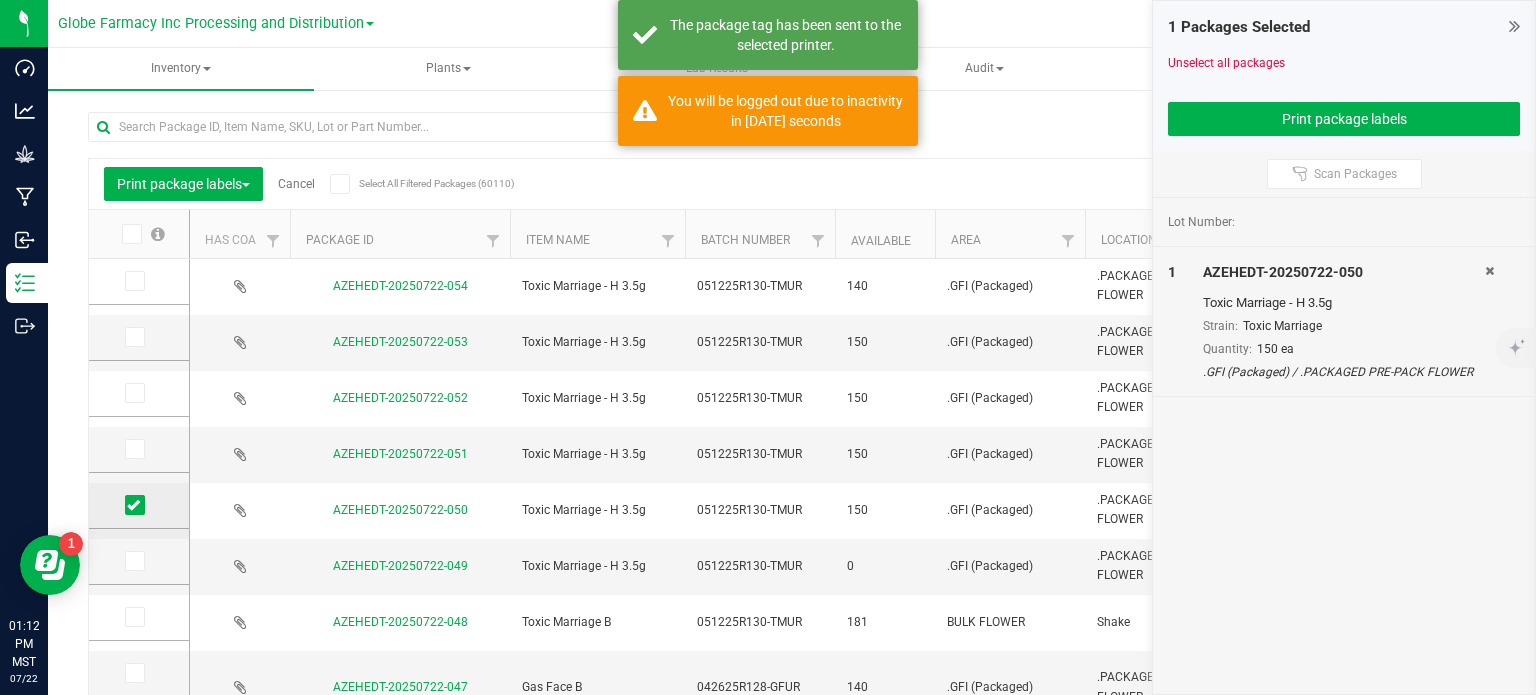 click at bounding box center (133, 505) 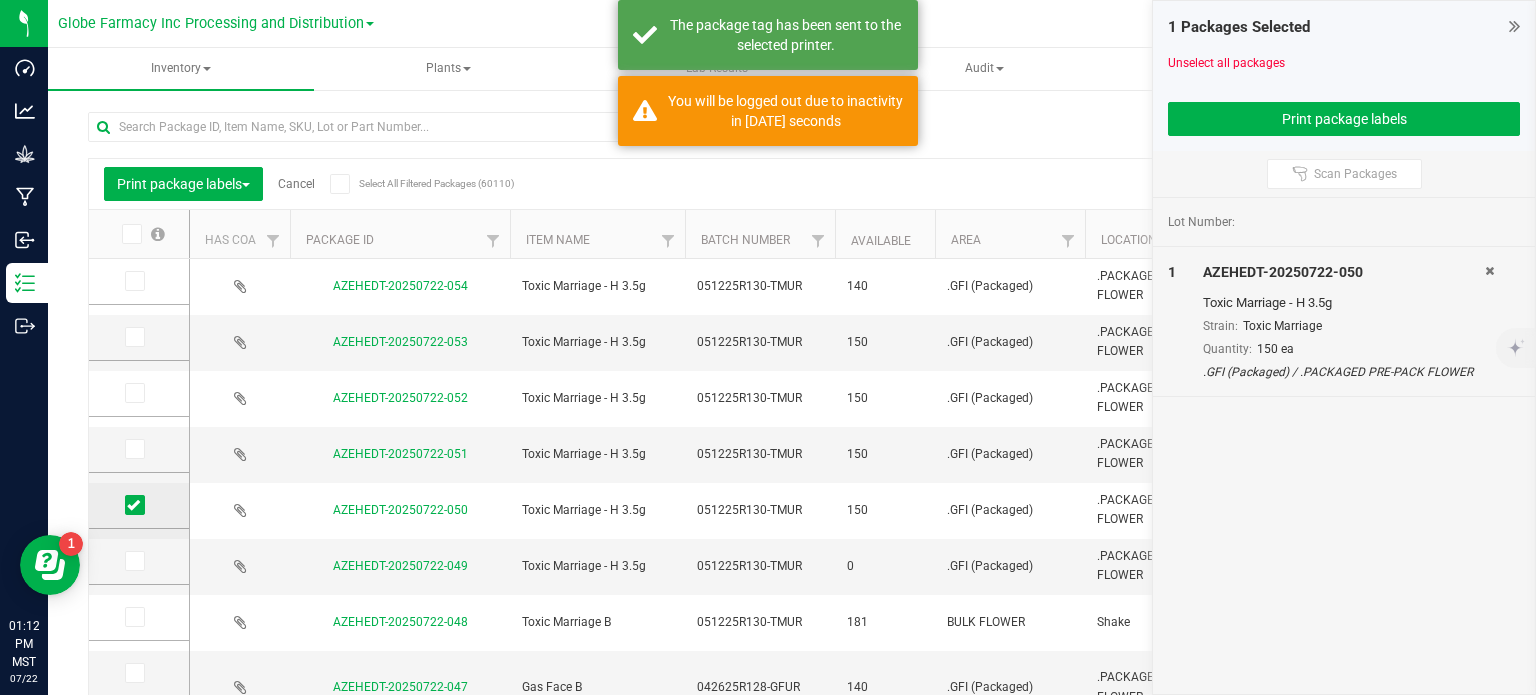 click at bounding box center (0, 0) 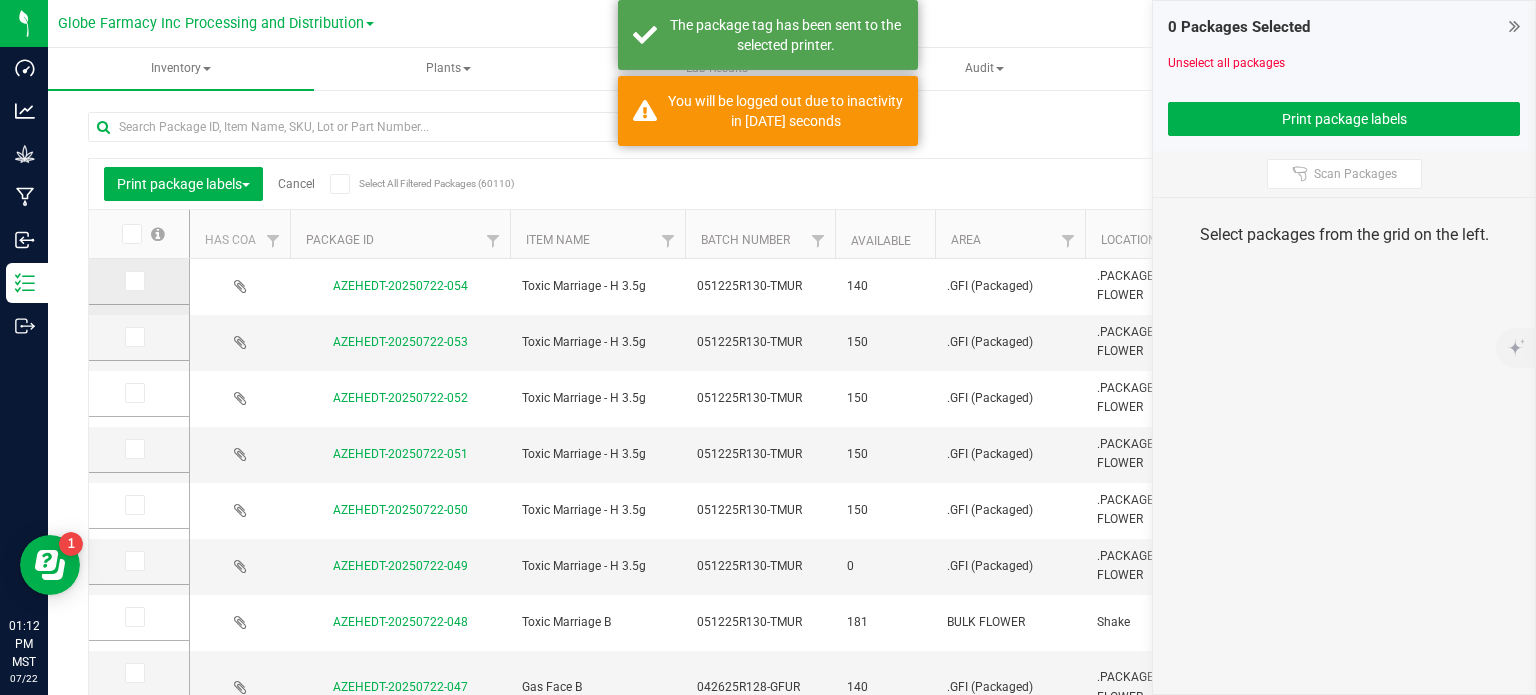 click at bounding box center [135, 281] 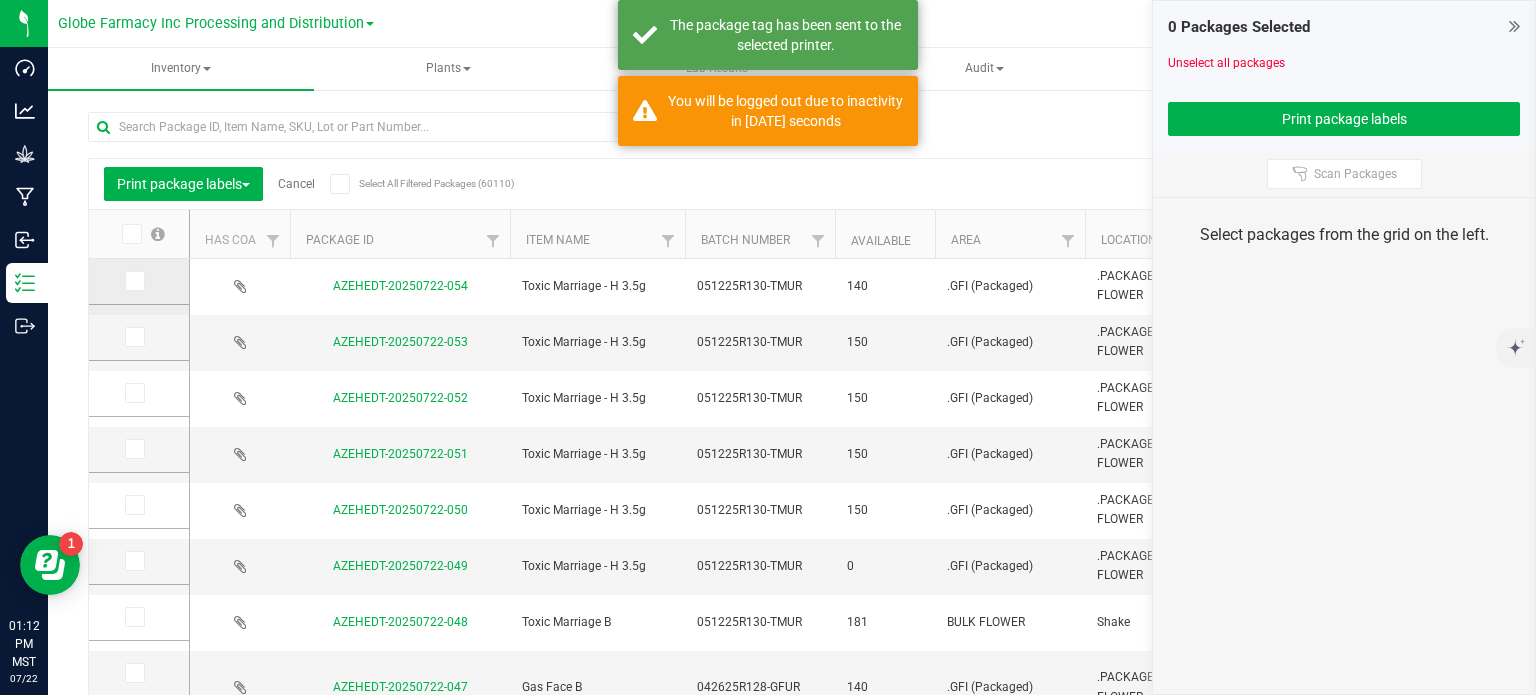 click at bounding box center (0, 0) 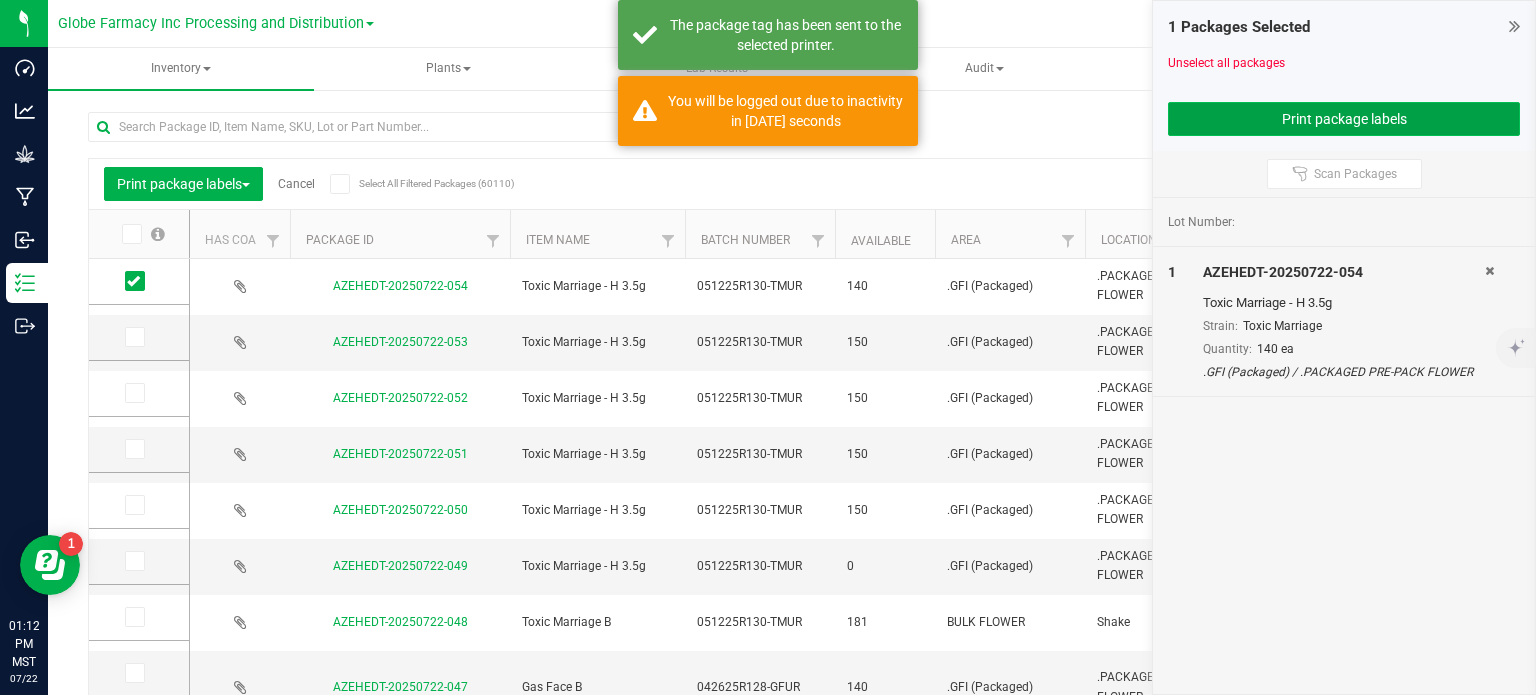 click on "Print package labels" at bounding box center [1344, 119] 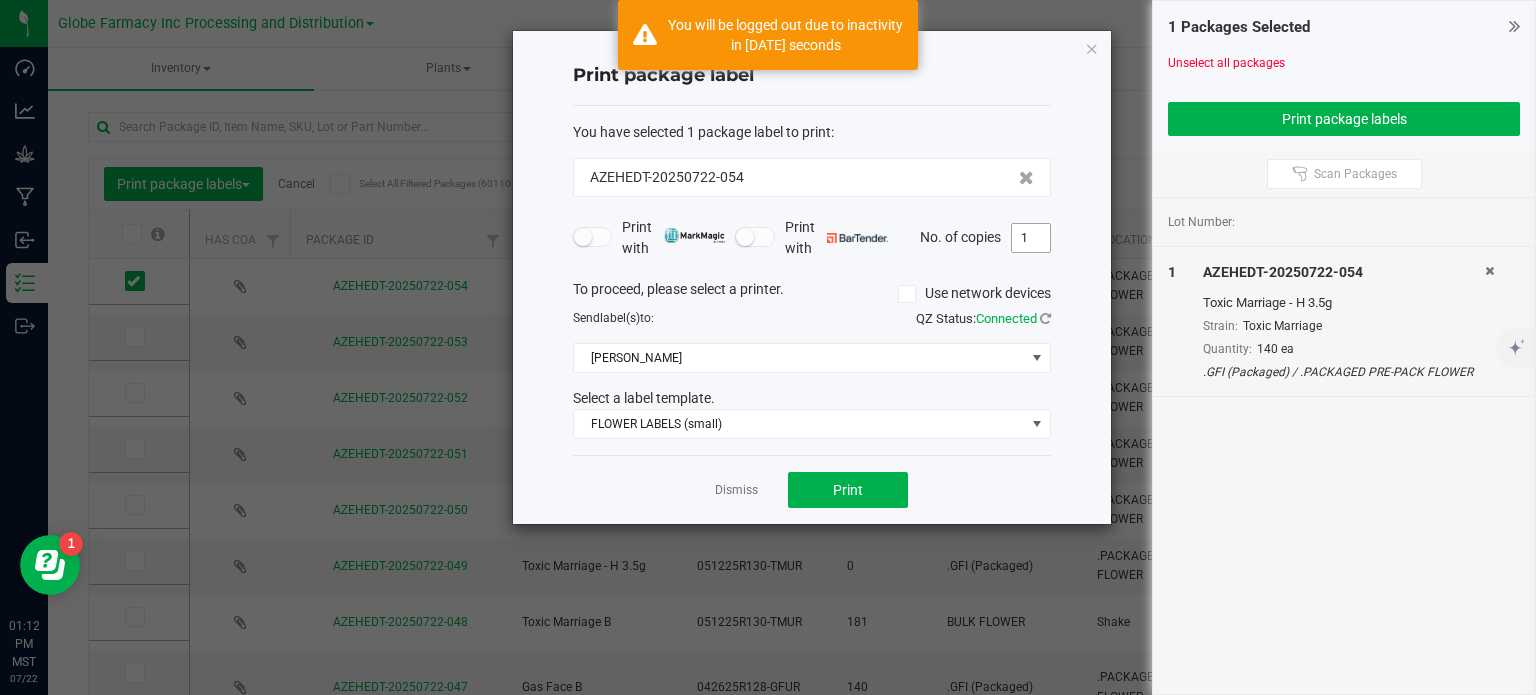 click on "1" at bounding box center [1031, 238] 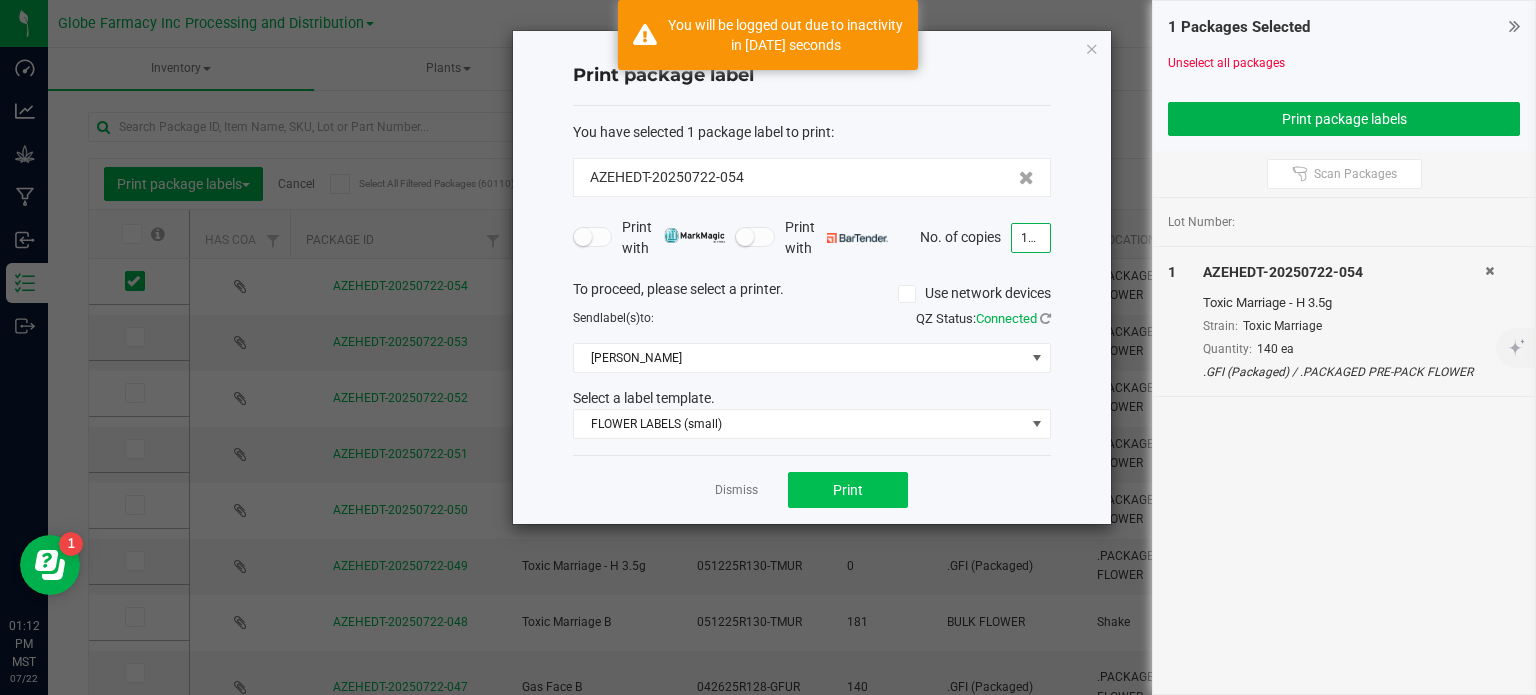 type on "140" 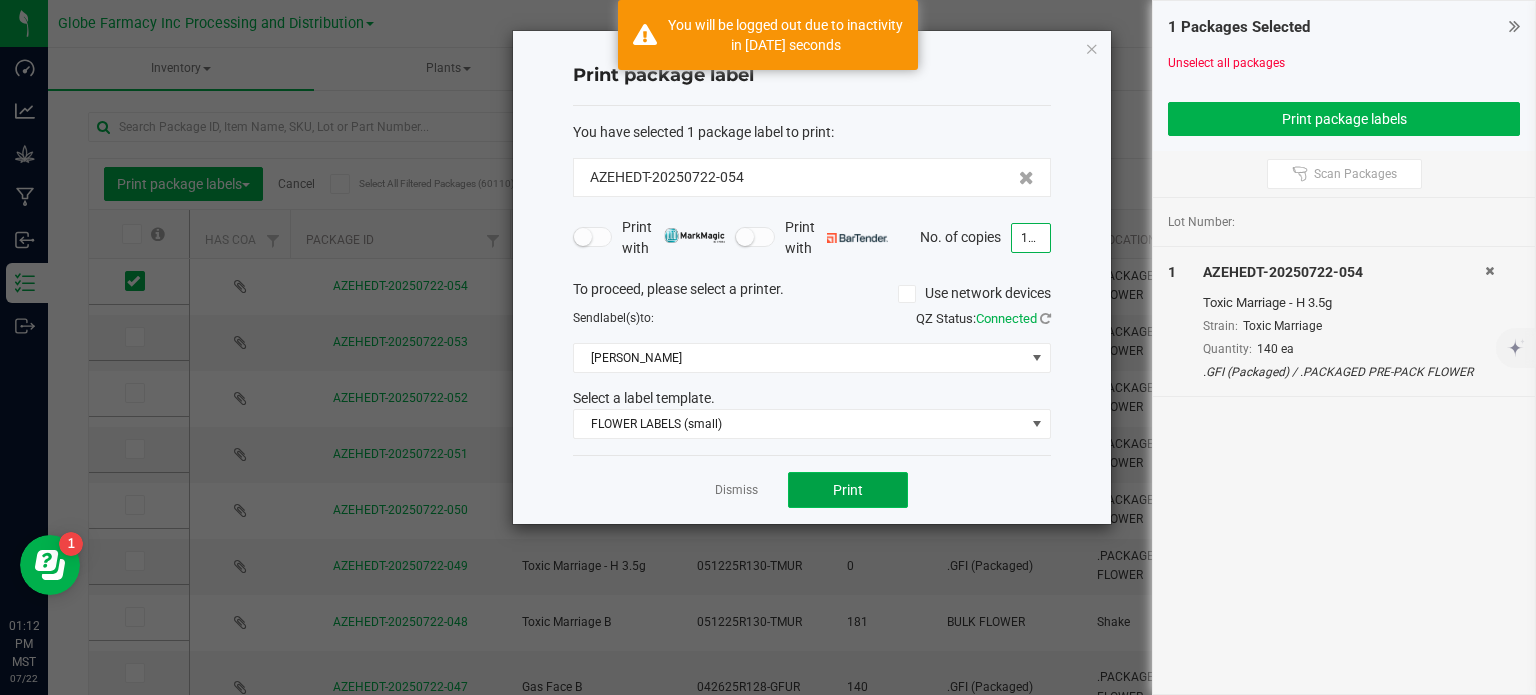 click on "Print" 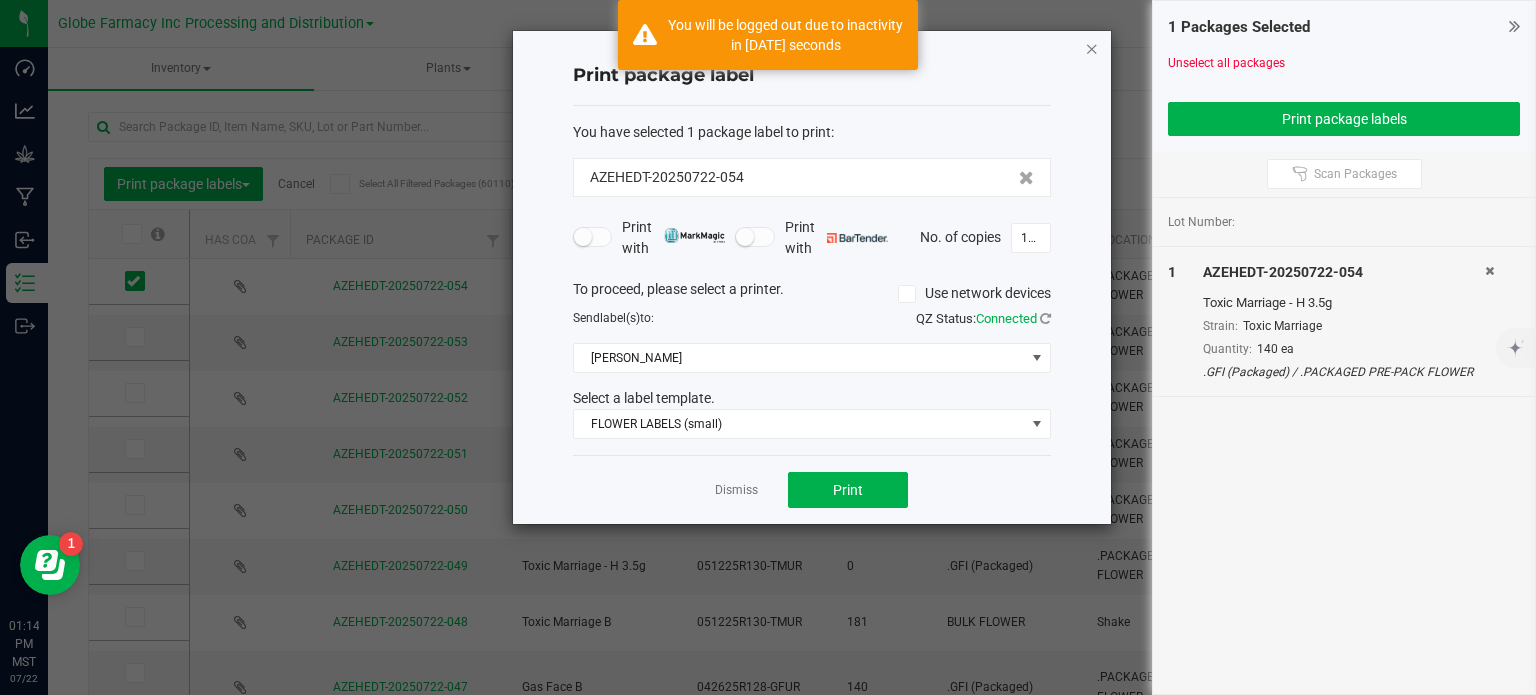 click 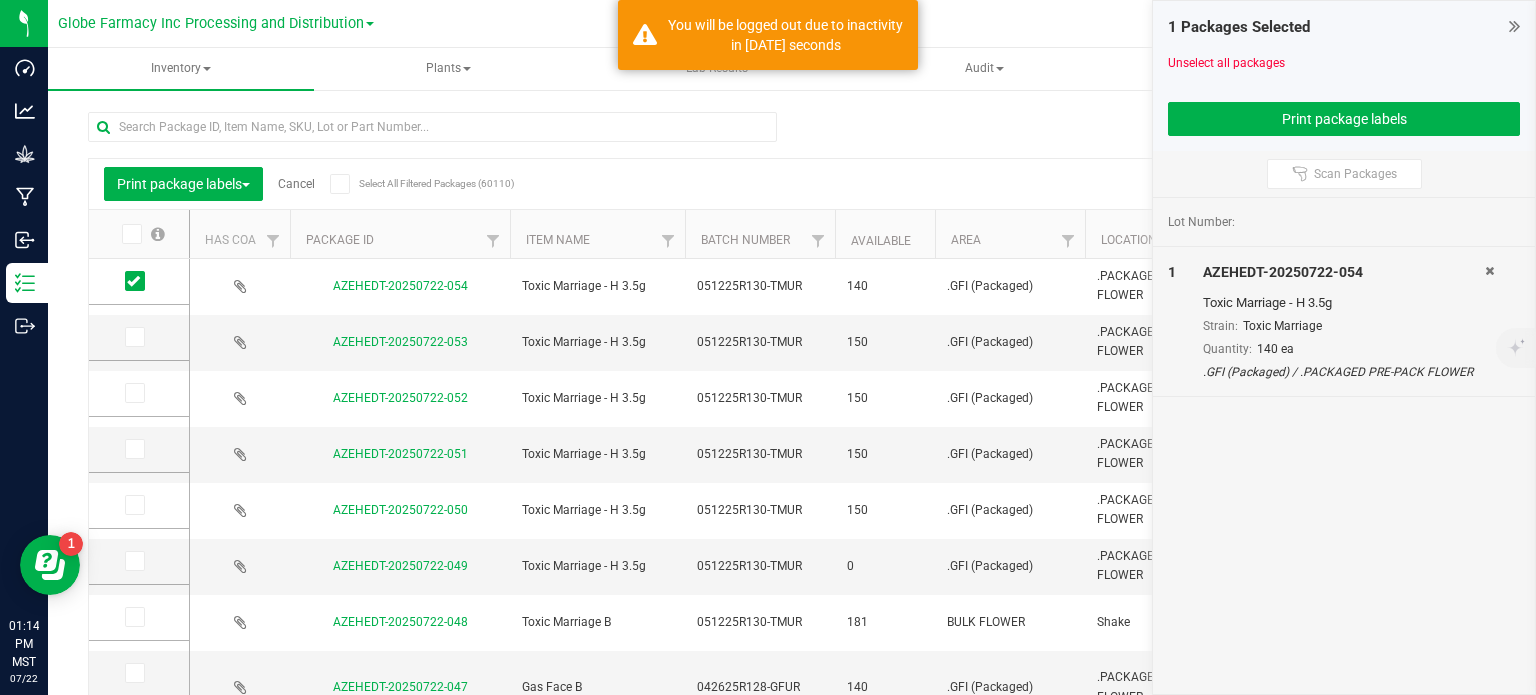 click on "Cancel" at bounding box center (296, 184) 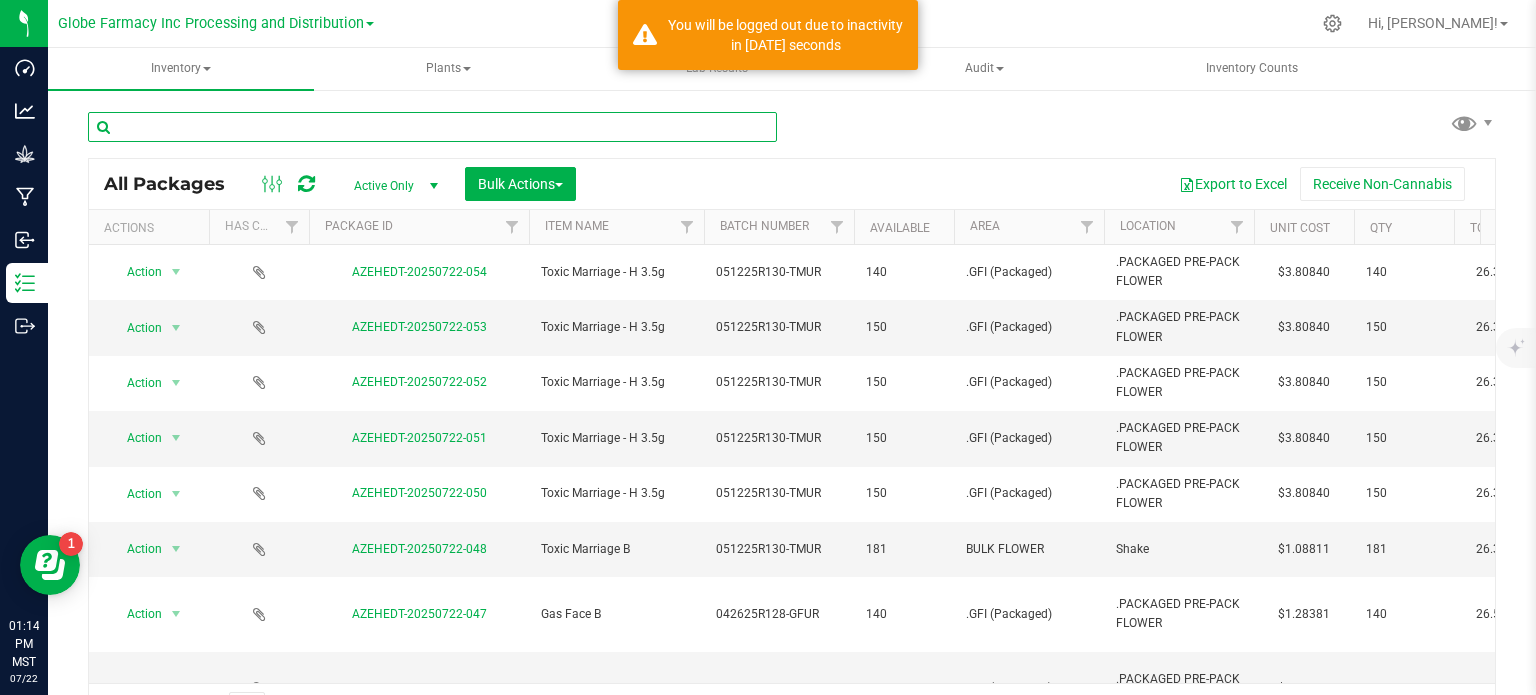 click at bounding box center [432, 127] 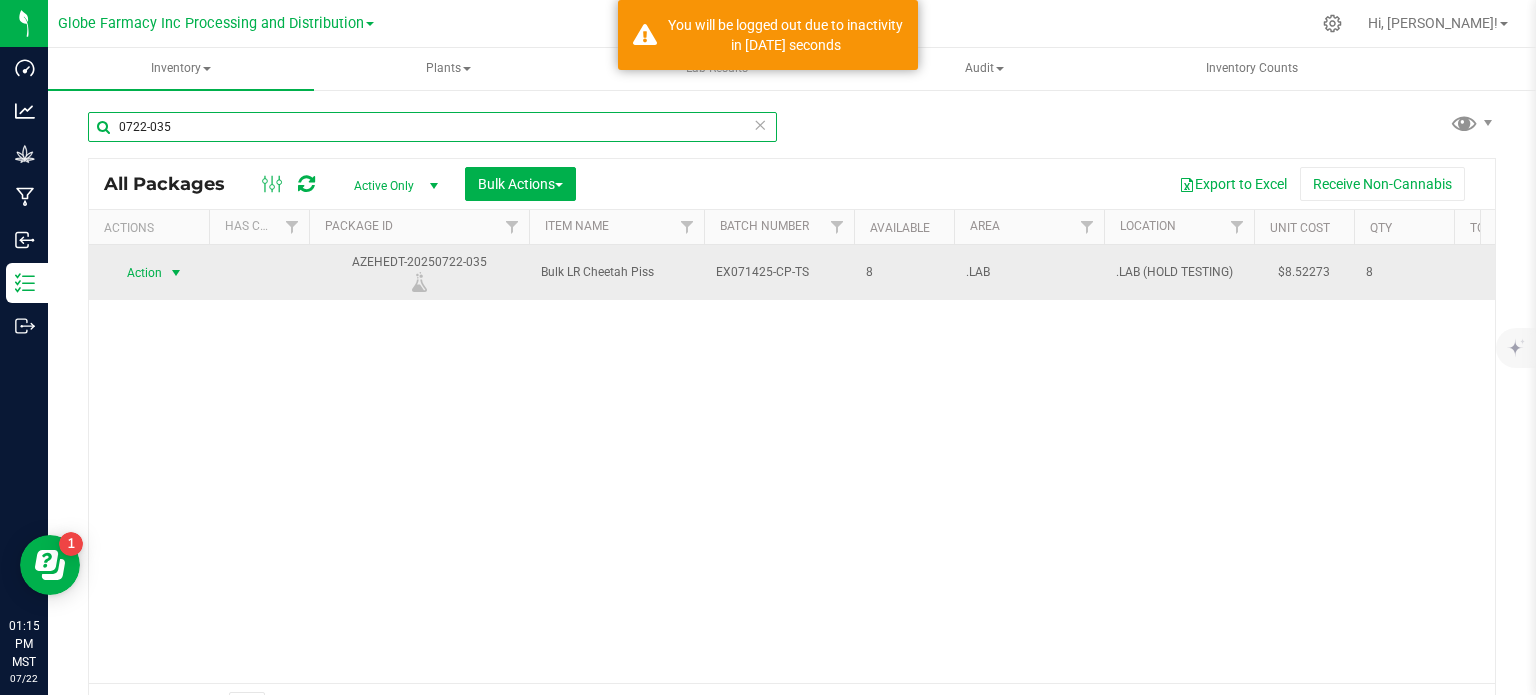 type on "0722-035" 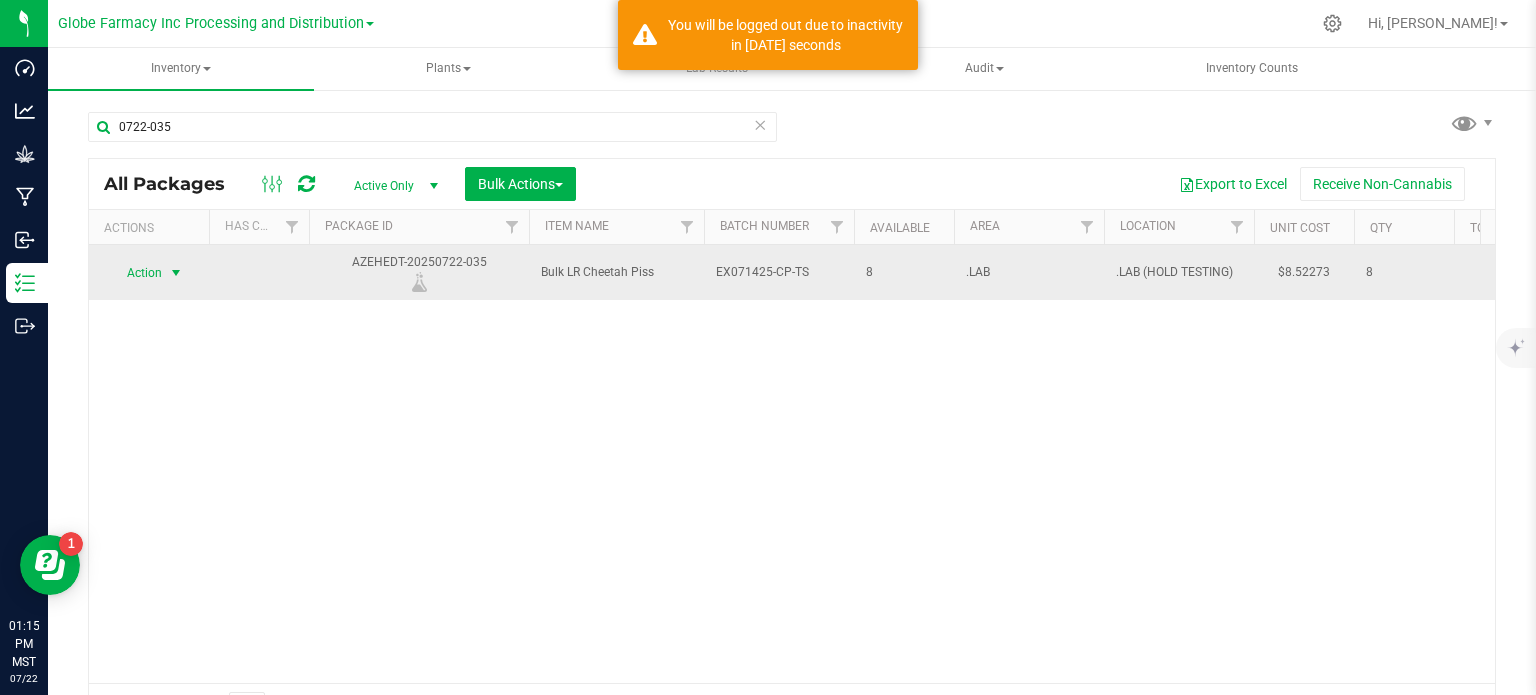 click at bounding box center (176, 273) 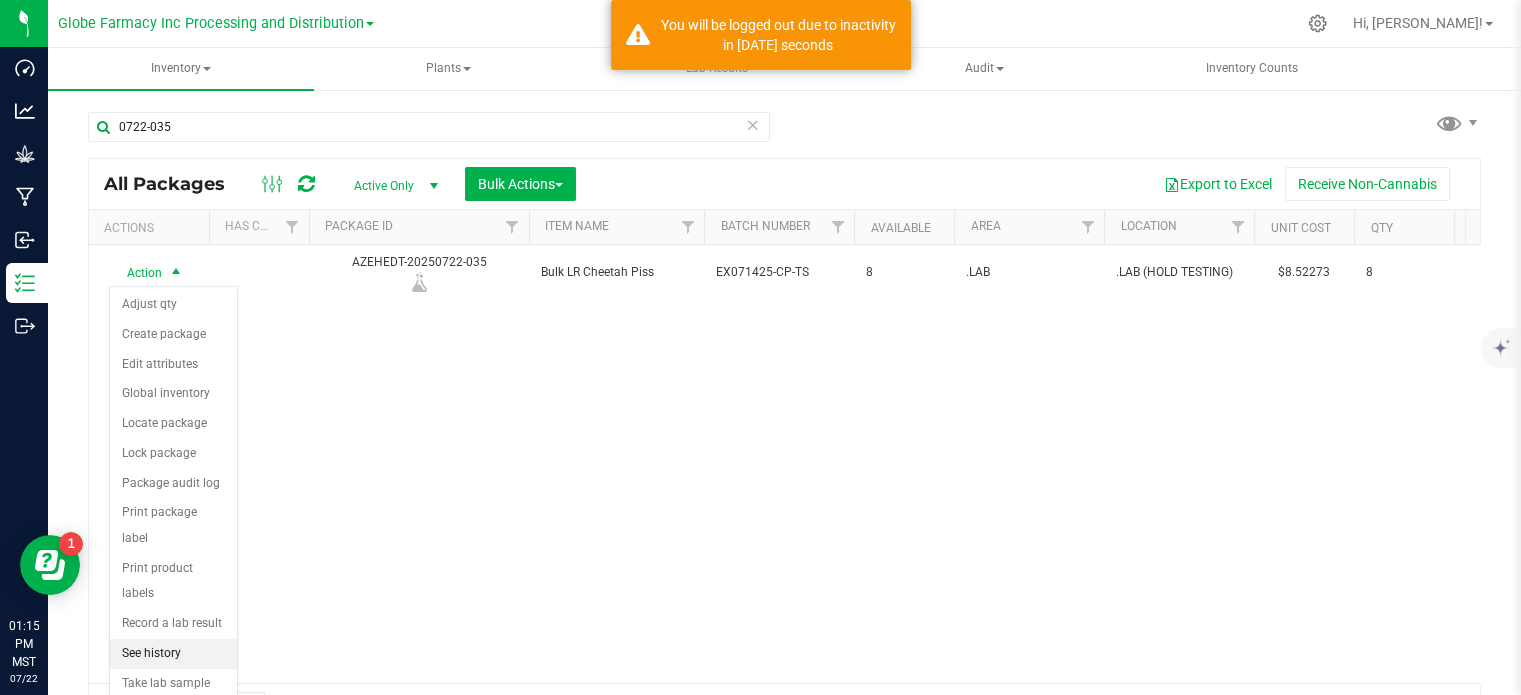 click on "See history" at bounding box center (173, 654) 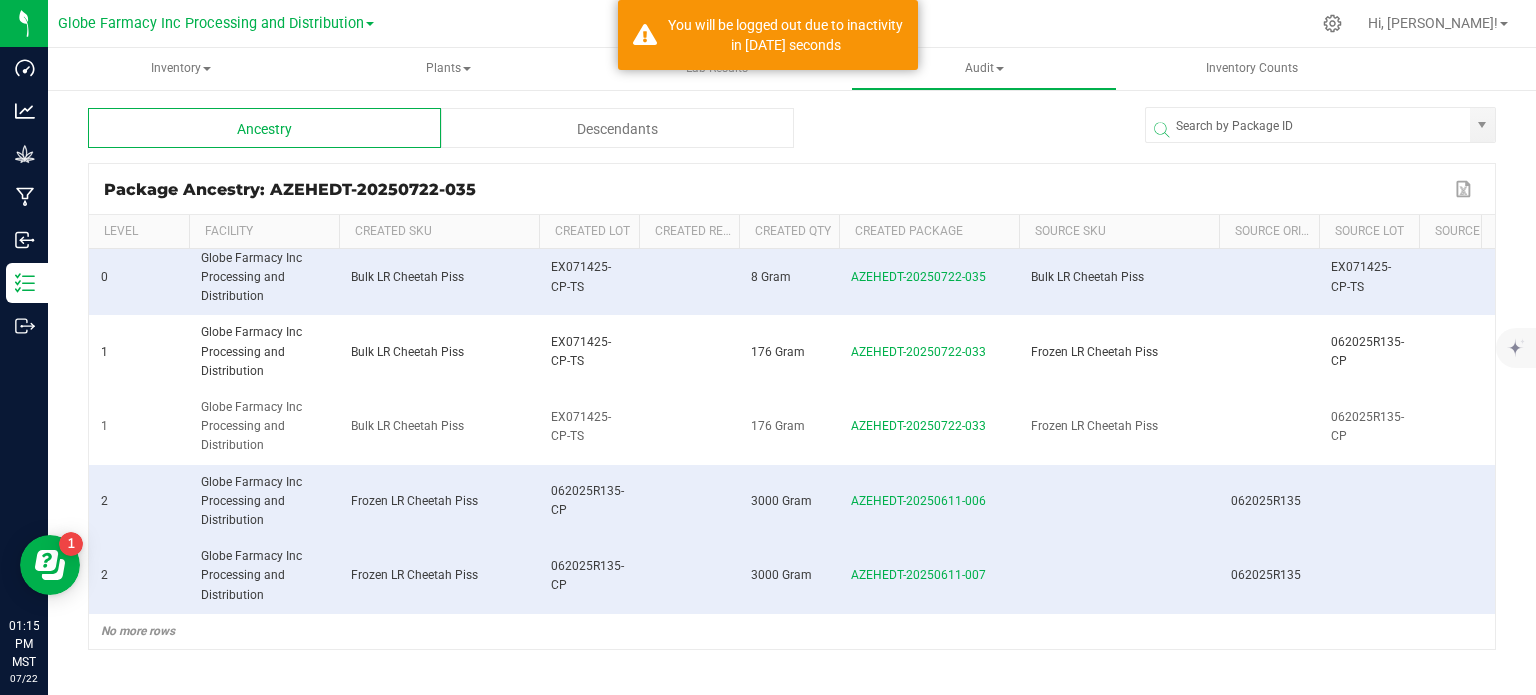 scroll, scrollTop: 21, scrollLeft: 0, axis: vertical 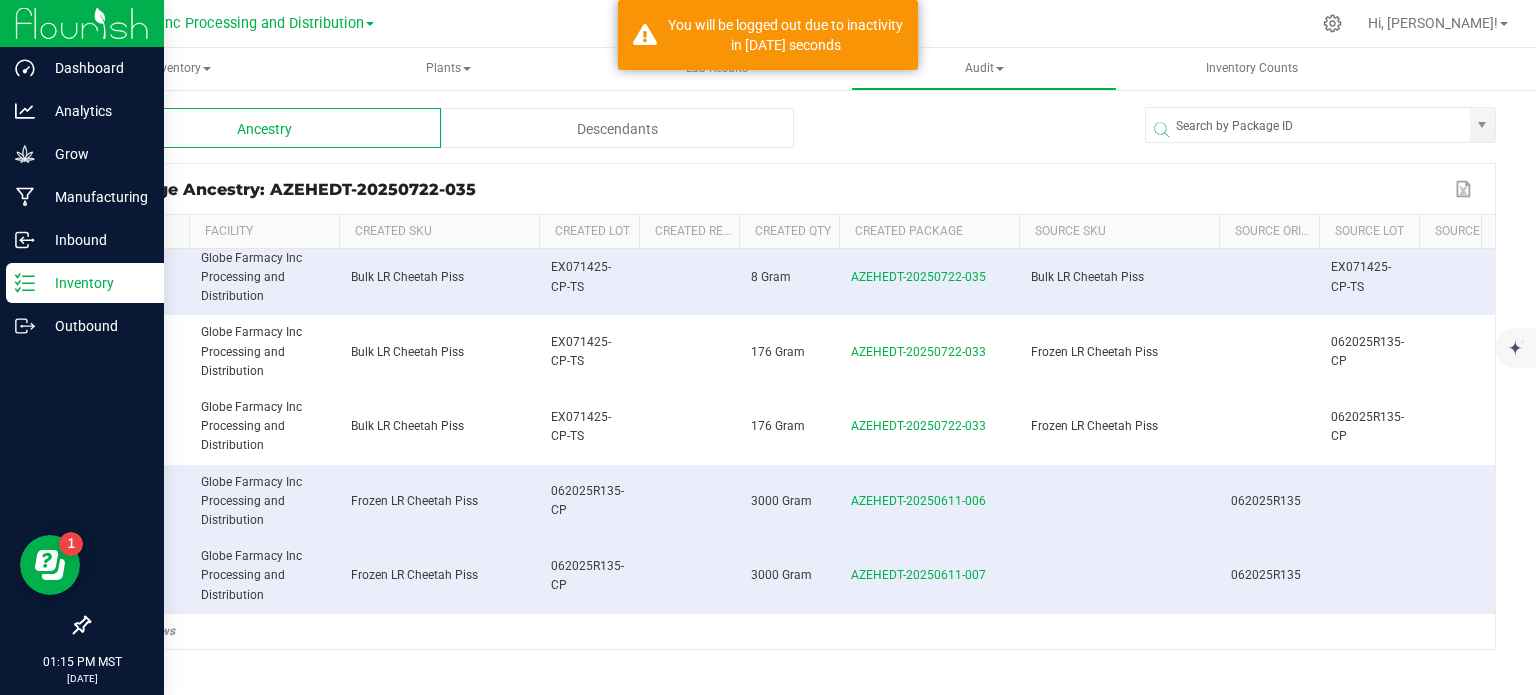 click 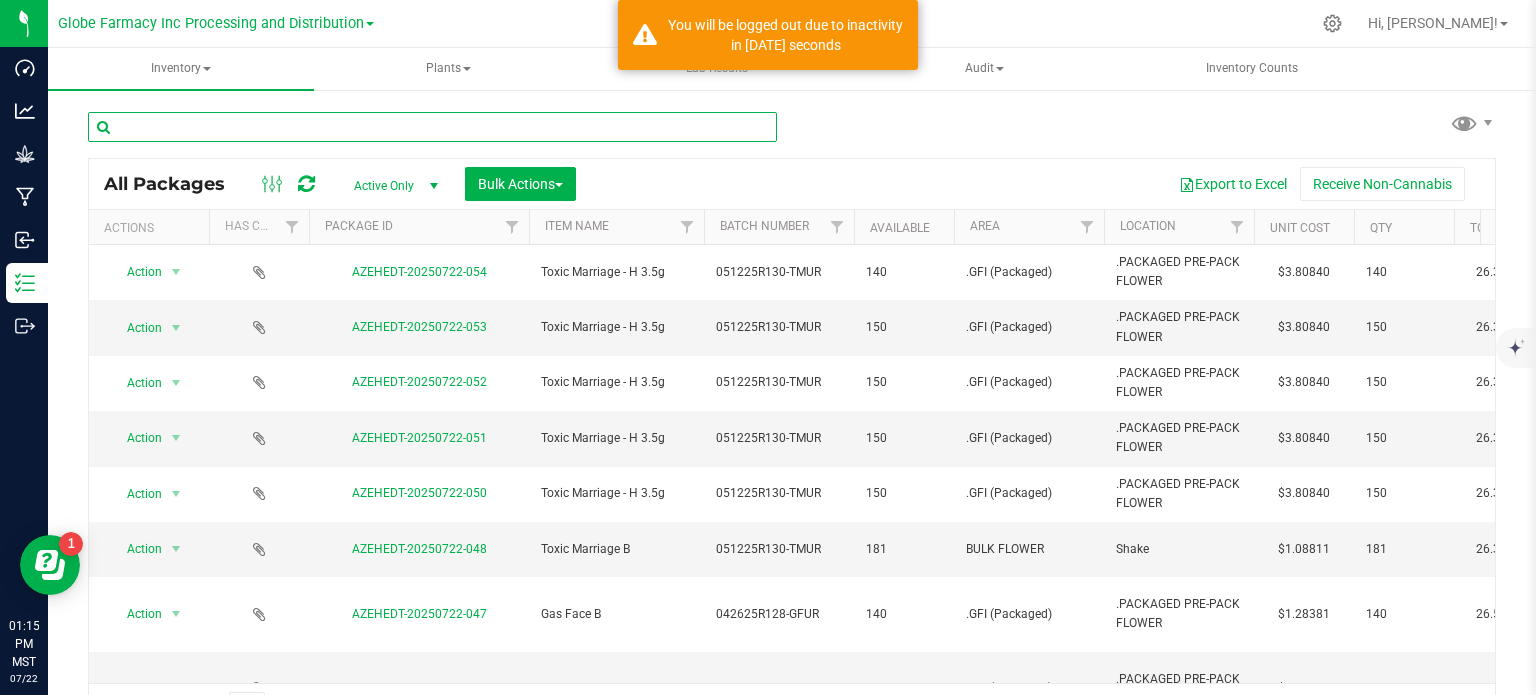 click at bounding box center (432, 127) 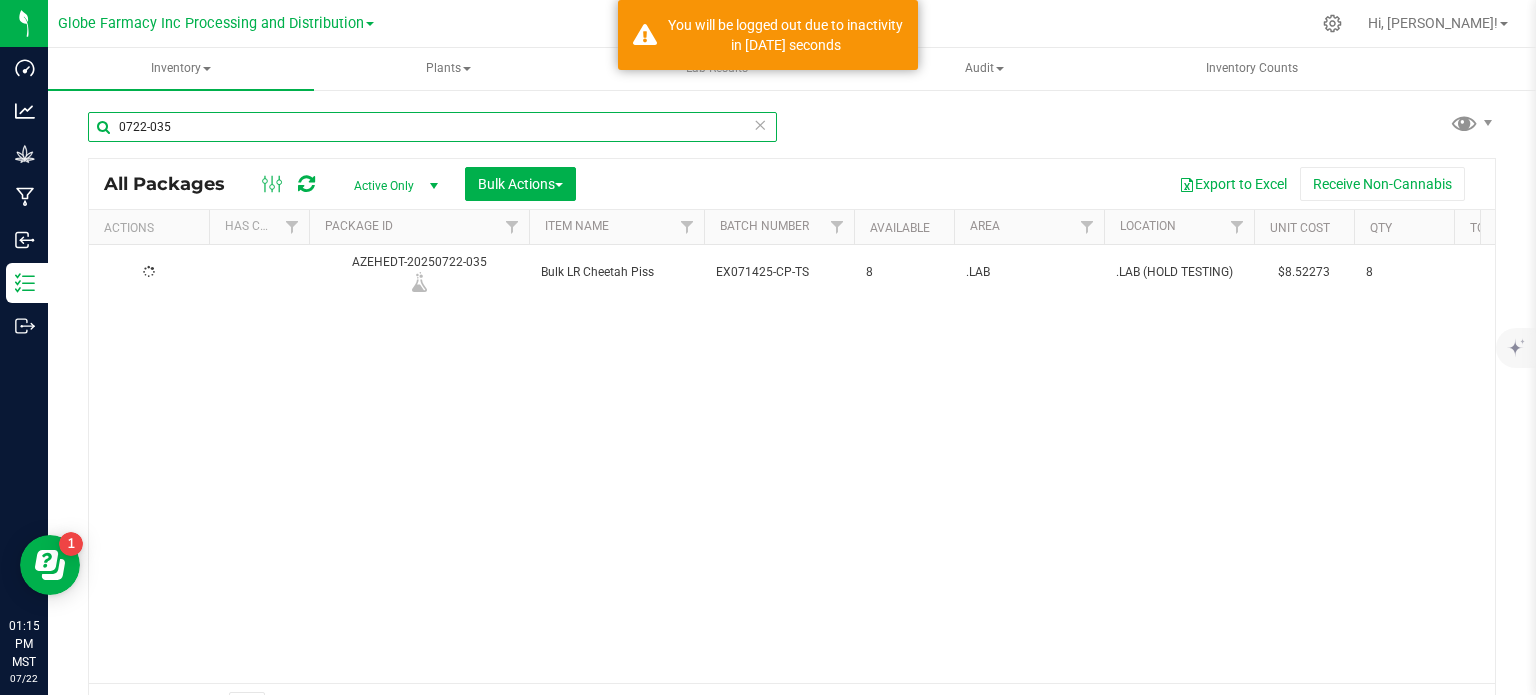 type on "0722-035" 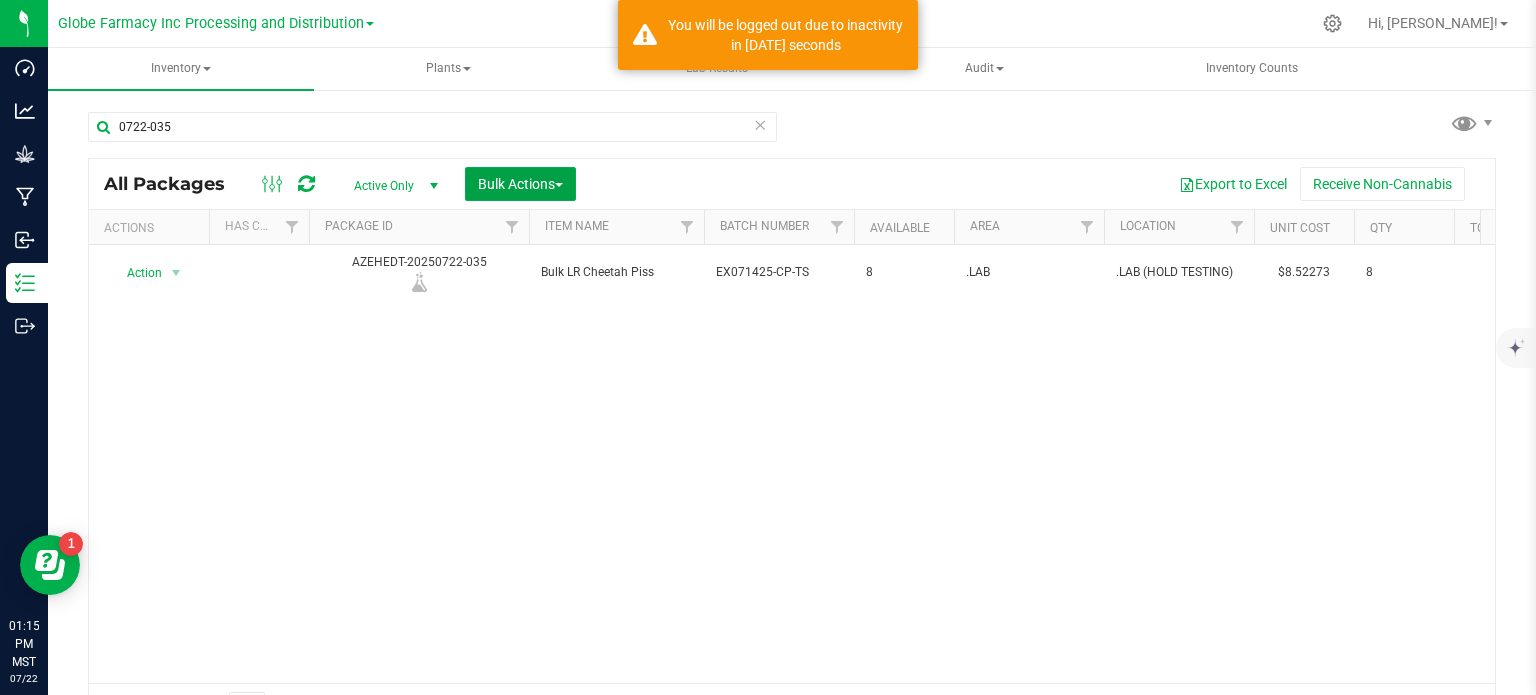 click on "Bulk Actions" at bounding box center (520, 184) 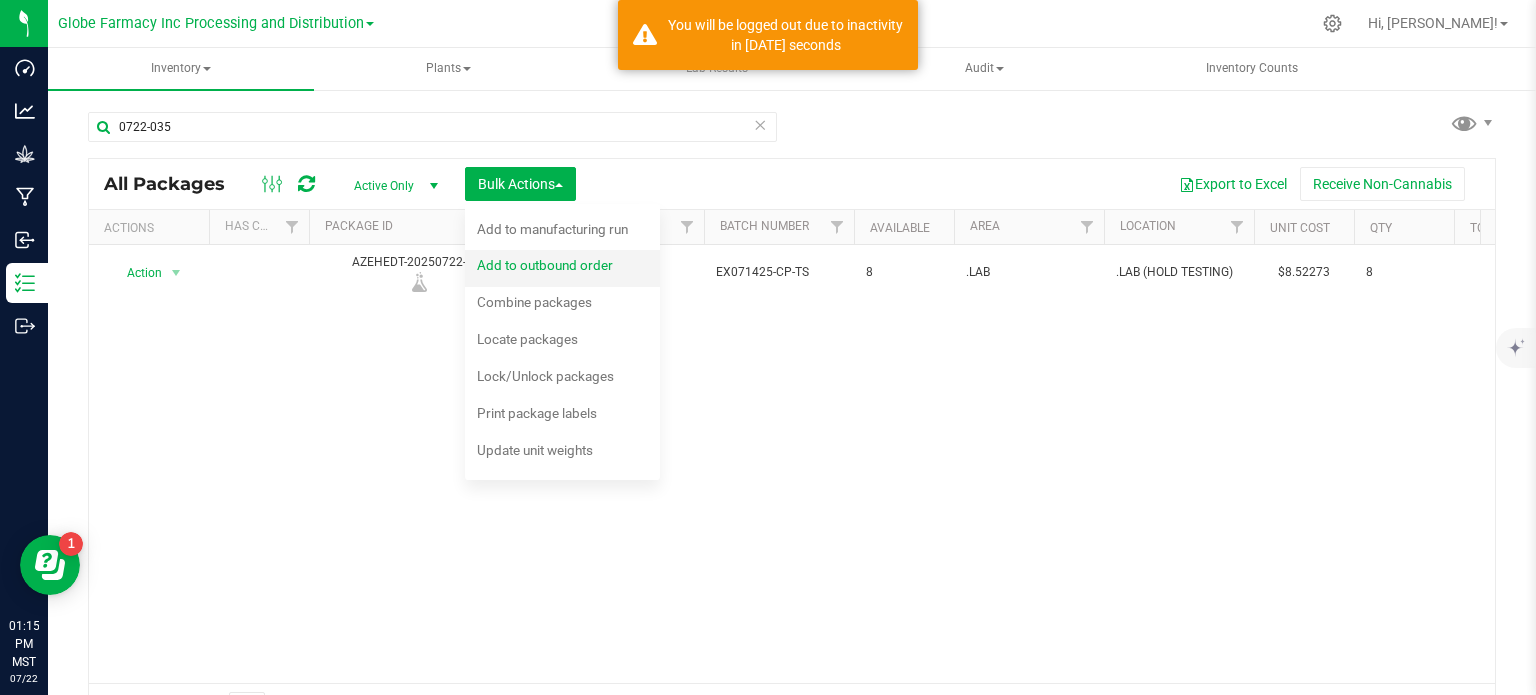 click on "Add to outbound order" at bounding box center [545, 265] 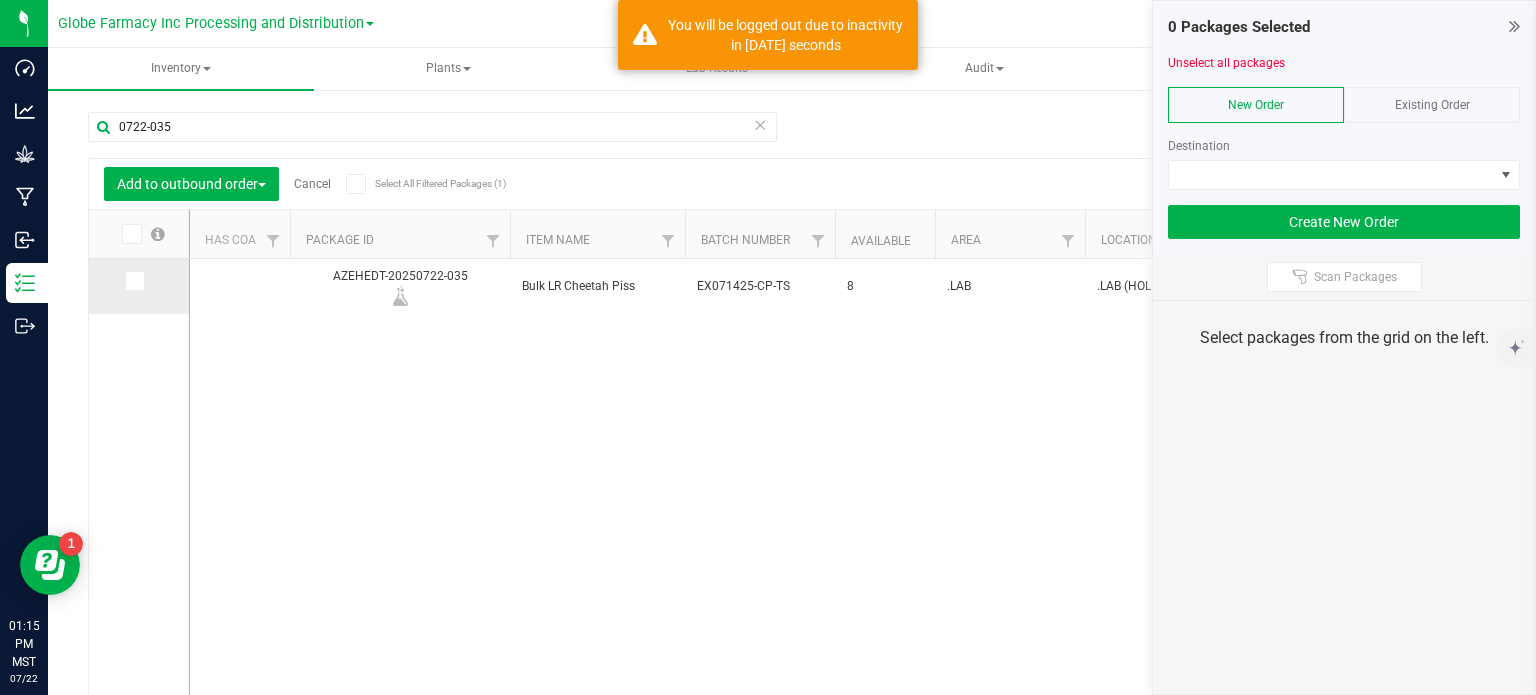 click at bounding box center (135, 281) 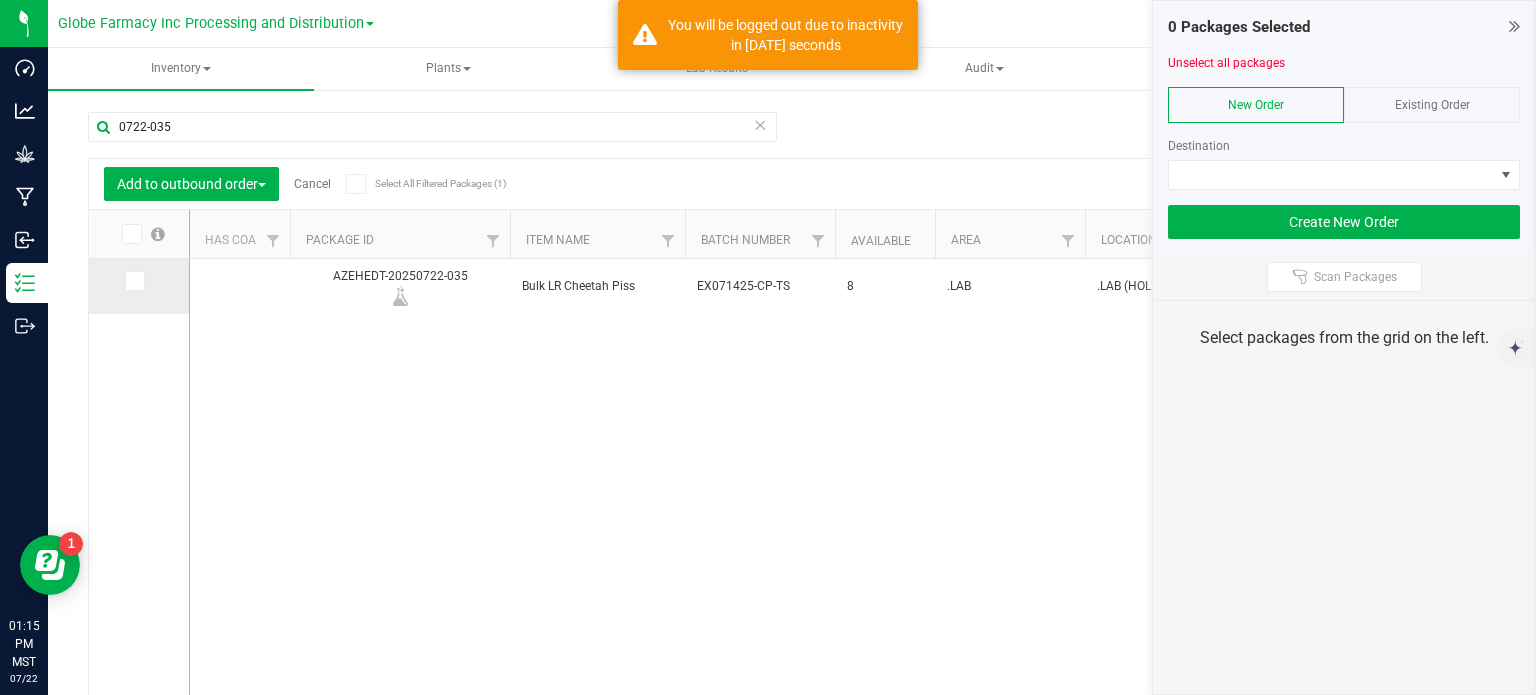 click at bounding box center [0, 0] 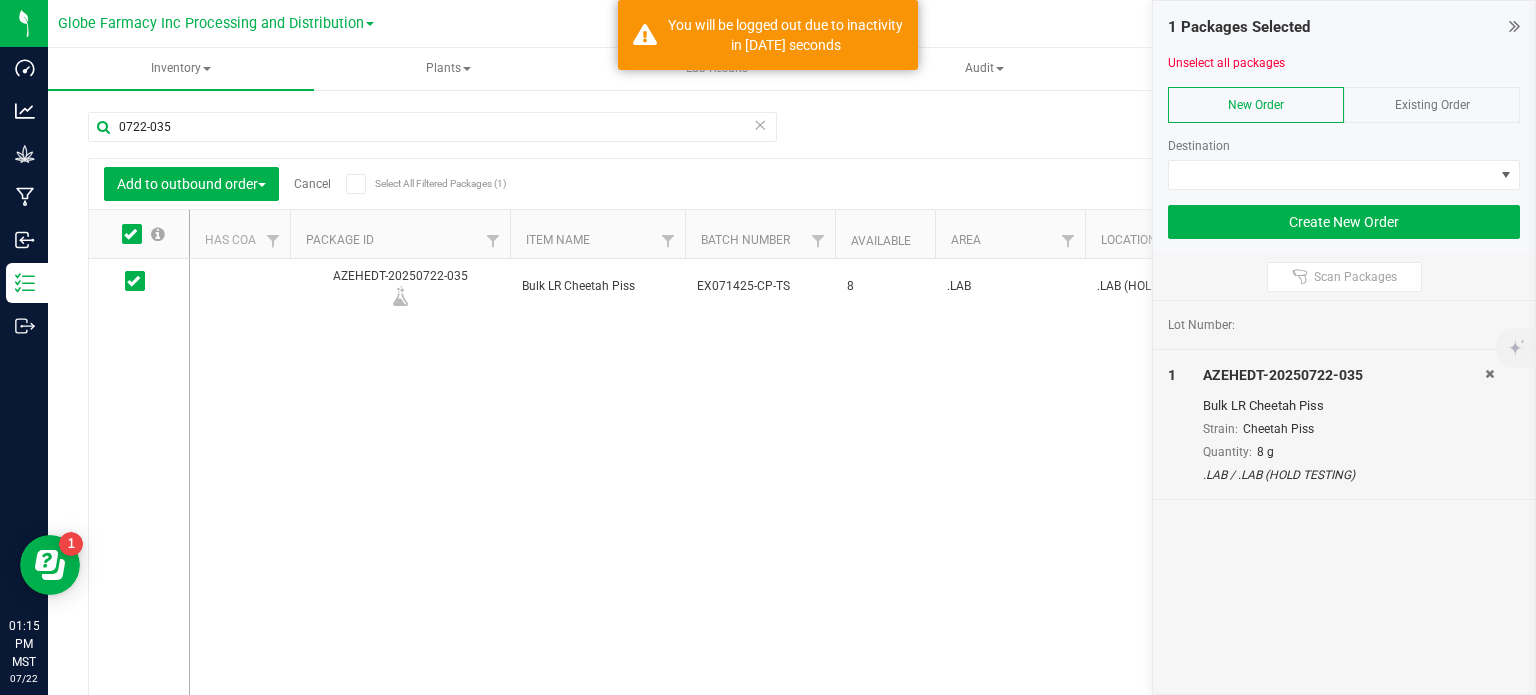click on "Existing Order" at bounding box center (1432, 105) 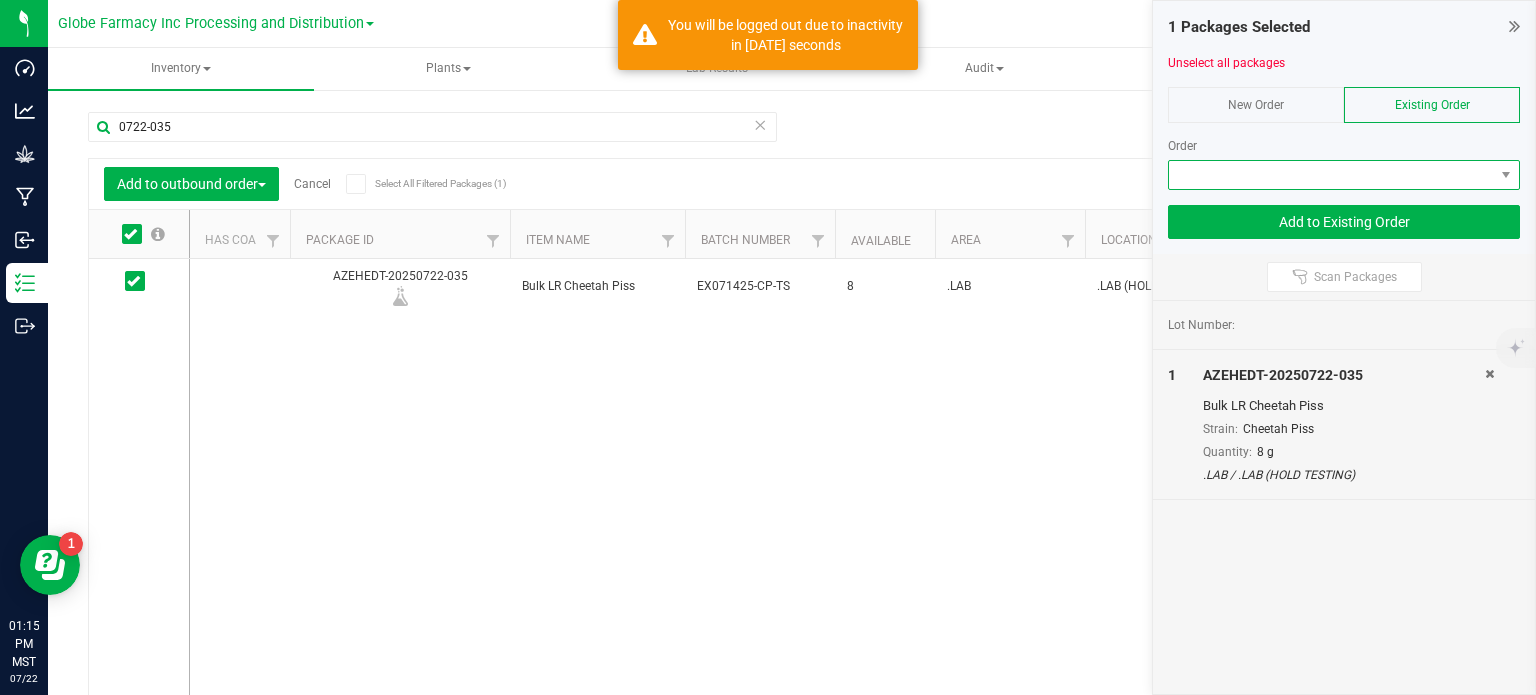 click at bounding box center (1331, 175) 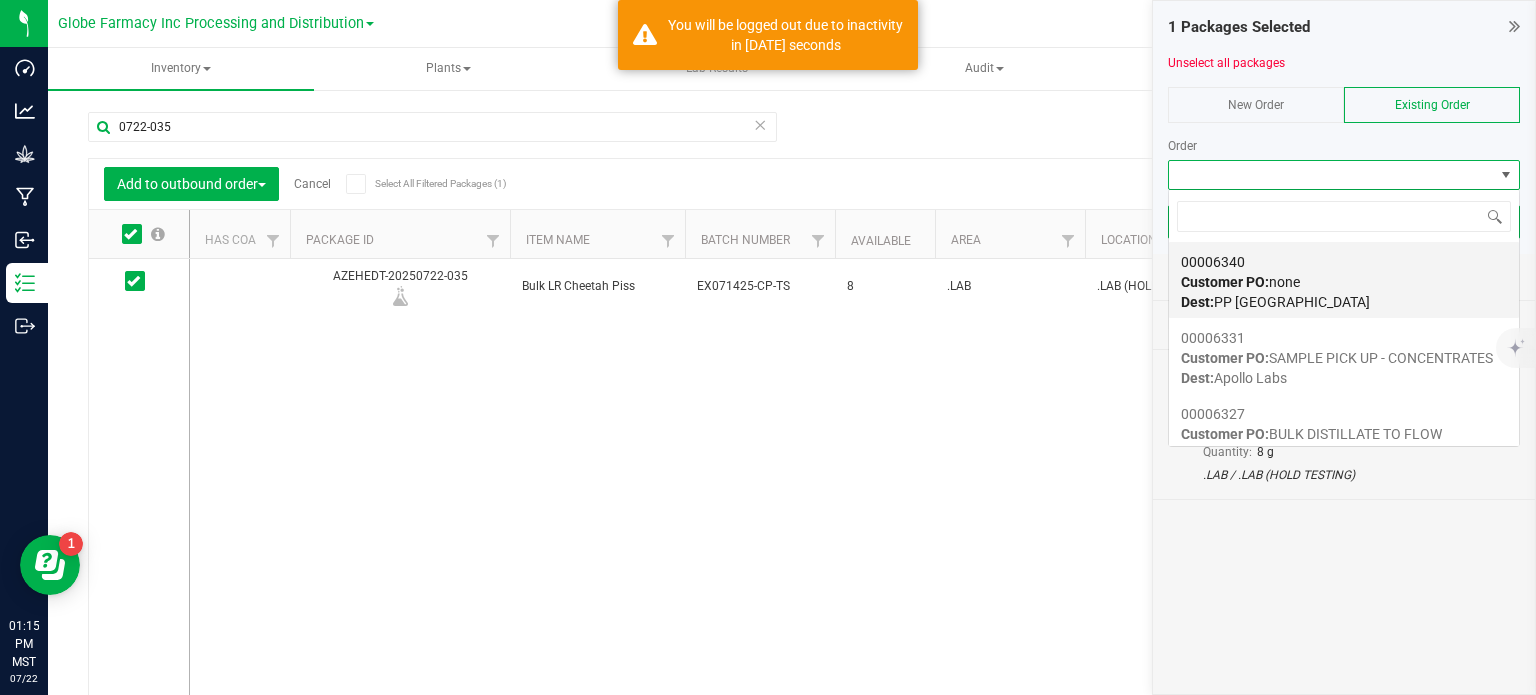 scroll, scrollTop: 99970, scrollLeft: 99647, axis: both 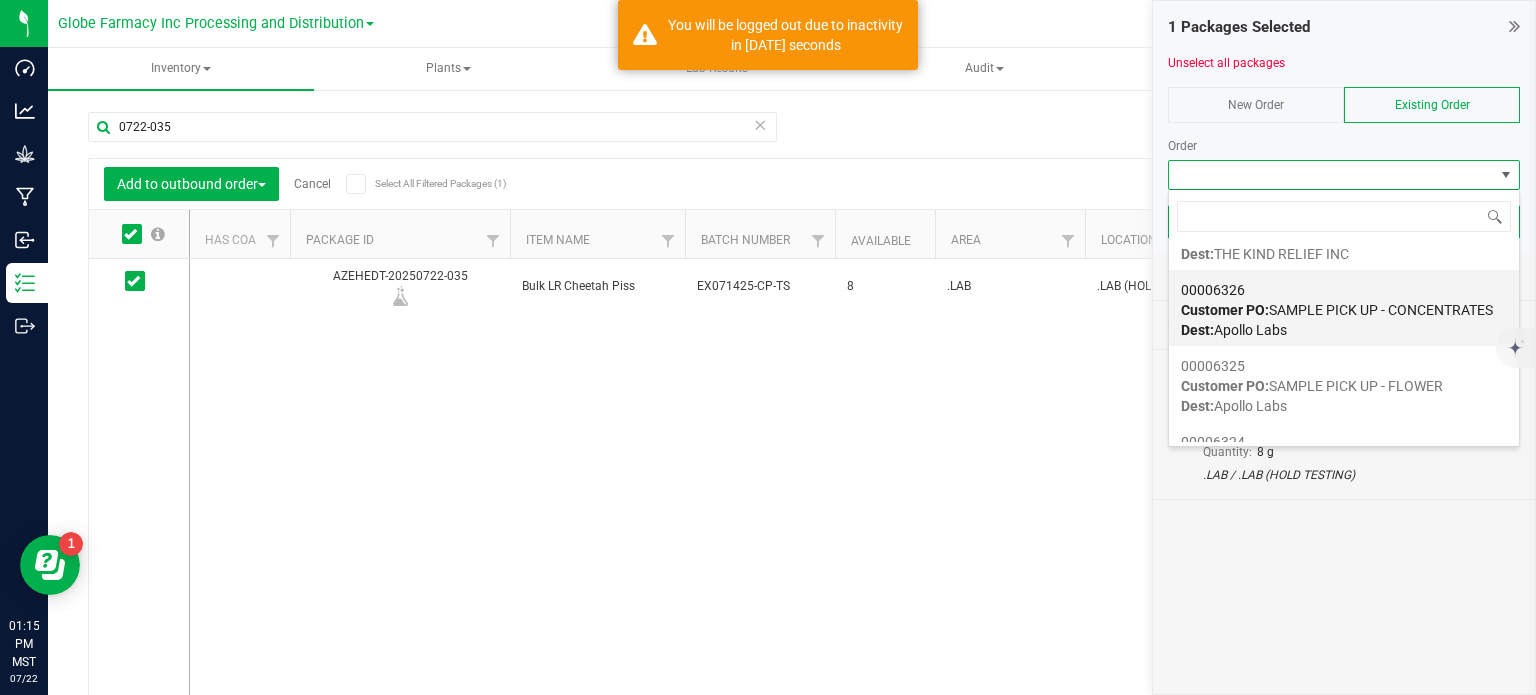 click on "Customer PO:  SAMPLE PICK UP - CONCENTRATES" at bounding box center [1337, 310] 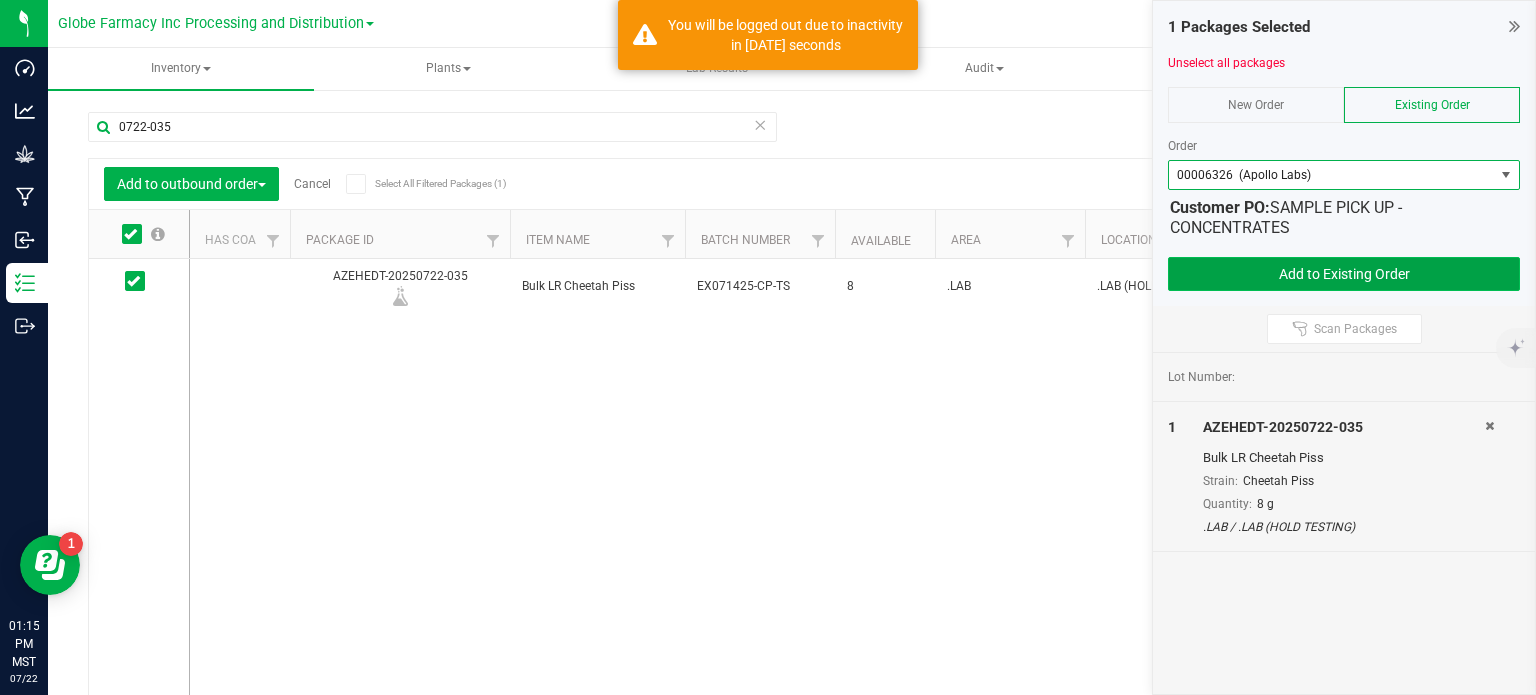 click on "Add to Existing Order" at bounding box center [1344, 274] 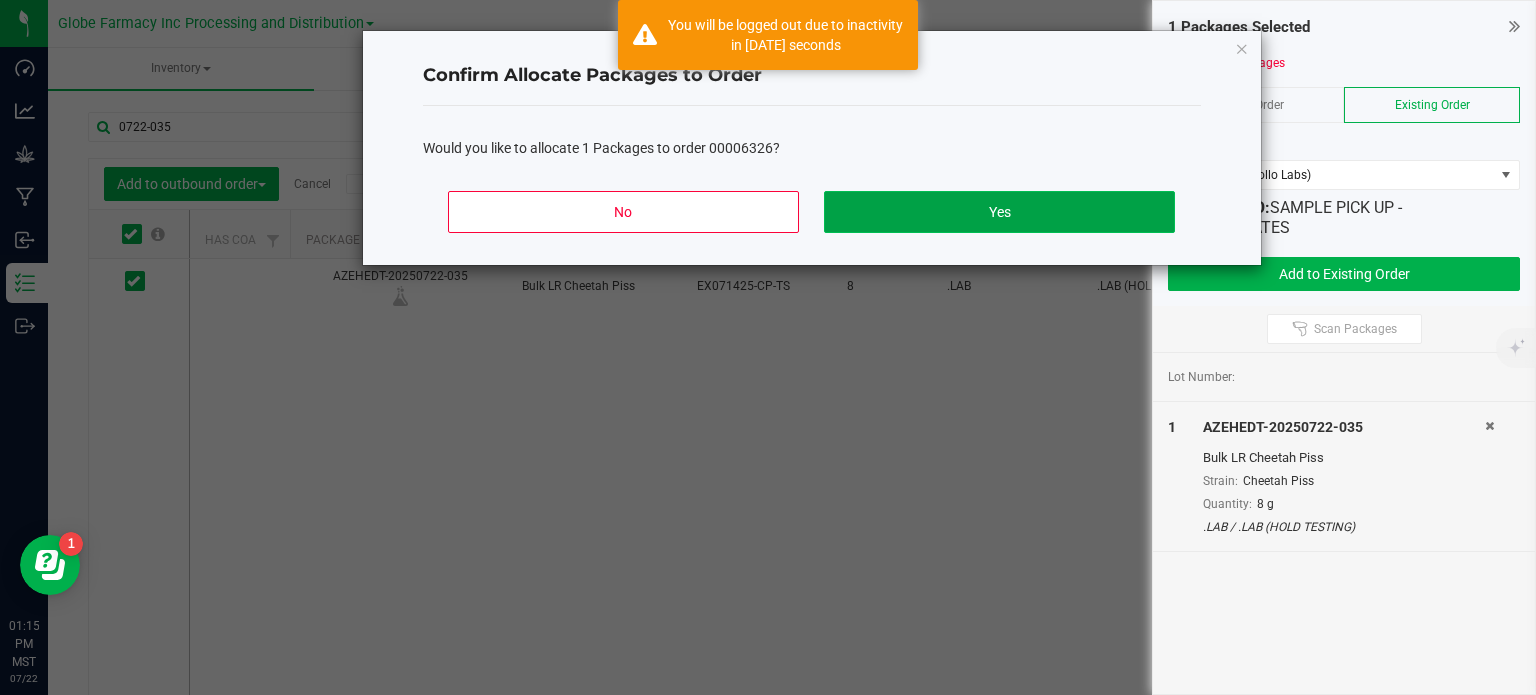 click on "Yes" 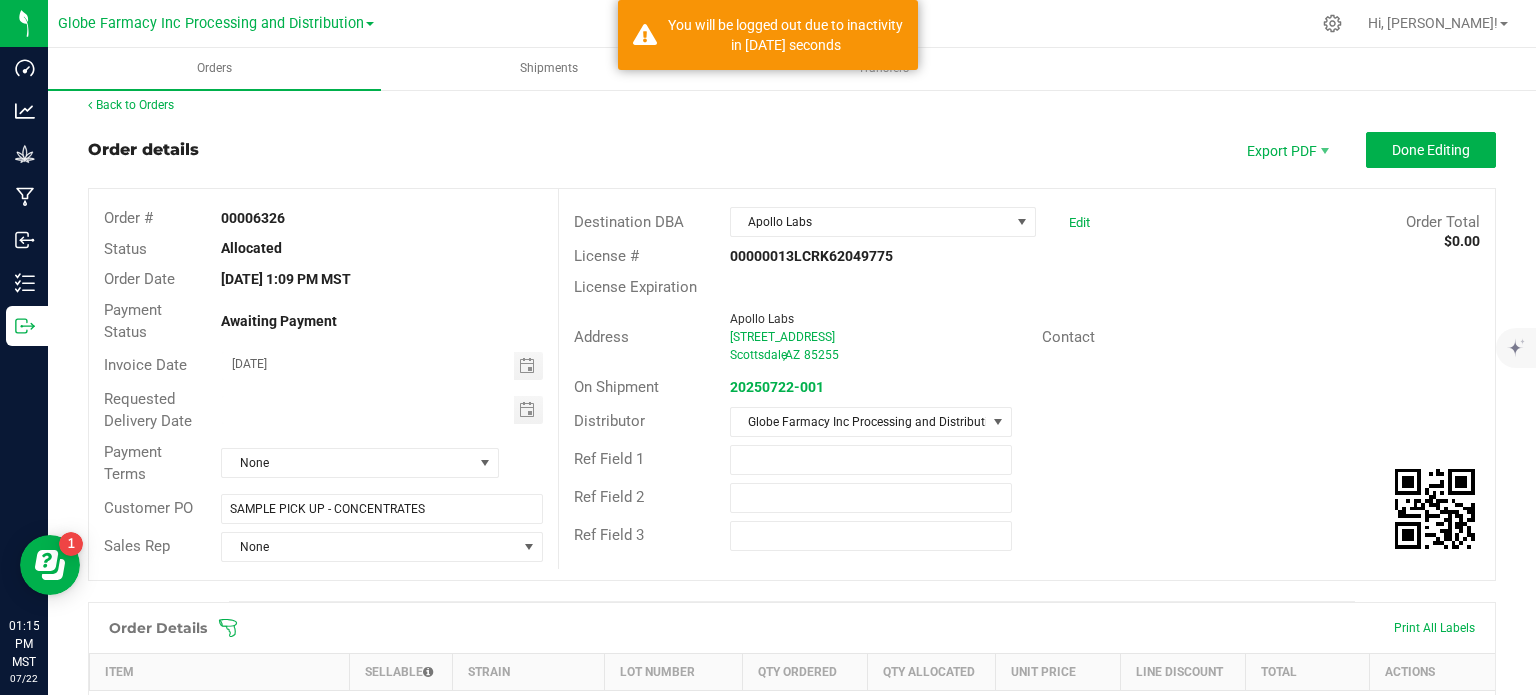 scroll, scrollTop: 0, scrollLeft: 0, axis: both 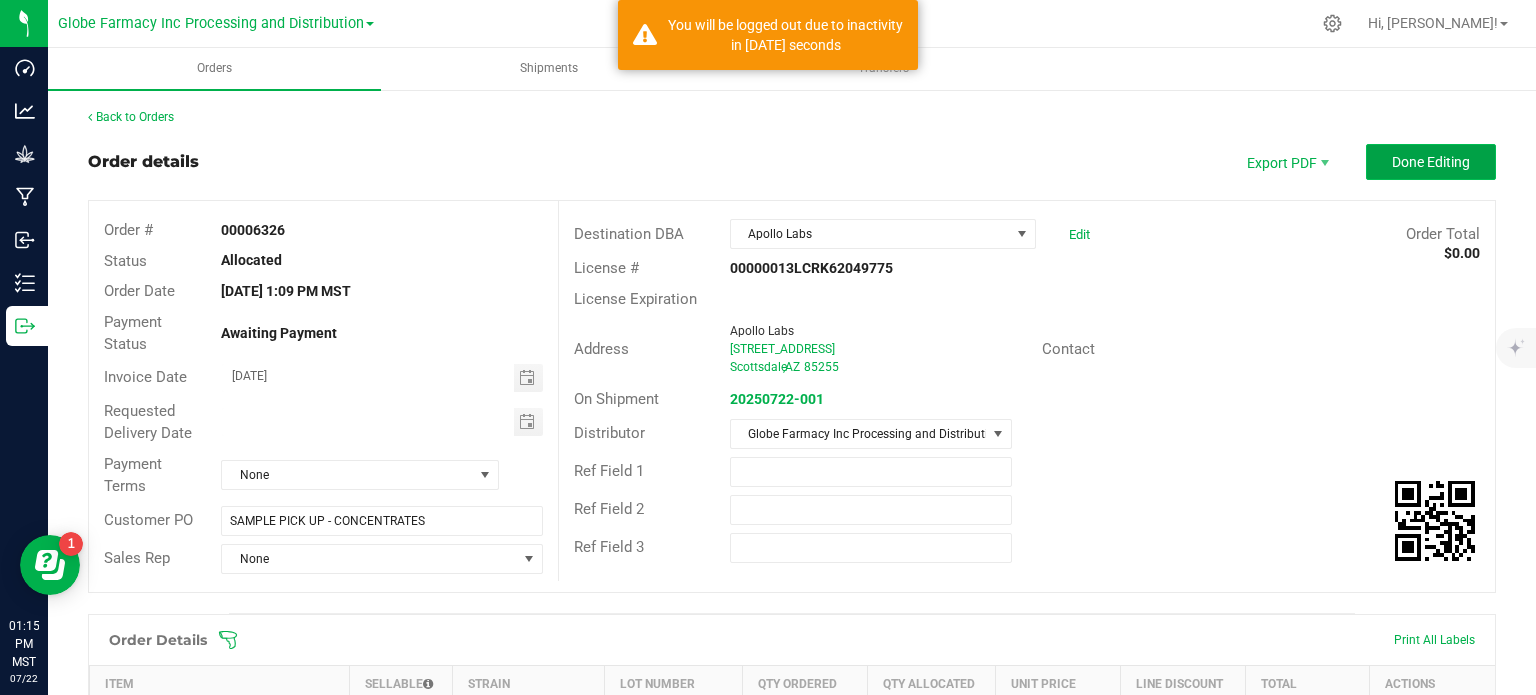 click on "Done Editing" at bounding box center (1431, 162) 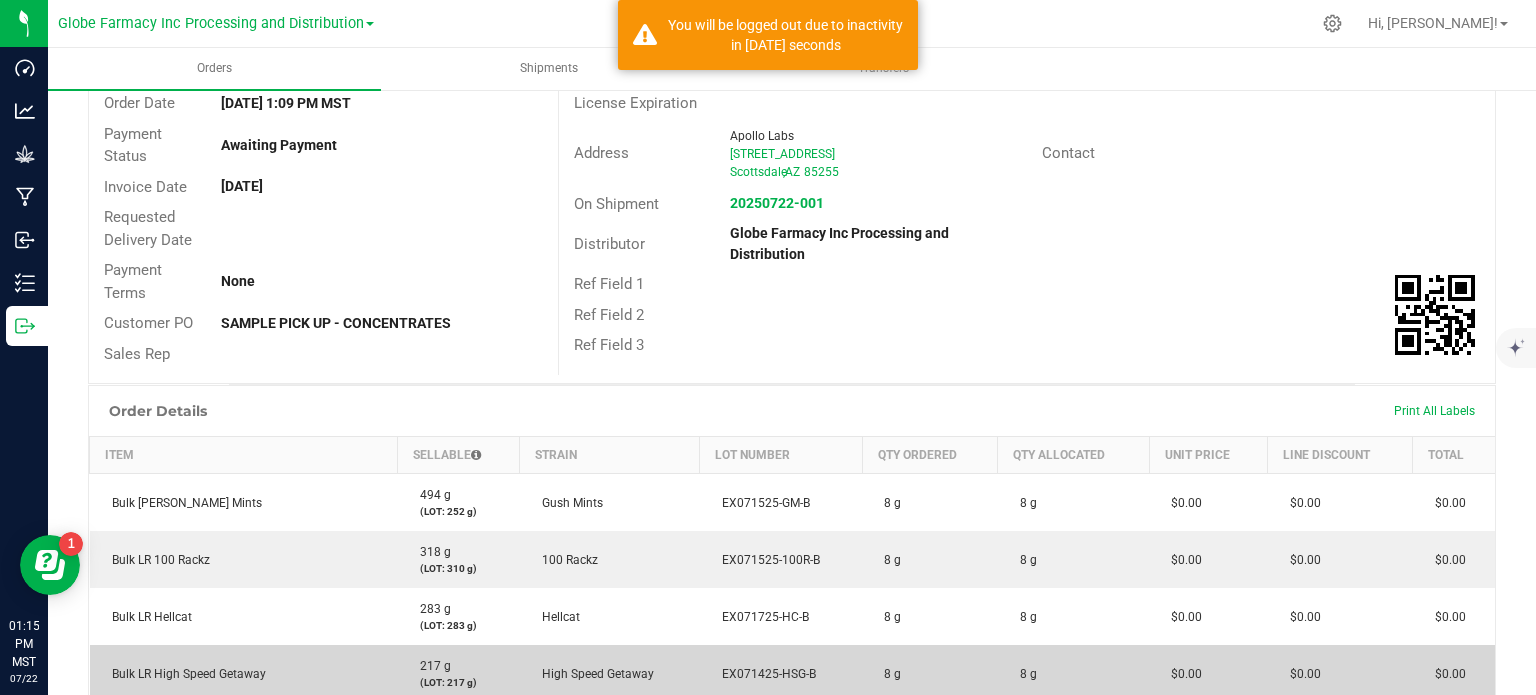 scroll, scrollTop: 400, scrollLeft: 0, axis: vertical 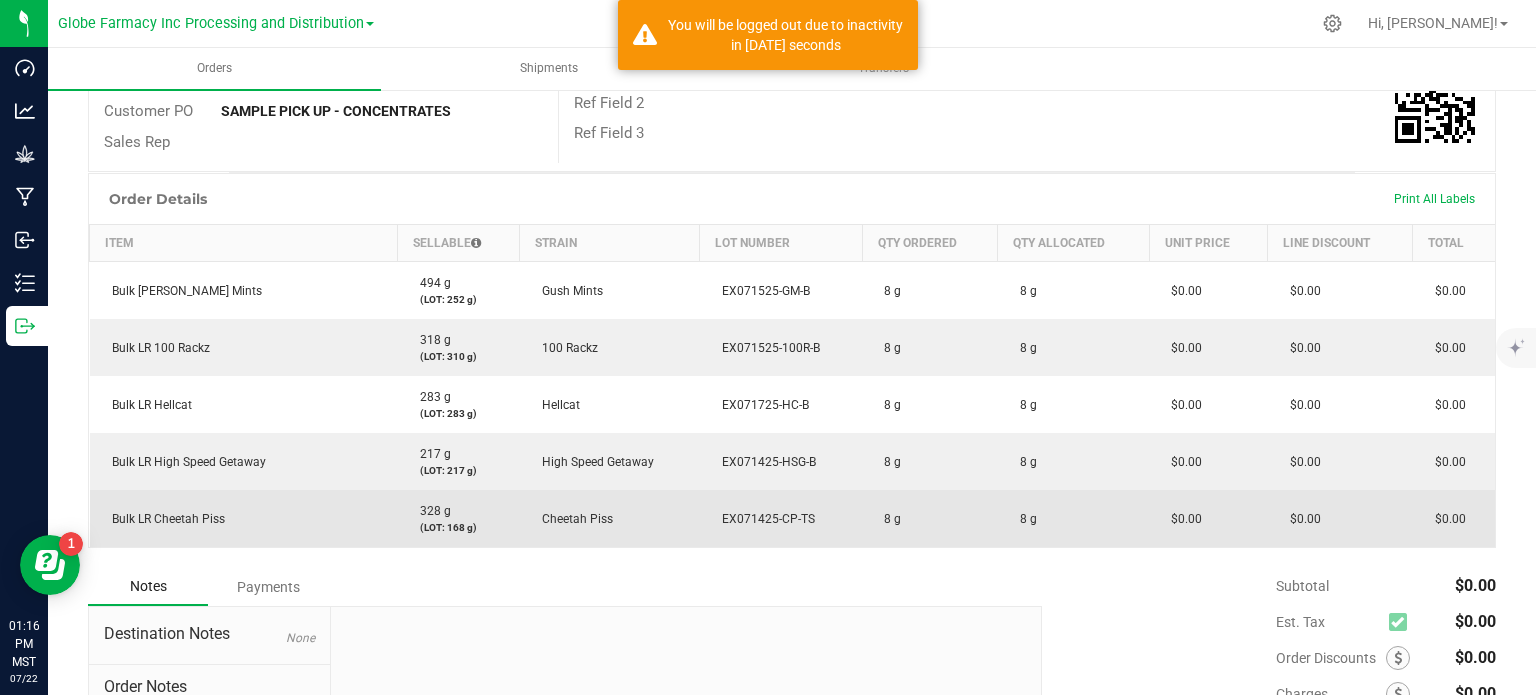 click on "EX071425-CP-TS" at bounding box center [763, 519] 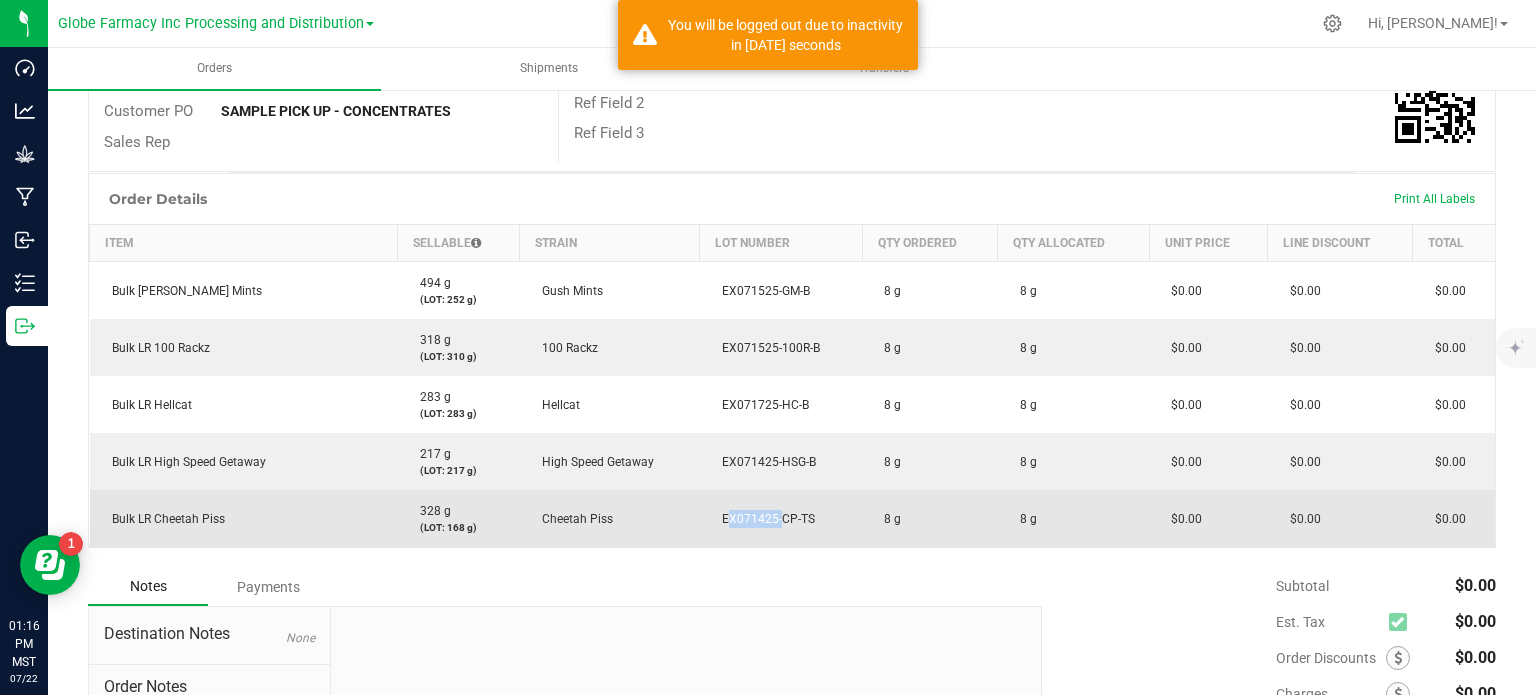 click on "EX071425-CP-TS" at bounding box center [763, 519] 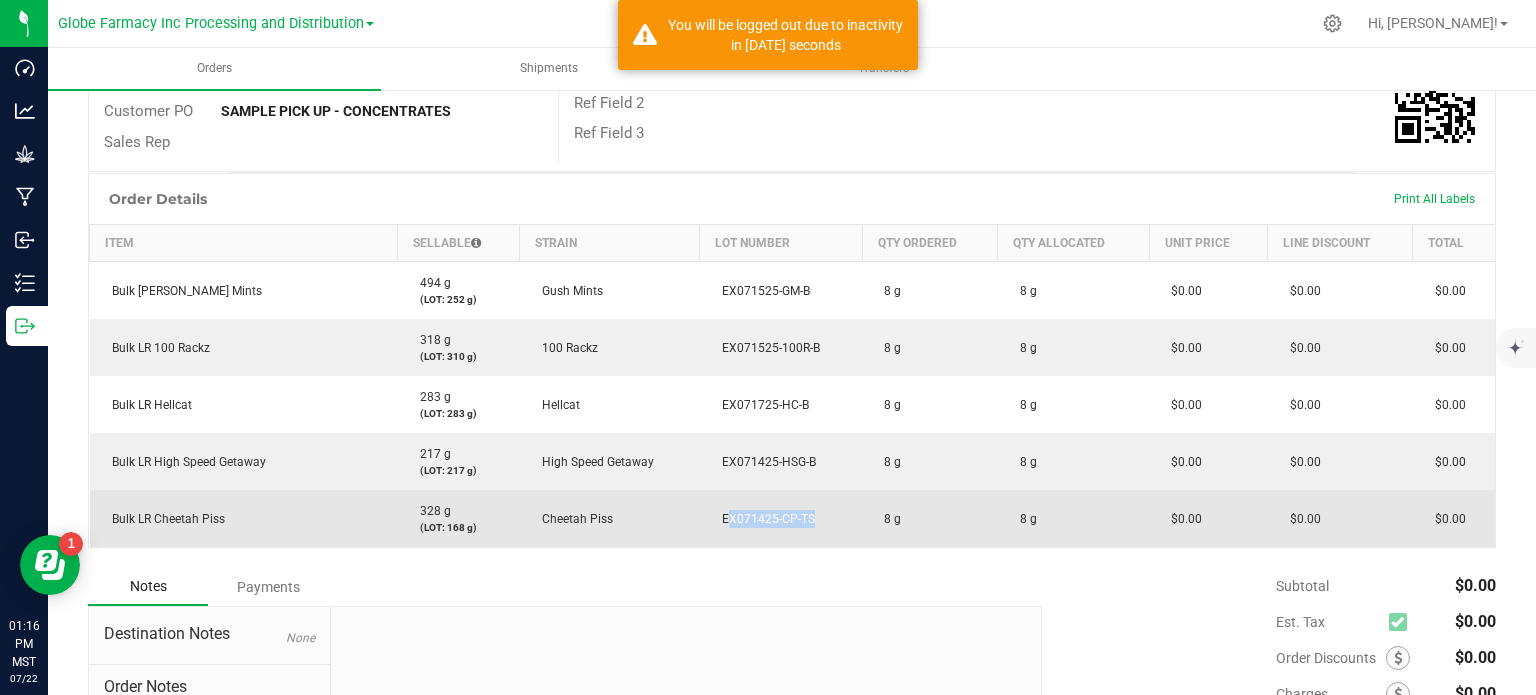 click on "EX071425-CP-TS" at bounding box center [763, 519] 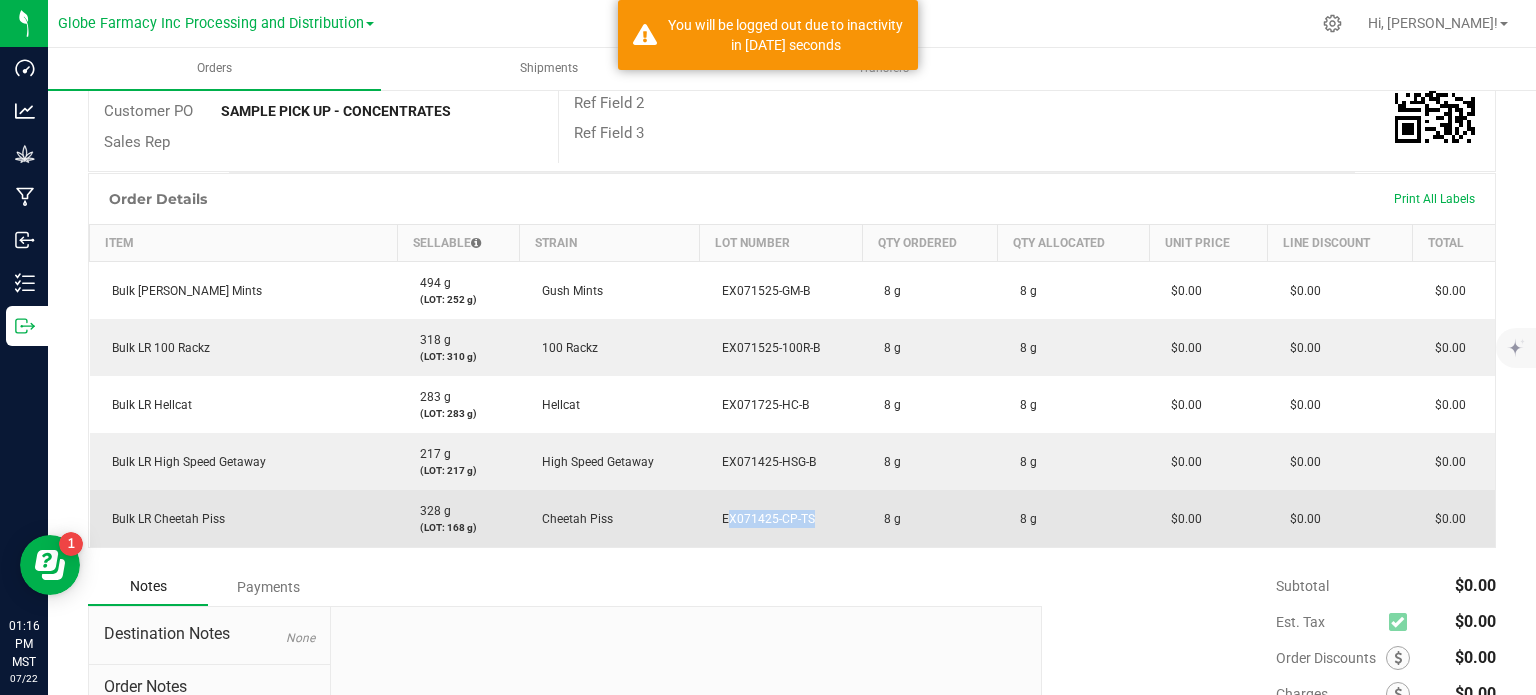 copy on "EX071425-CP-TS" 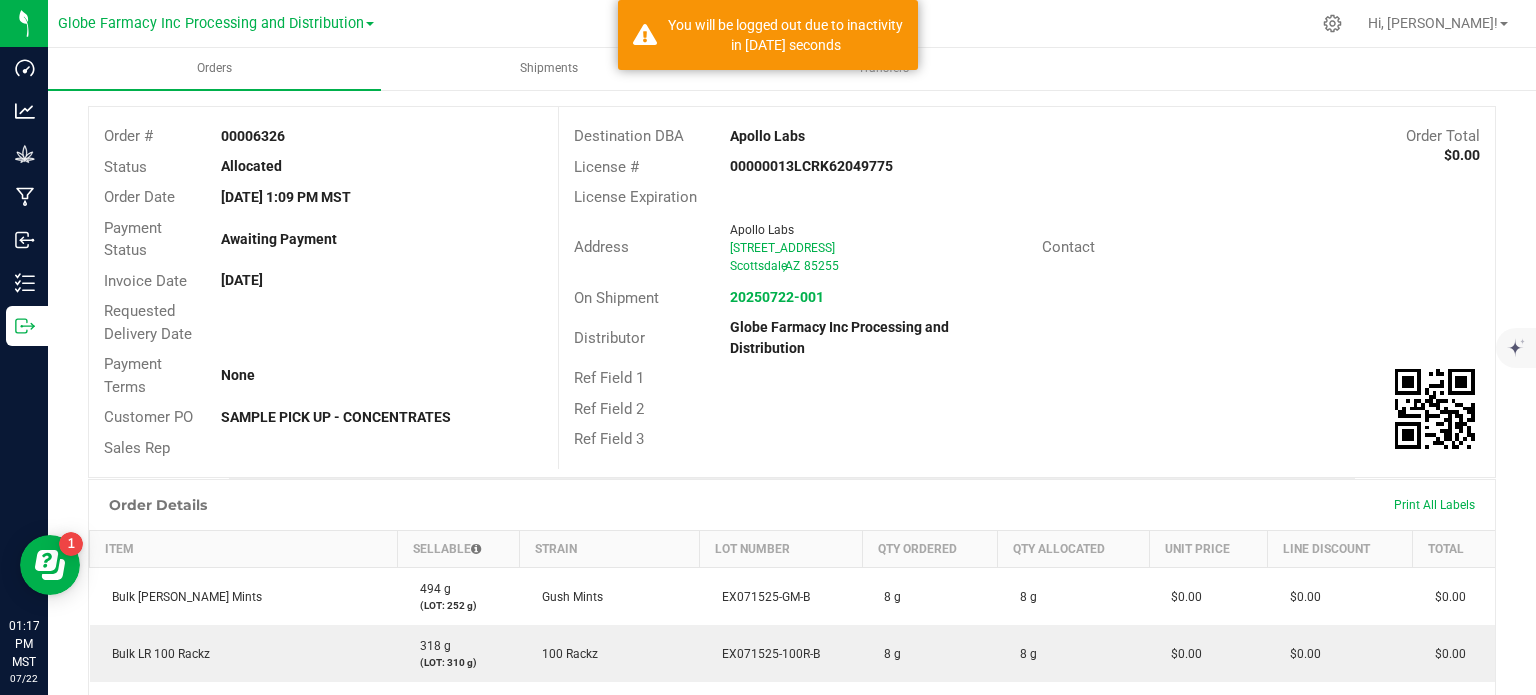 scroll, scrollTop: 0, scrollLeft: 0, axis: both 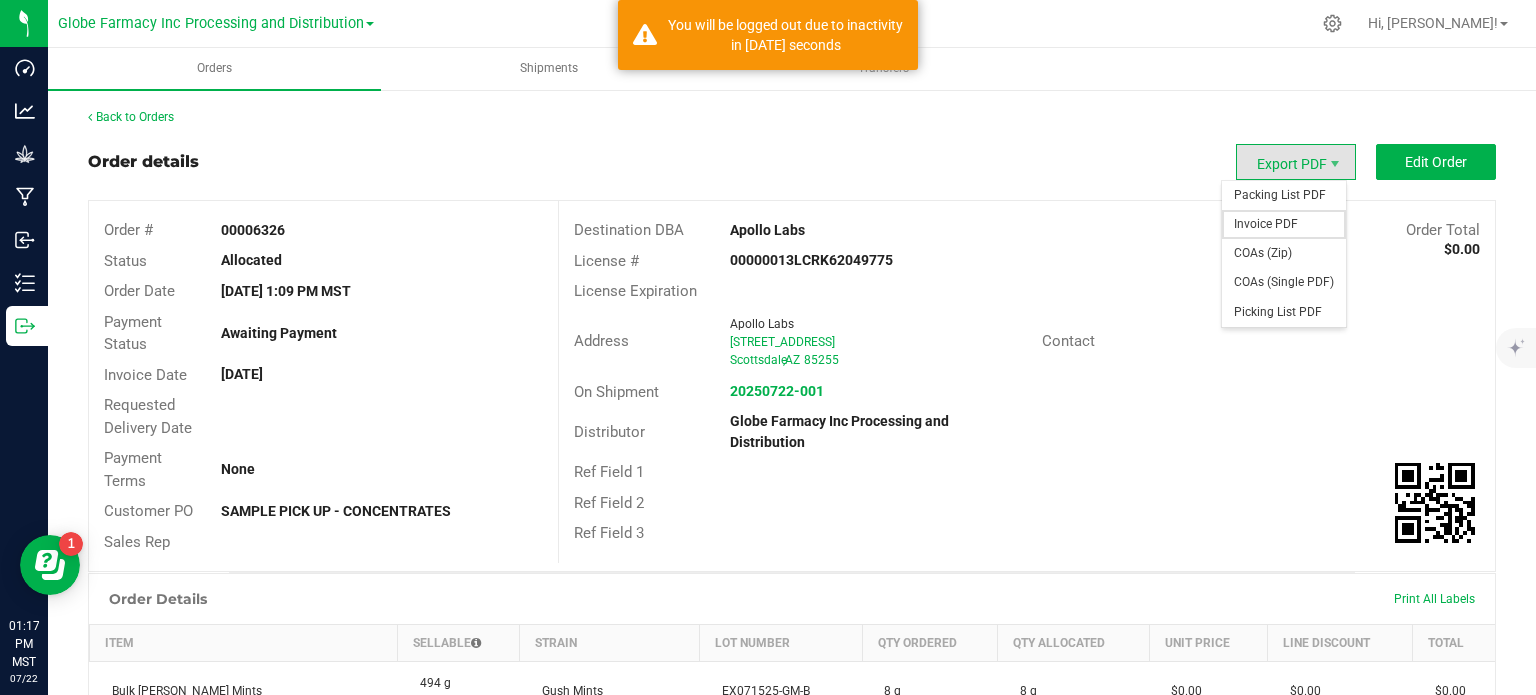 click on "Invoice PDF" at bounding box center [1284, 224] 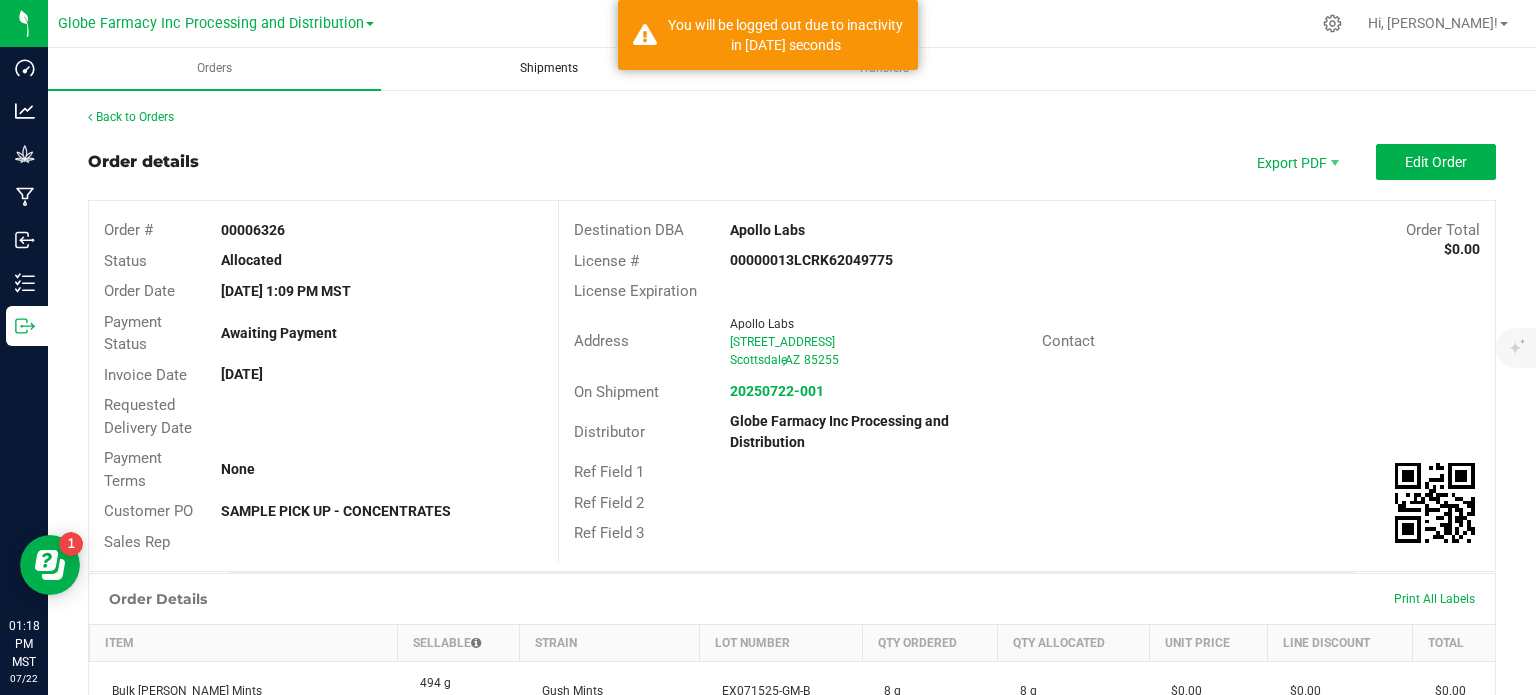 click on "Shipments" at bounding box center [549, 68] 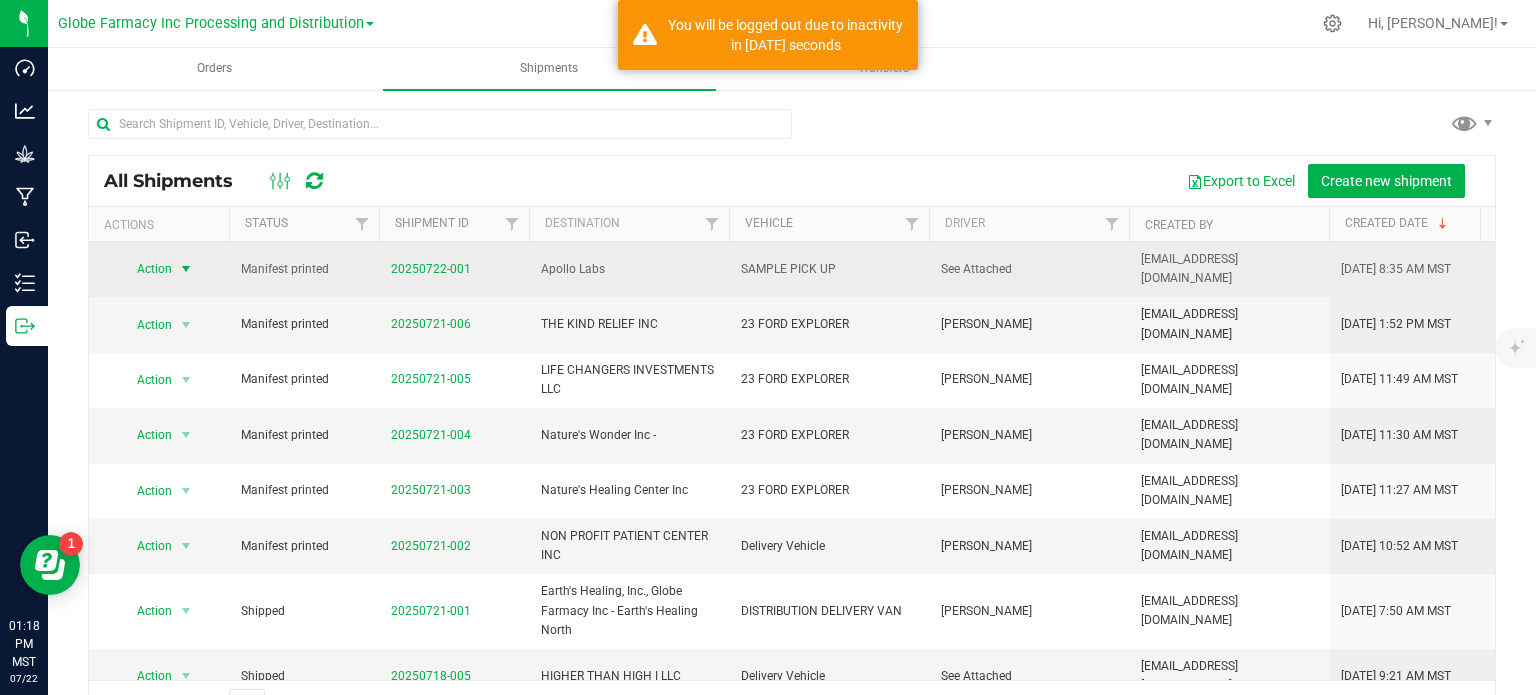 click at bounding box center [186, 269] 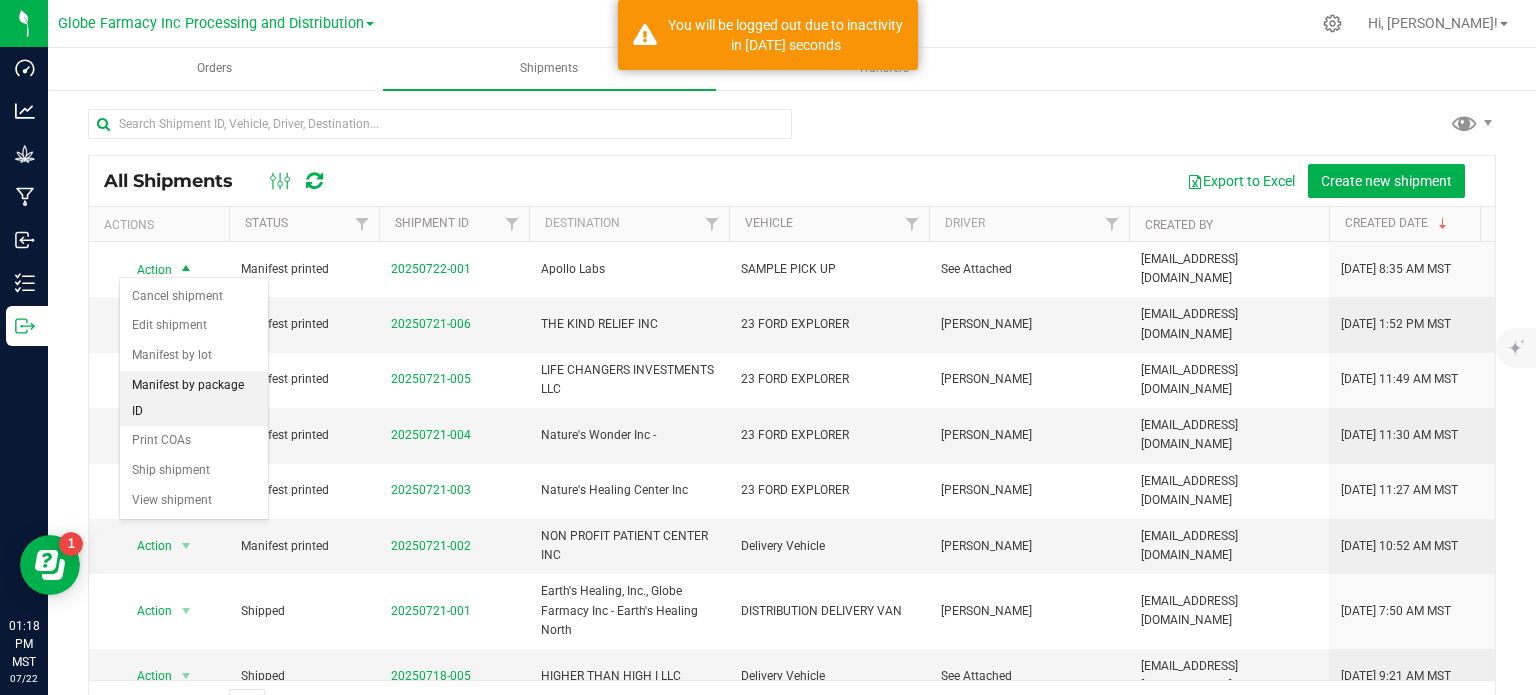 click on "Manifest by package ID" at bounding box center [194, 398] 